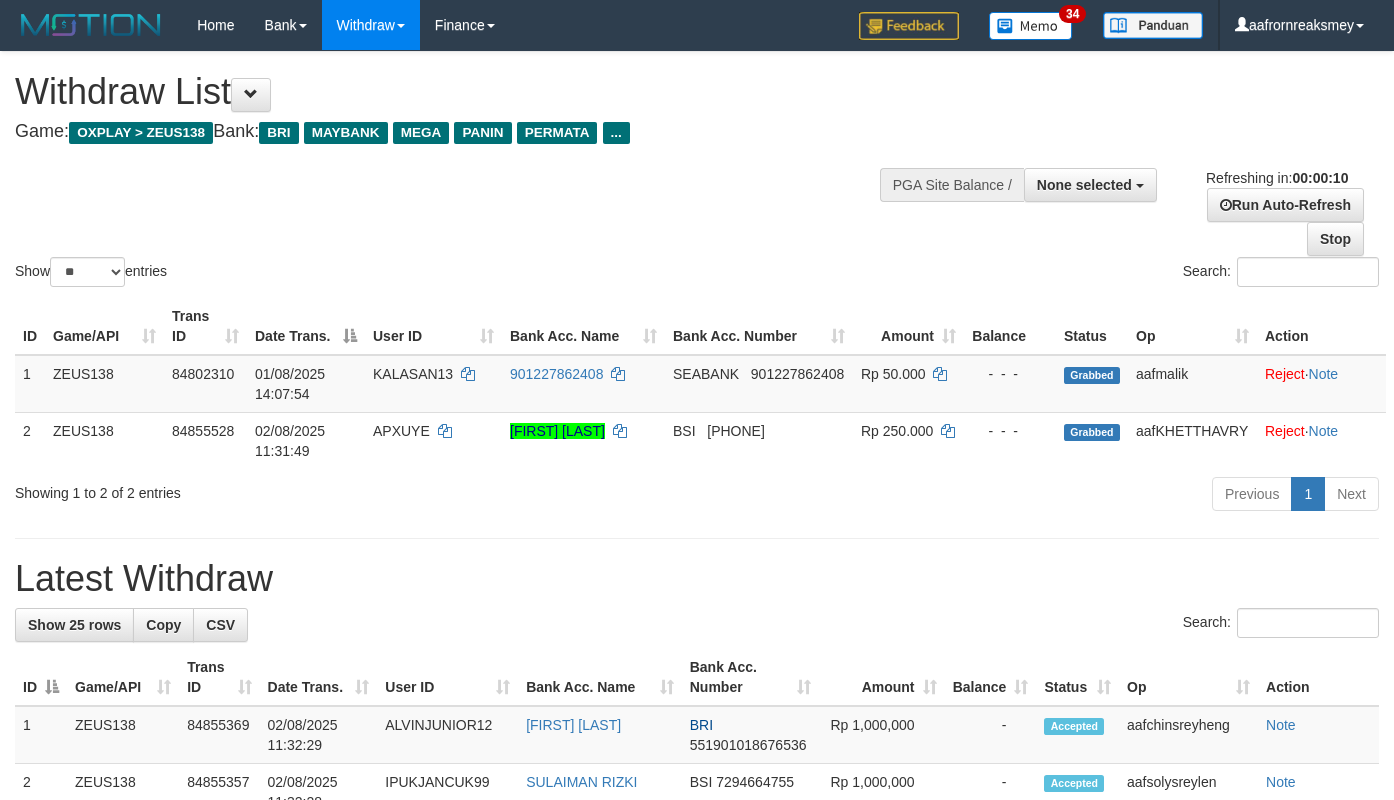 select 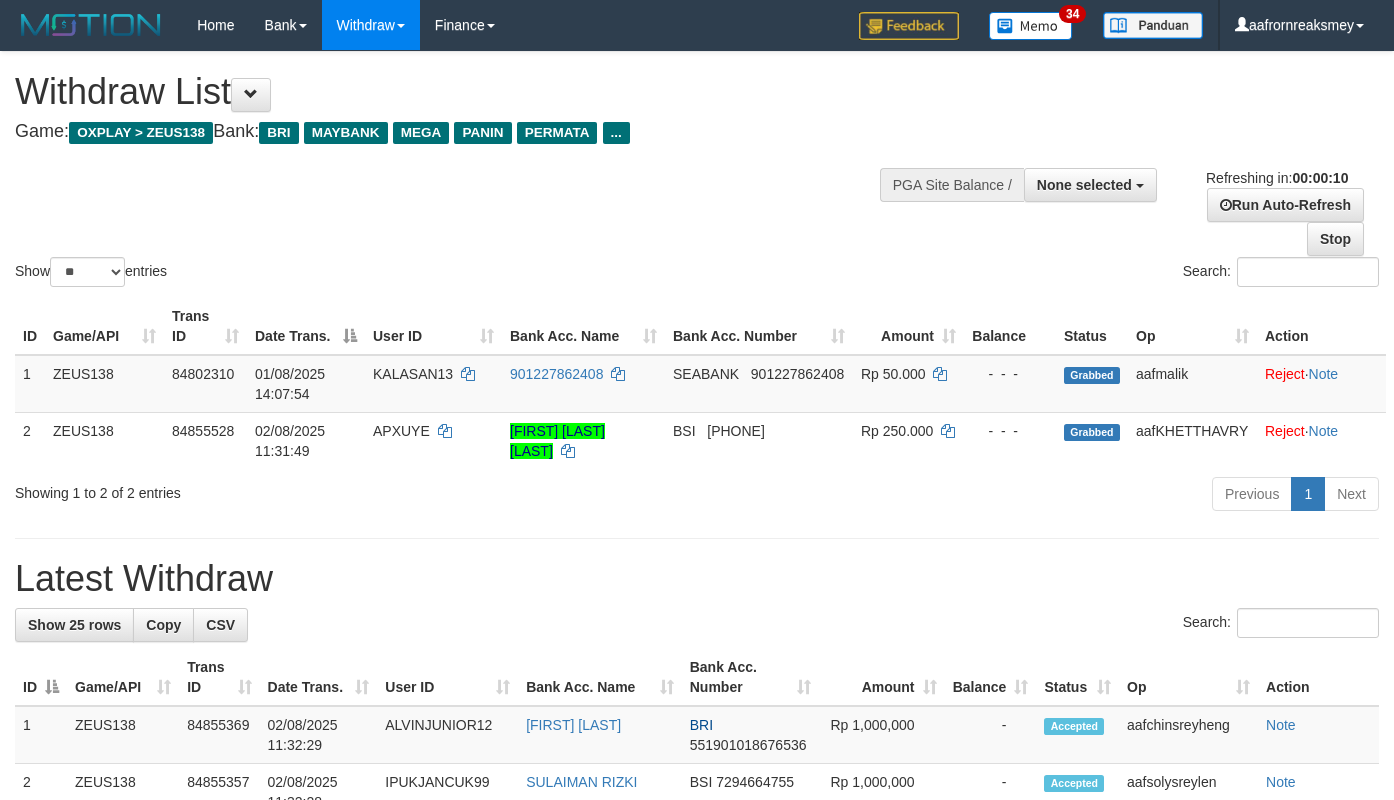 select 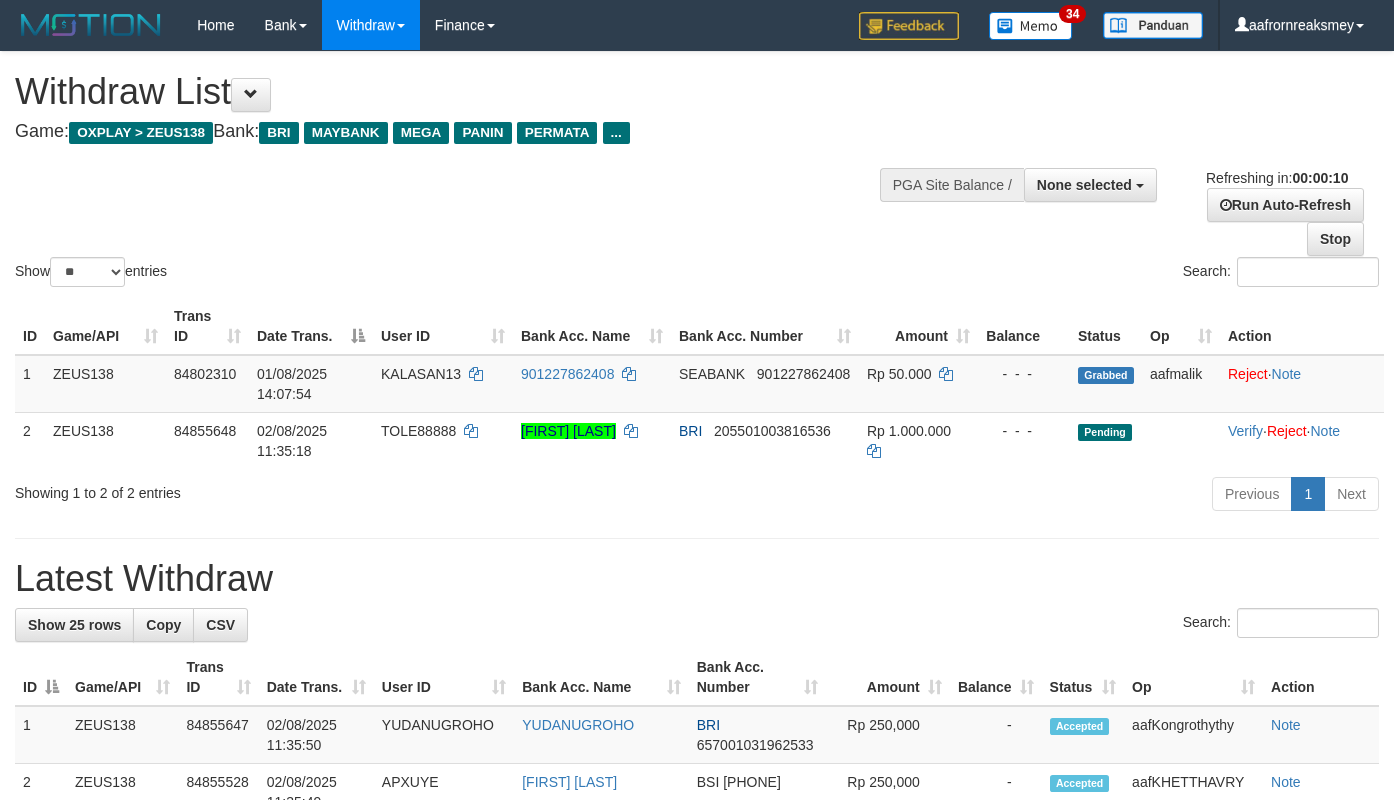 select 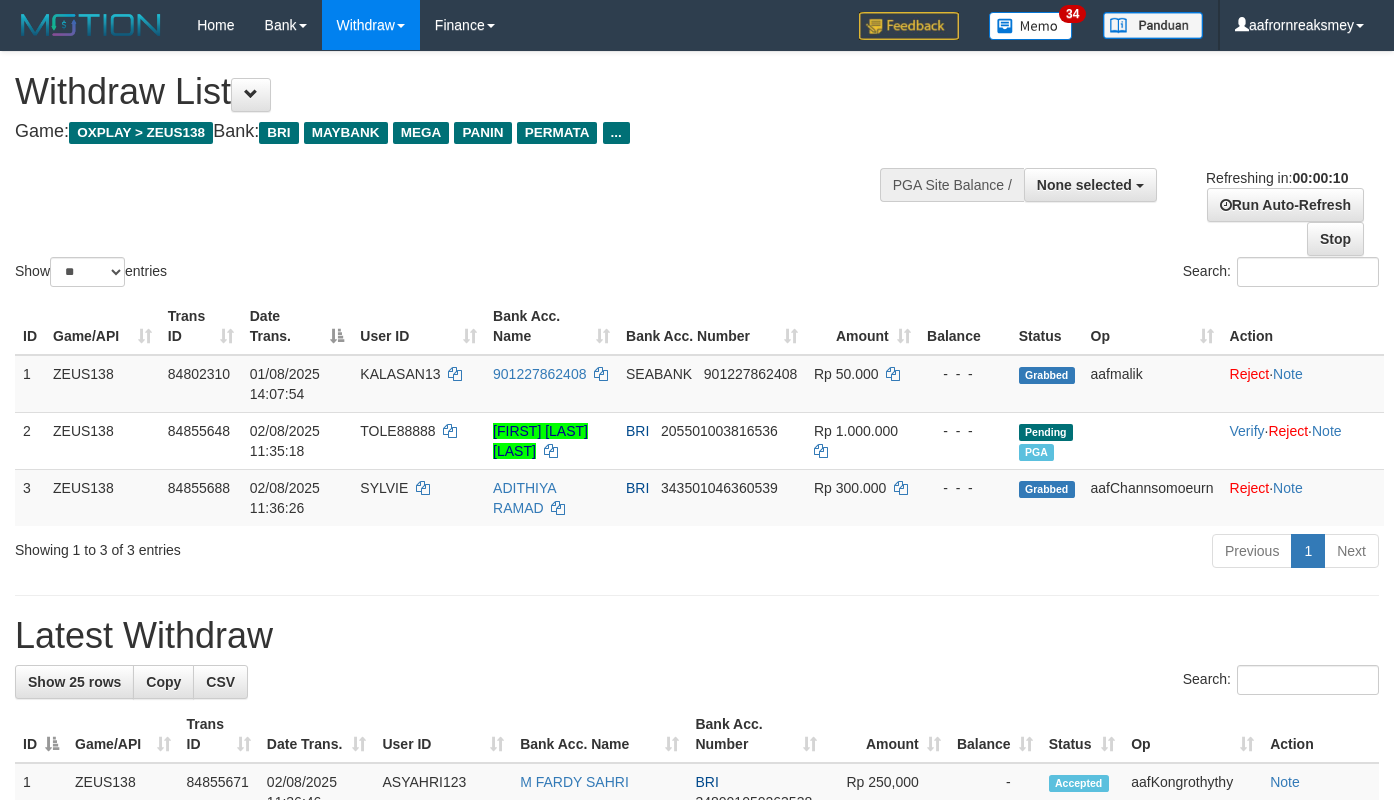 select 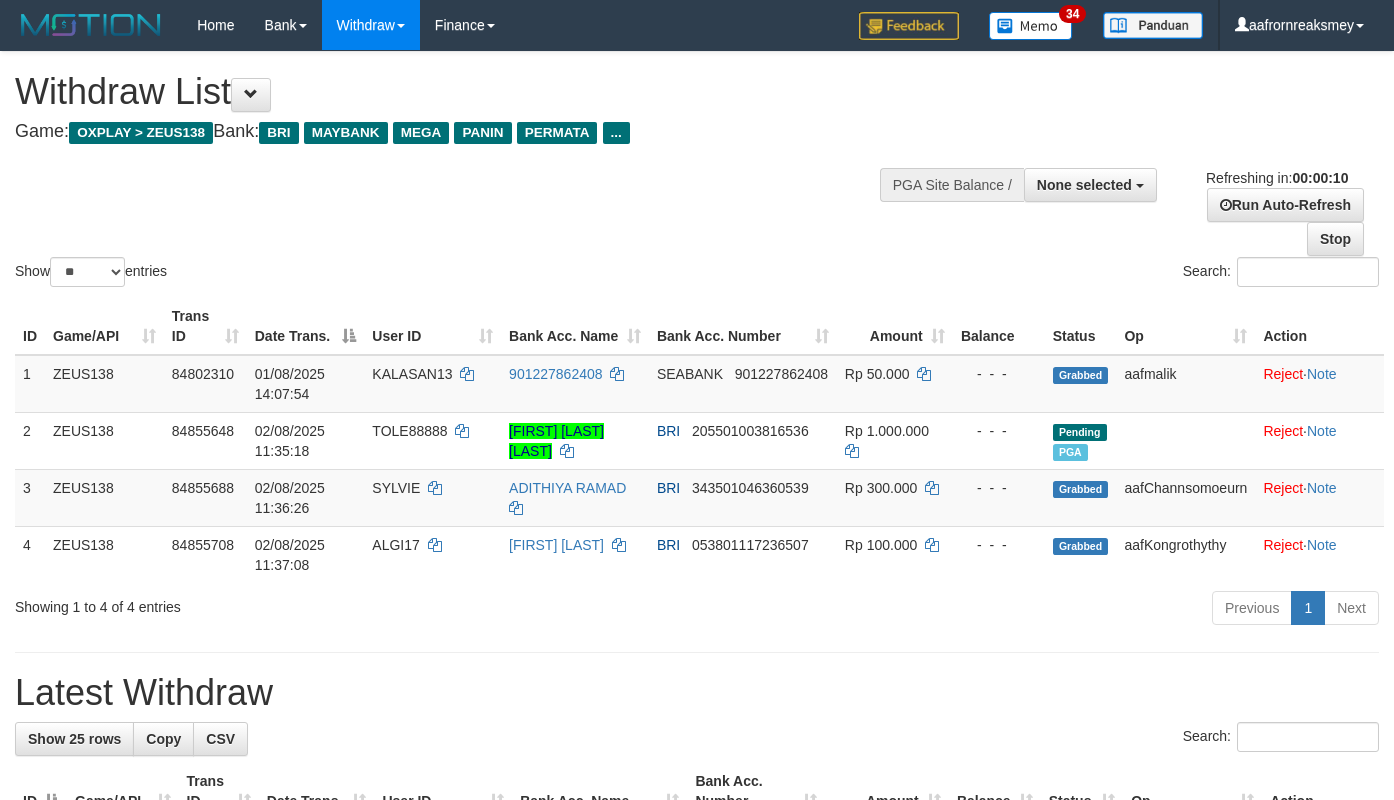 select 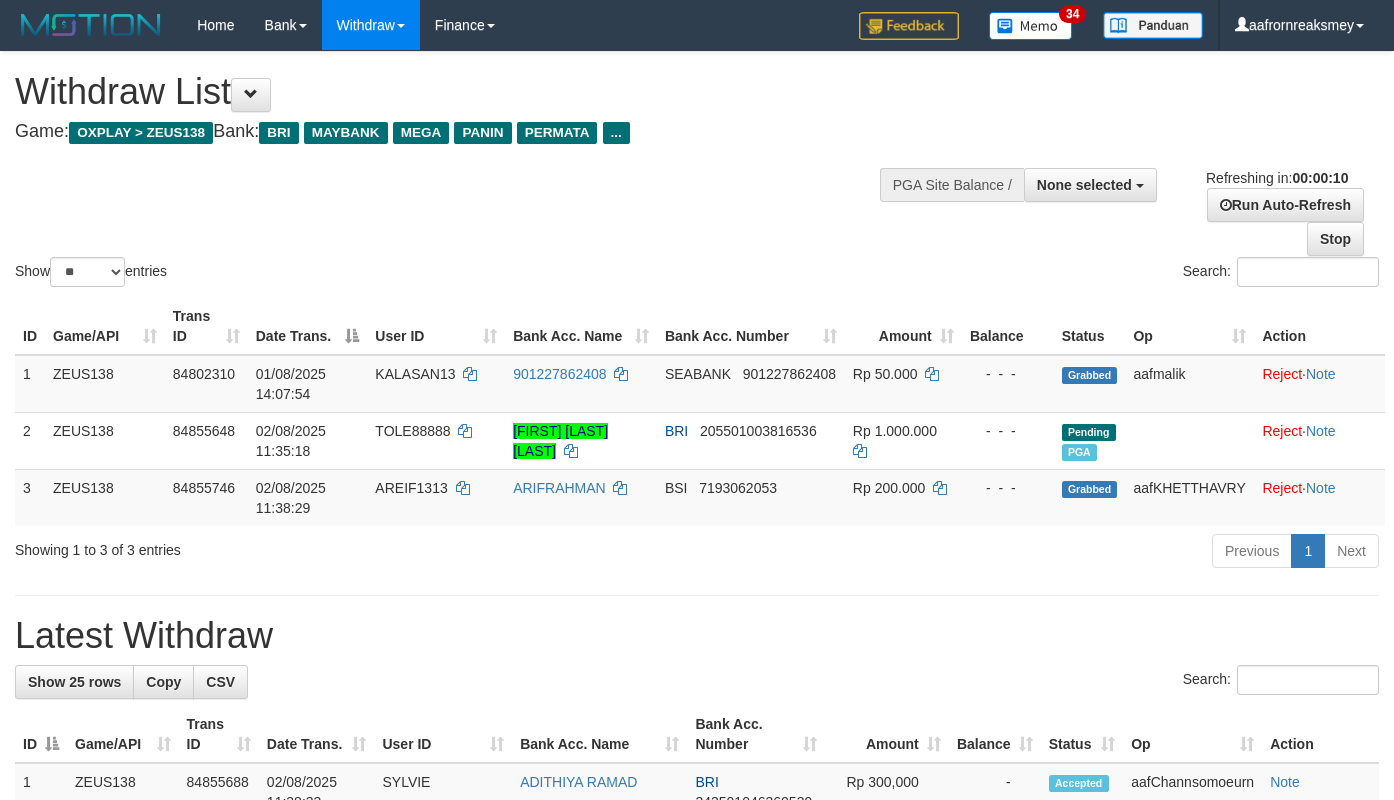 select 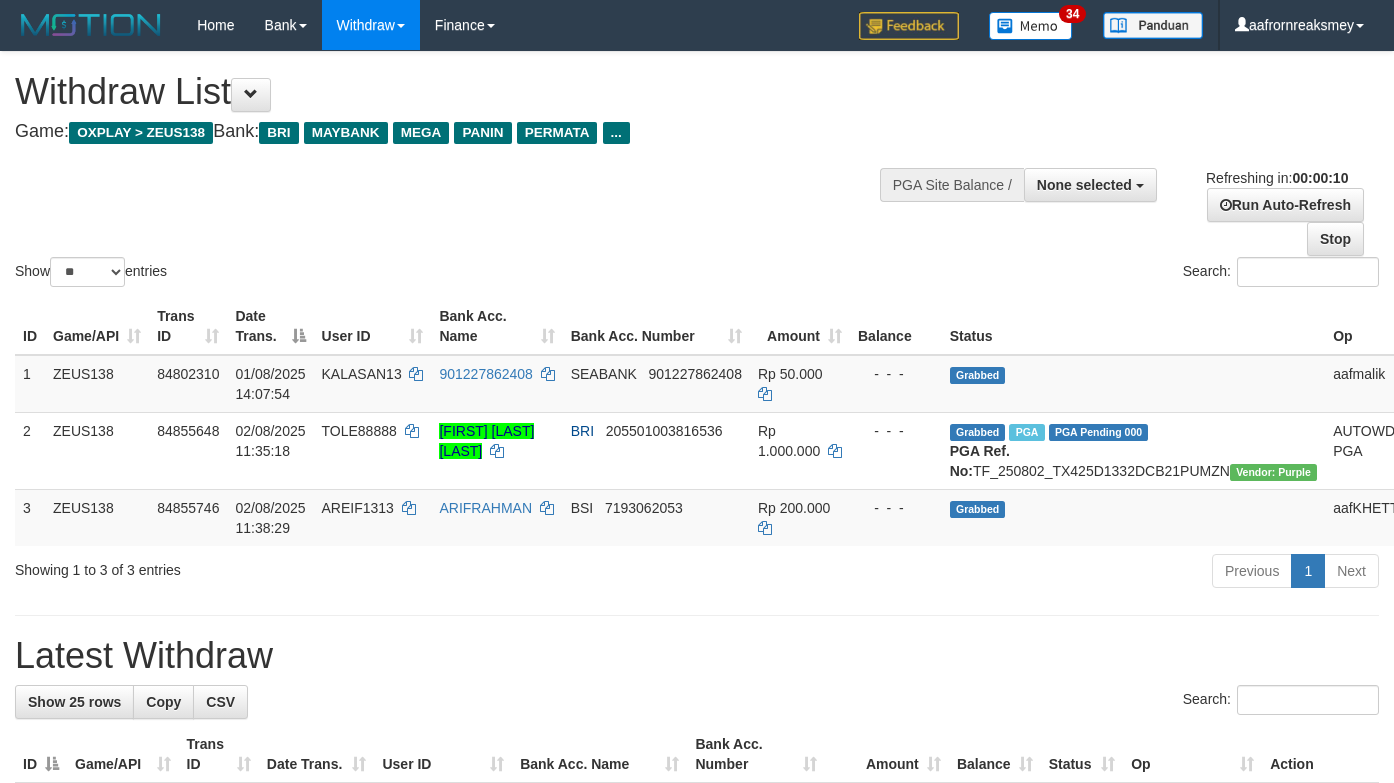 select 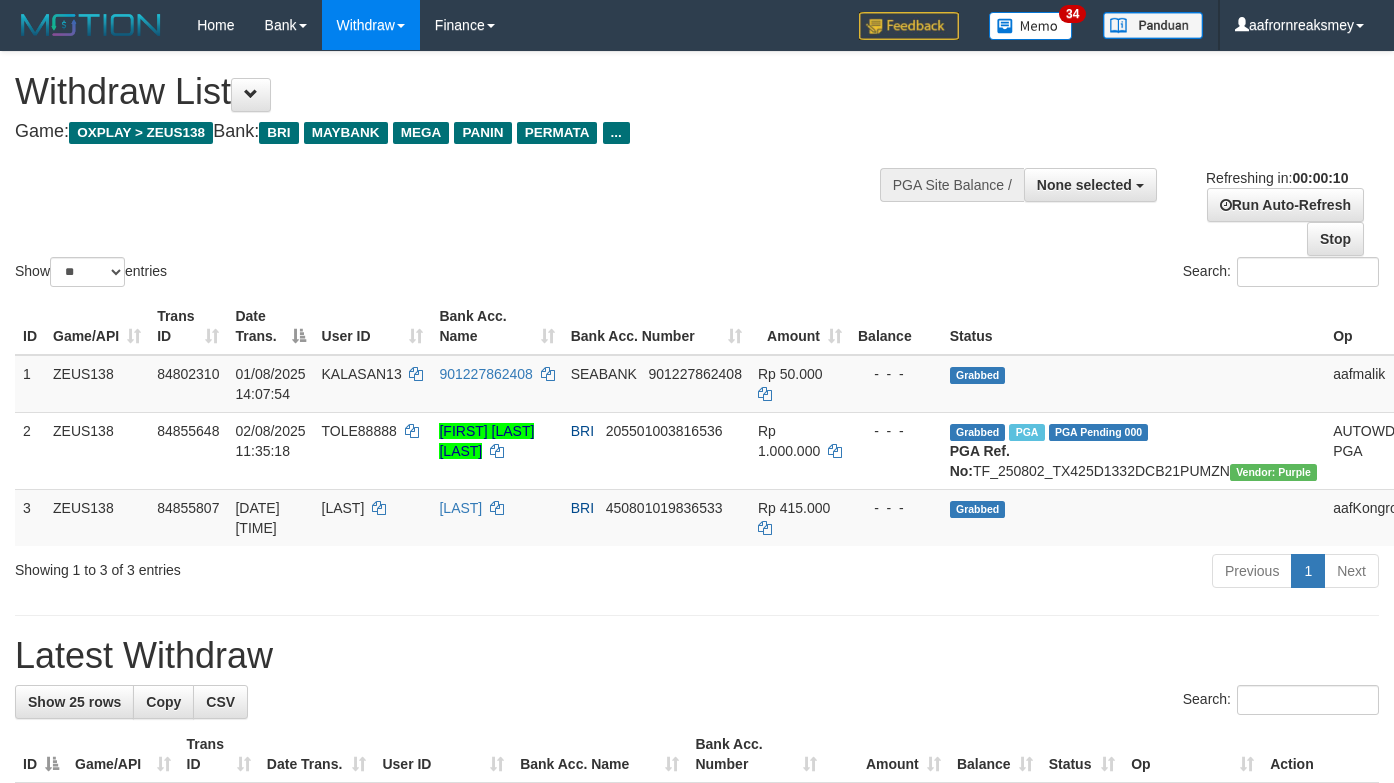 select 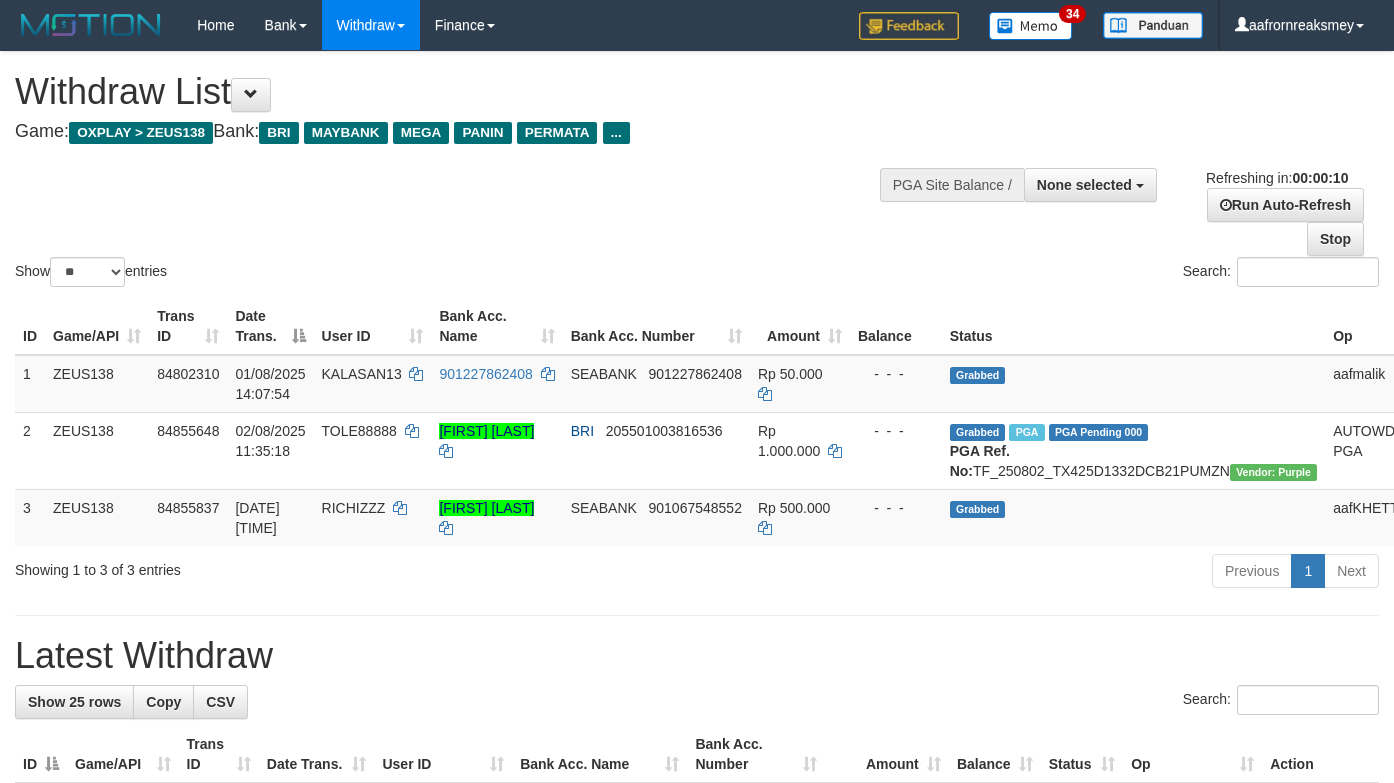 select 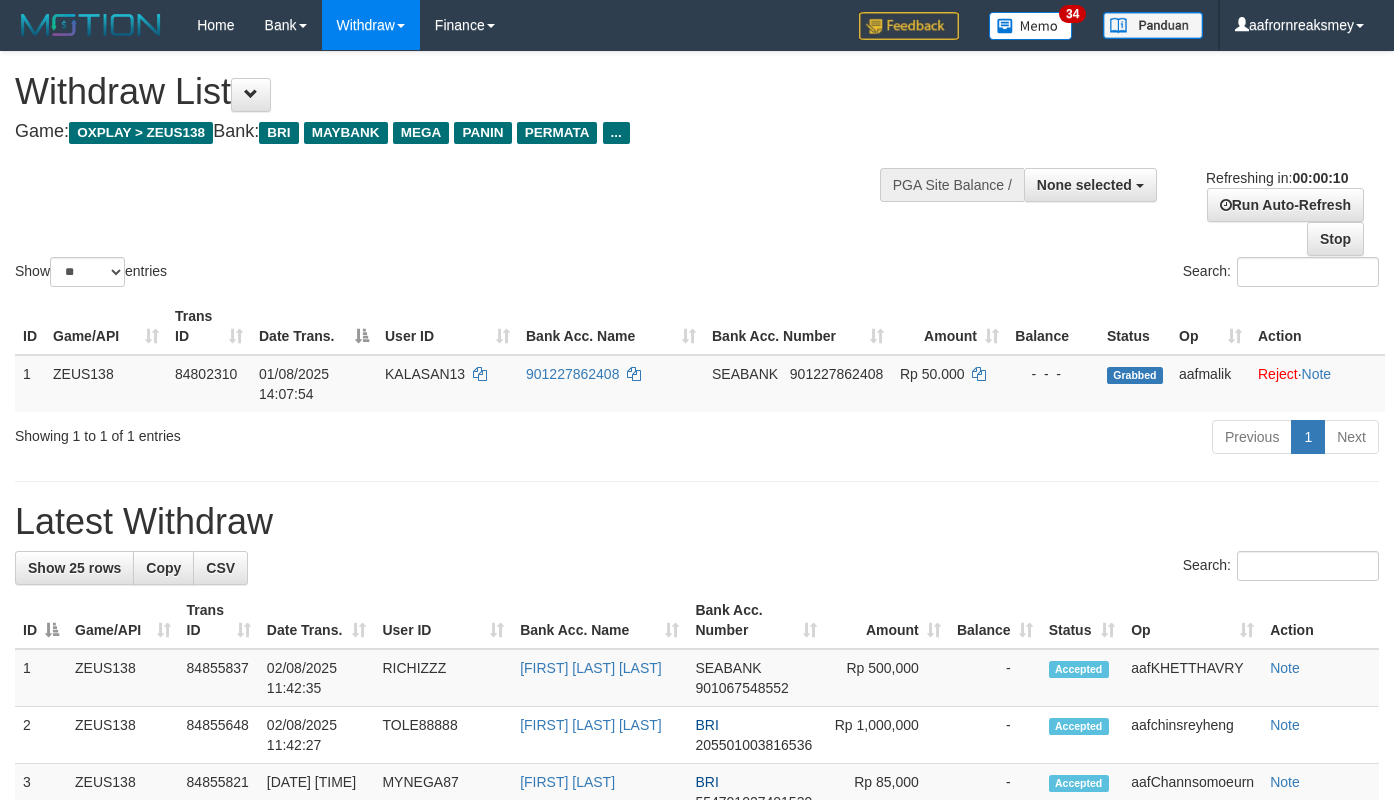 select 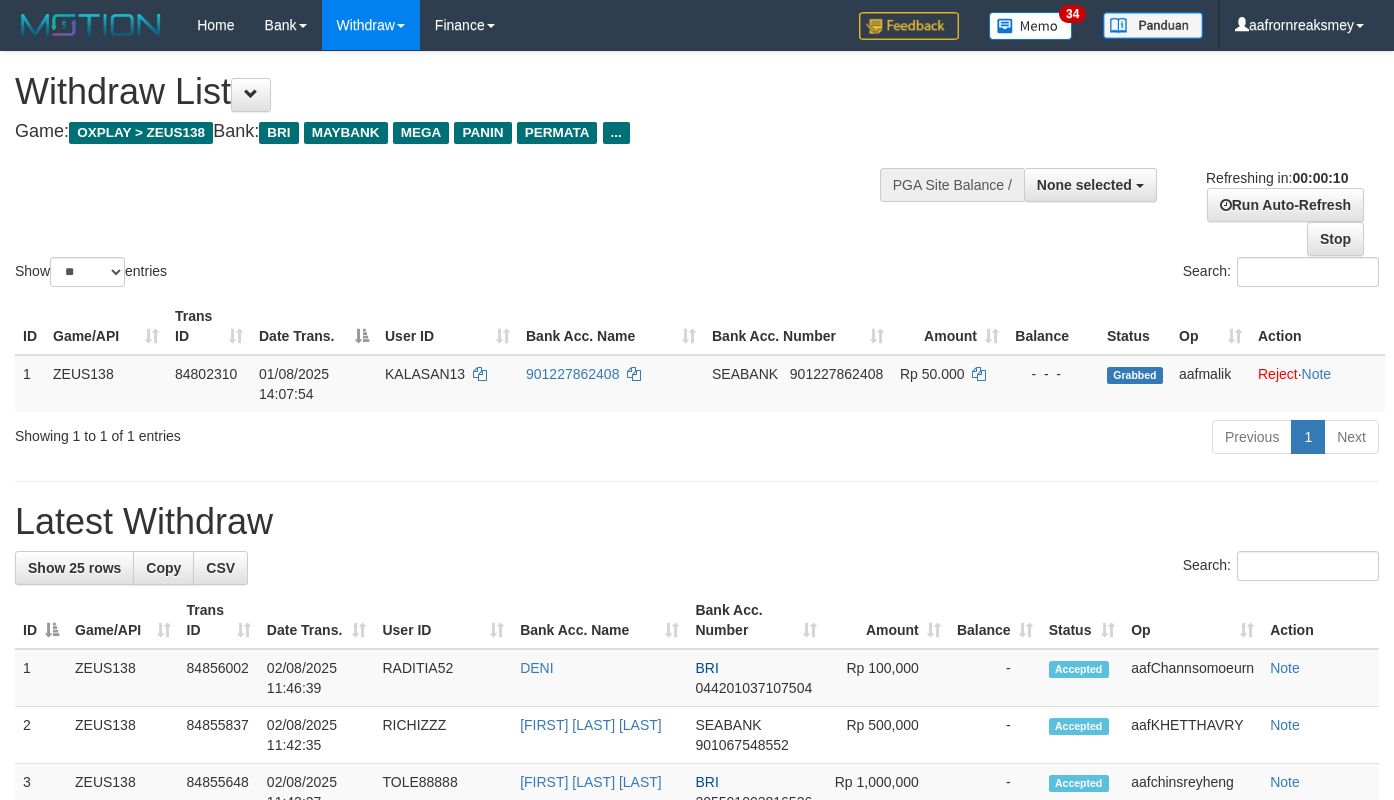 select 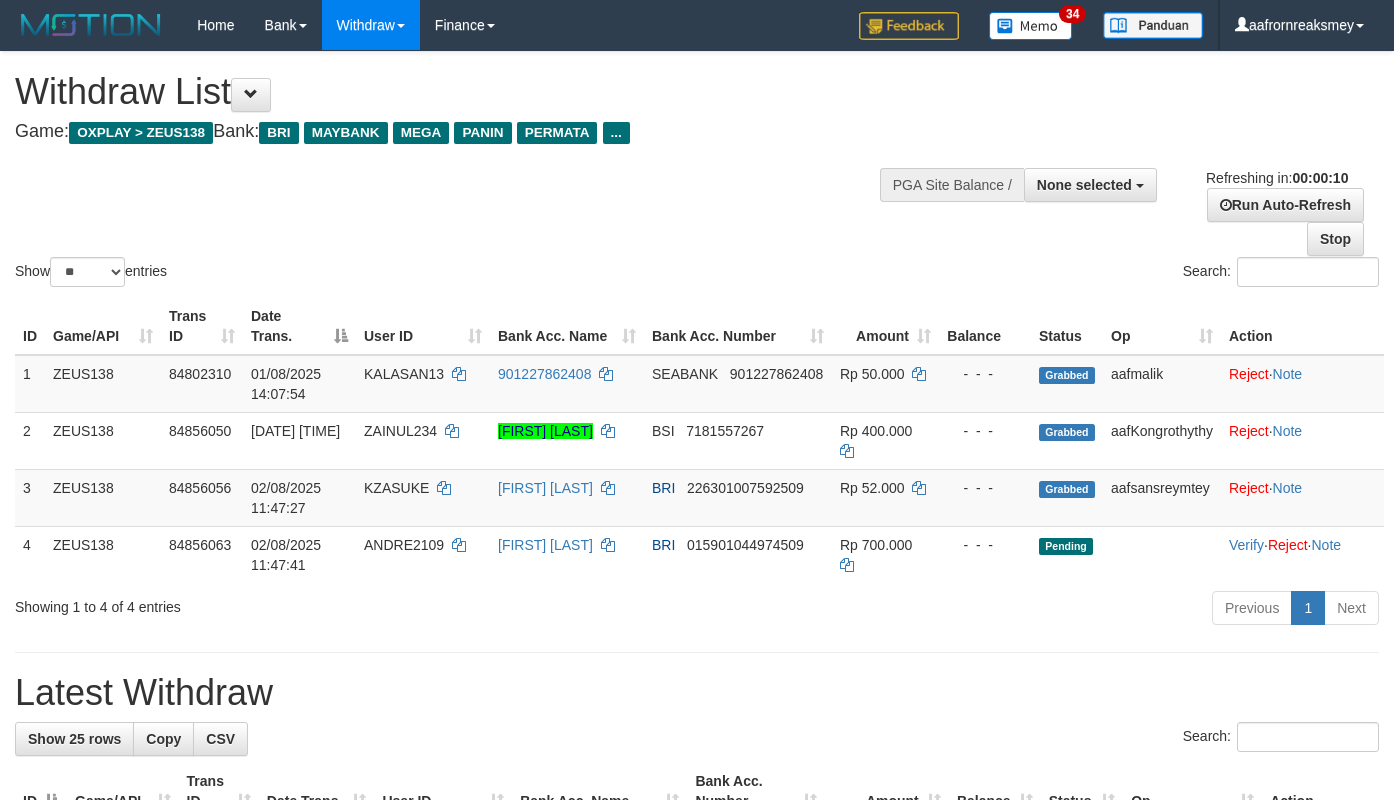 select 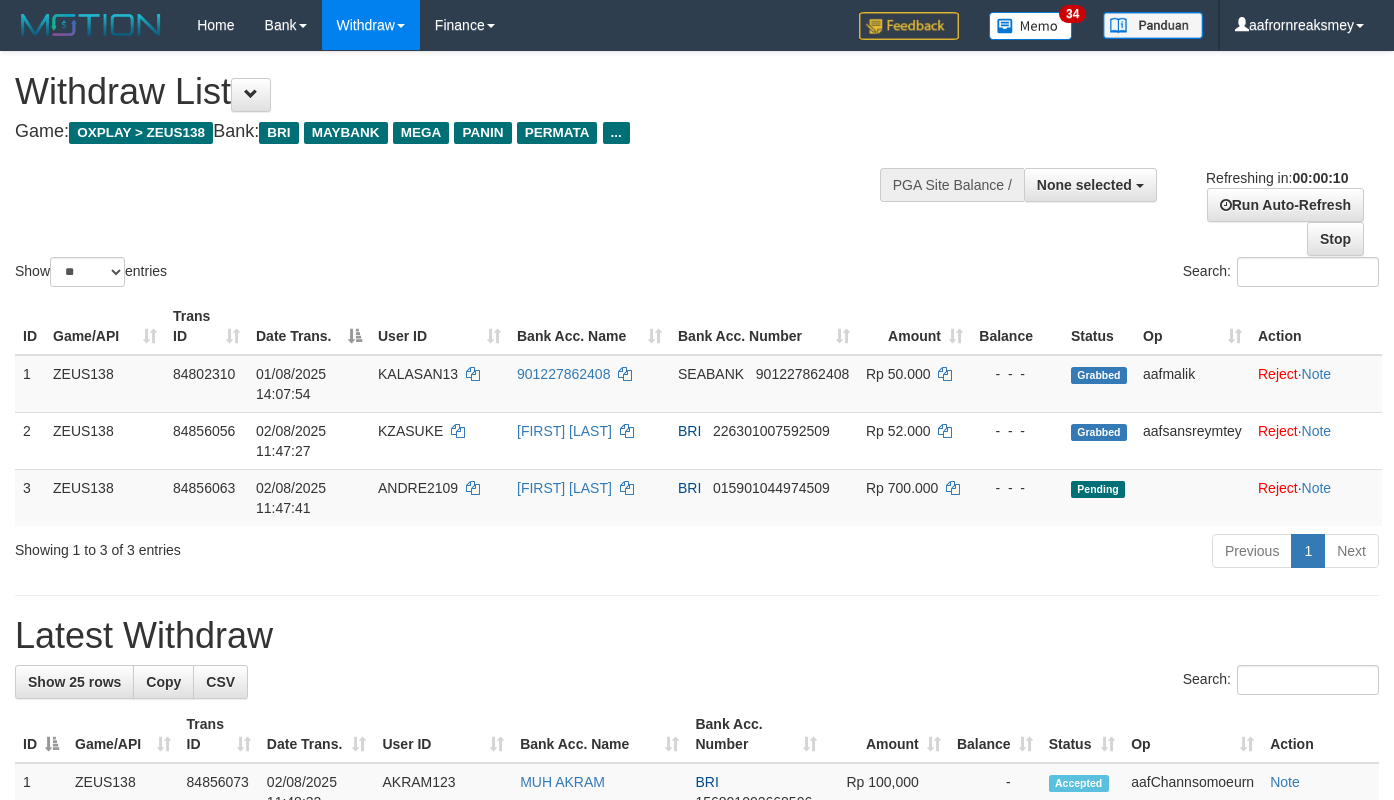 select 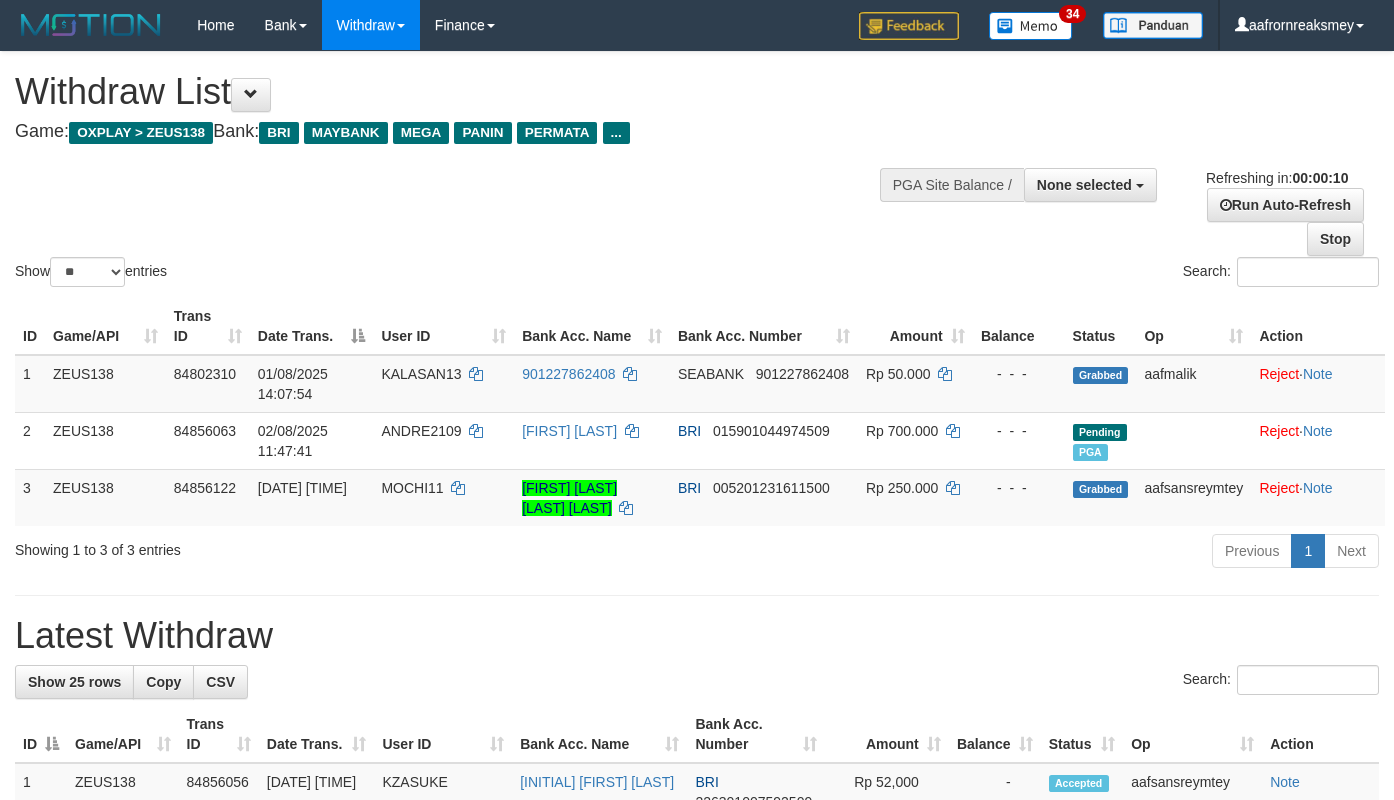 select 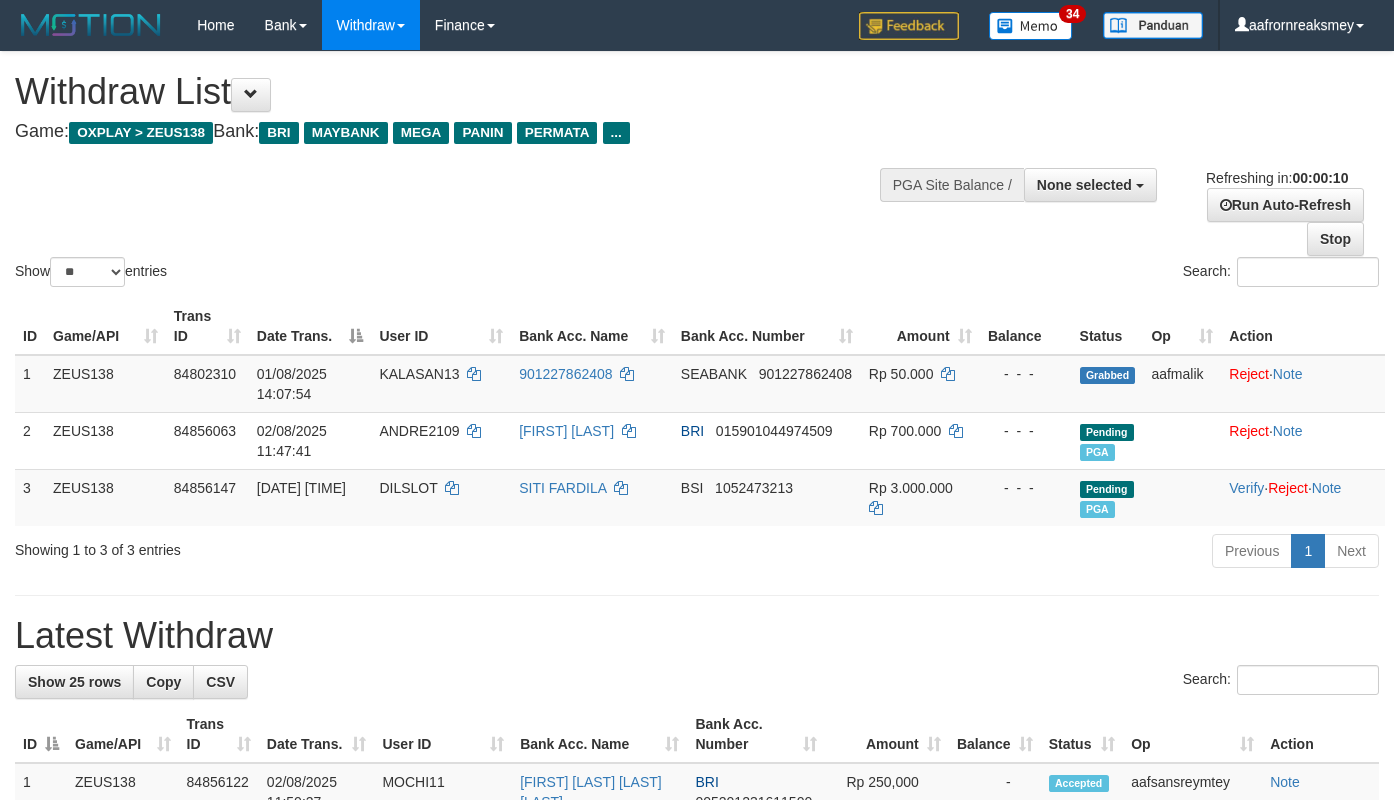 select 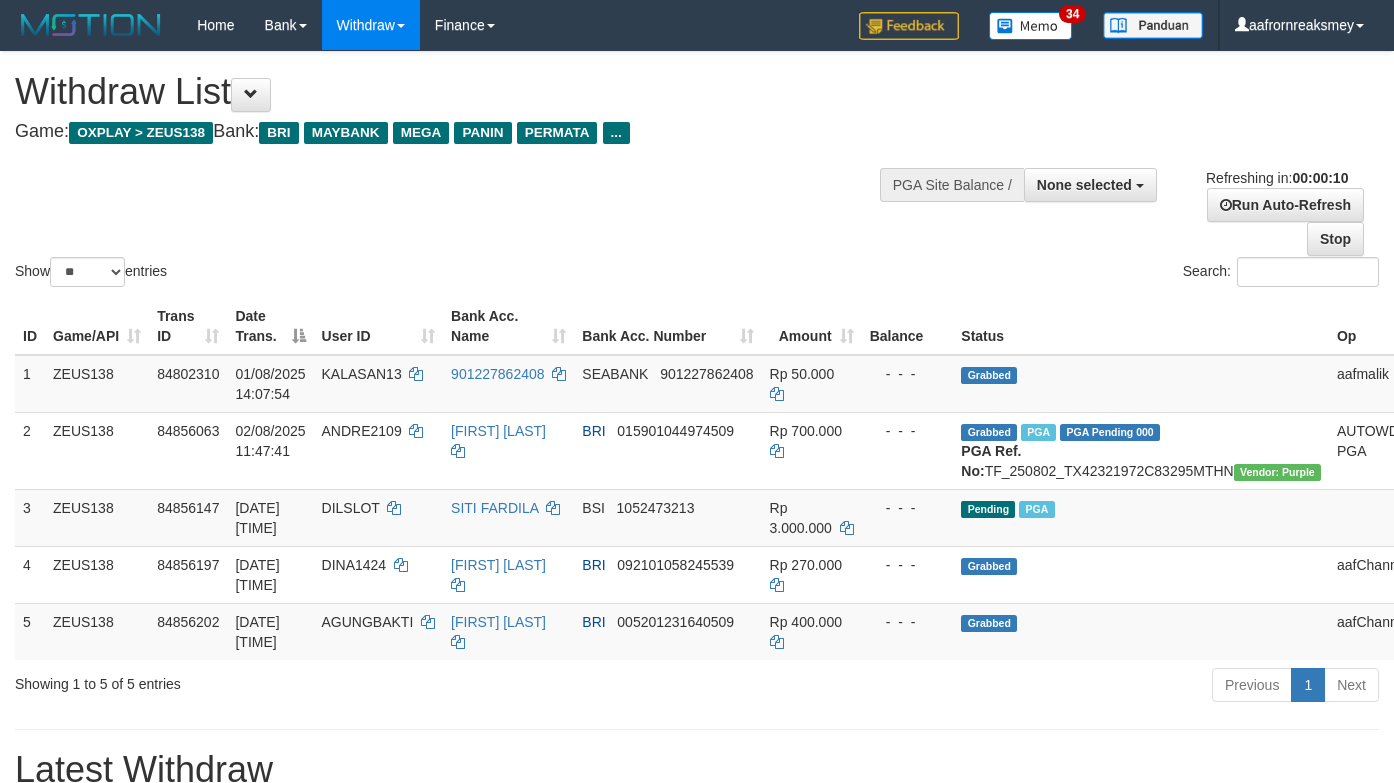 select 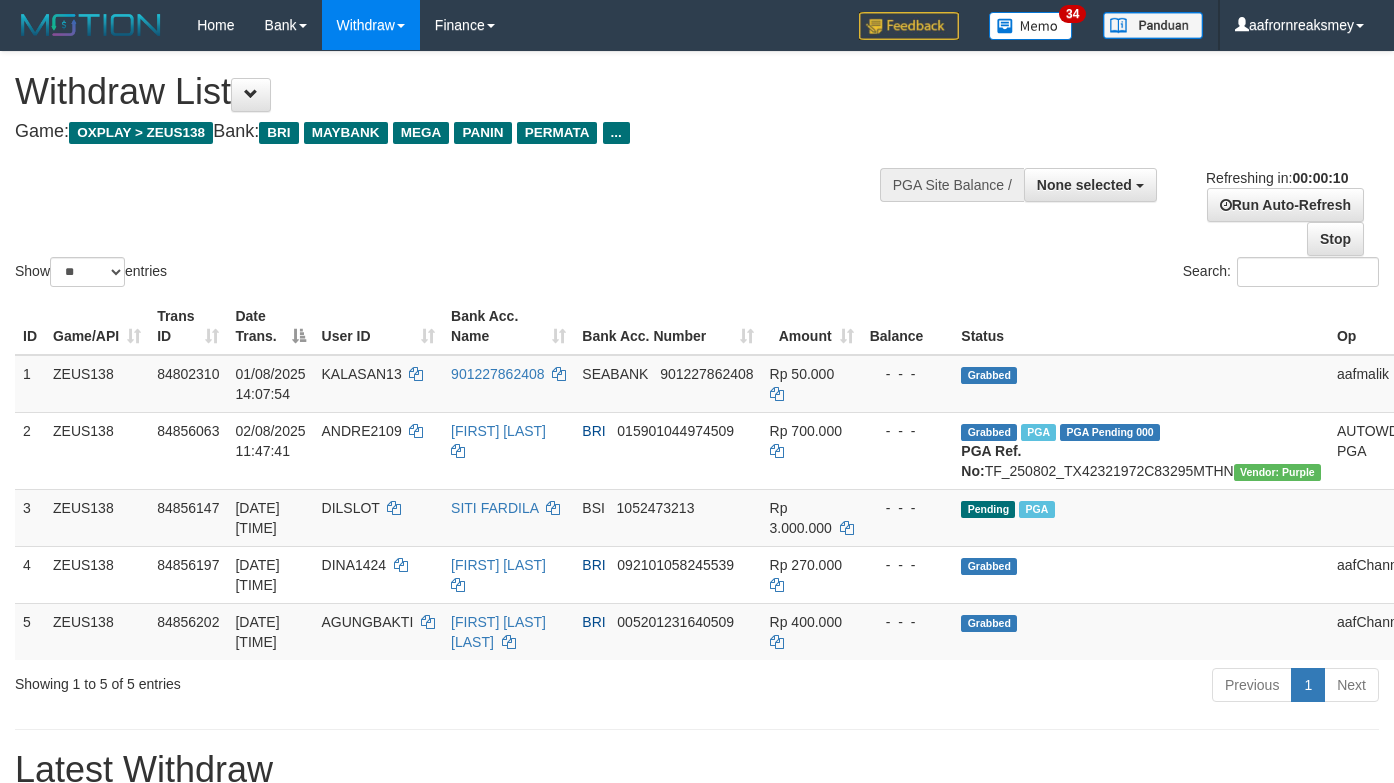 select 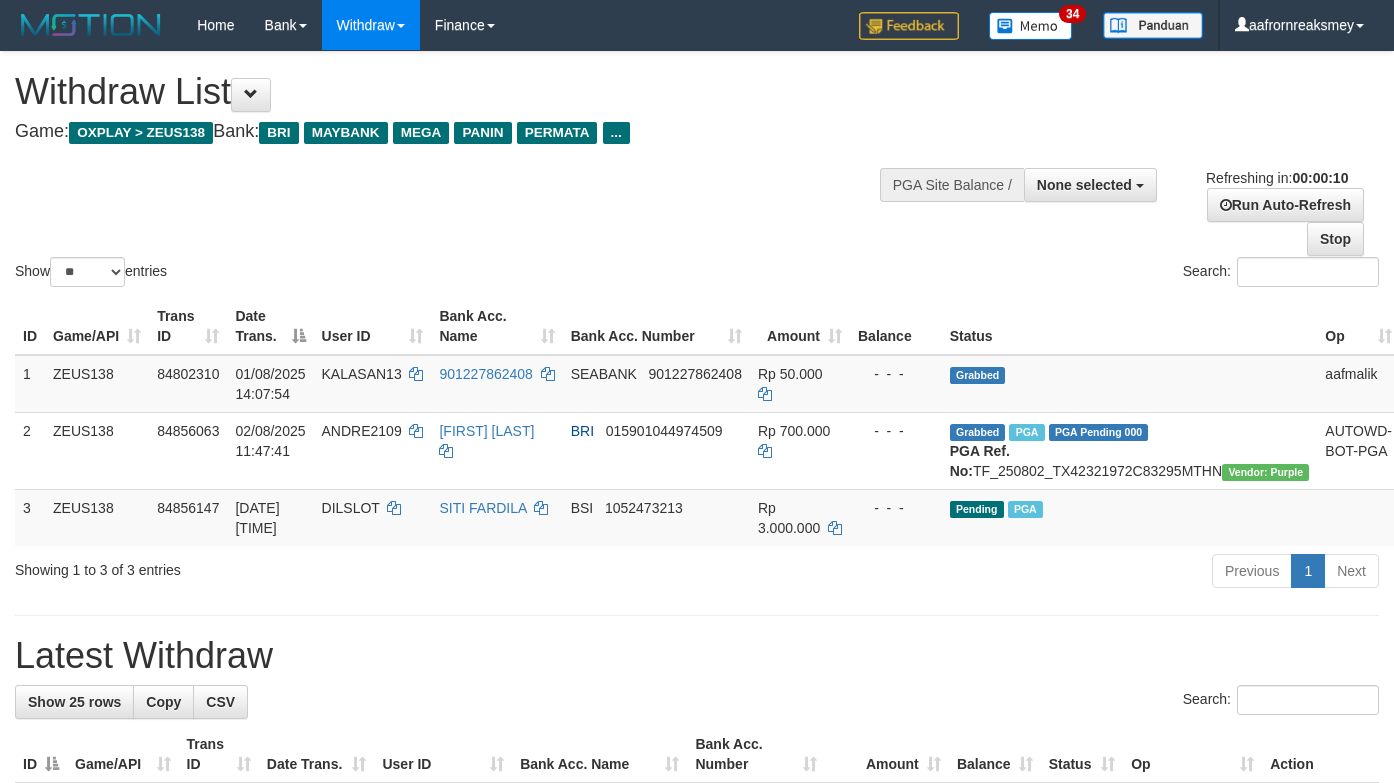 select 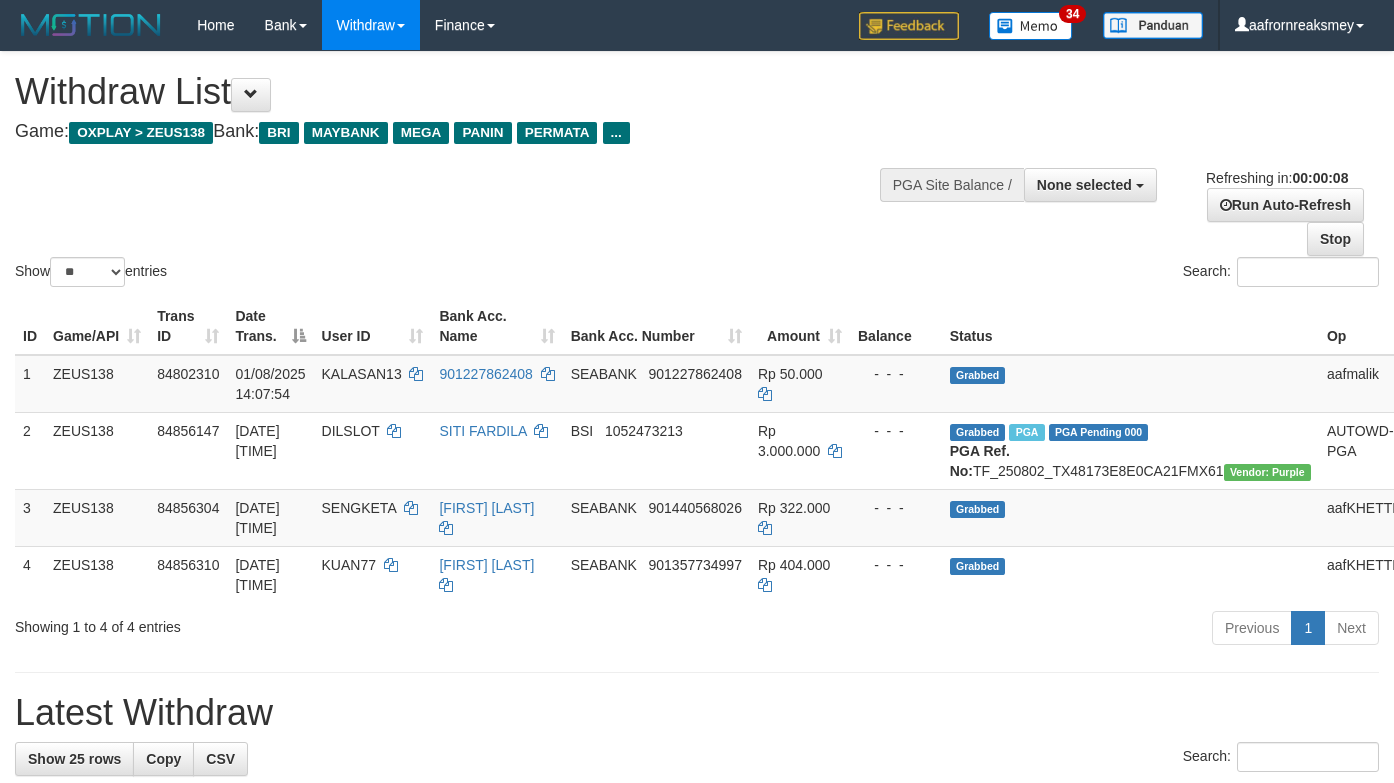 select 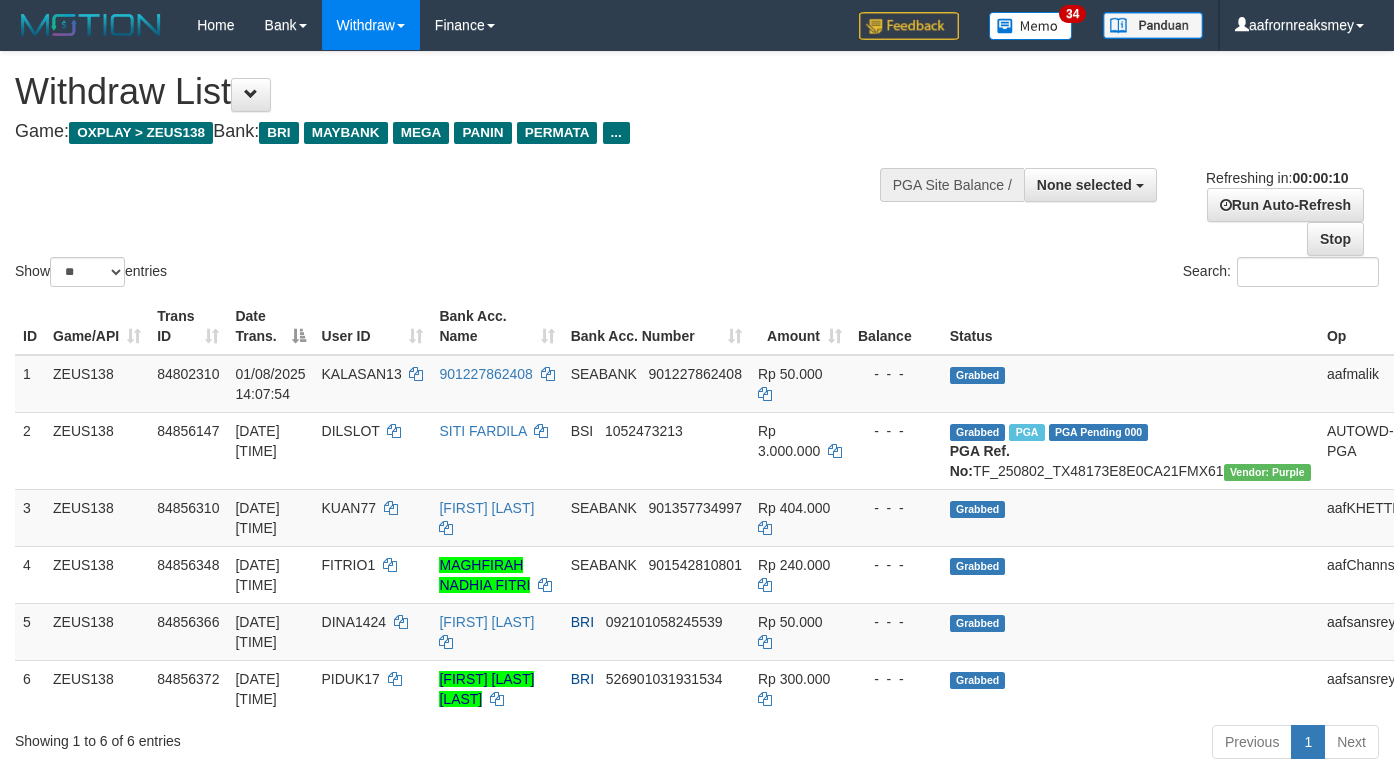select 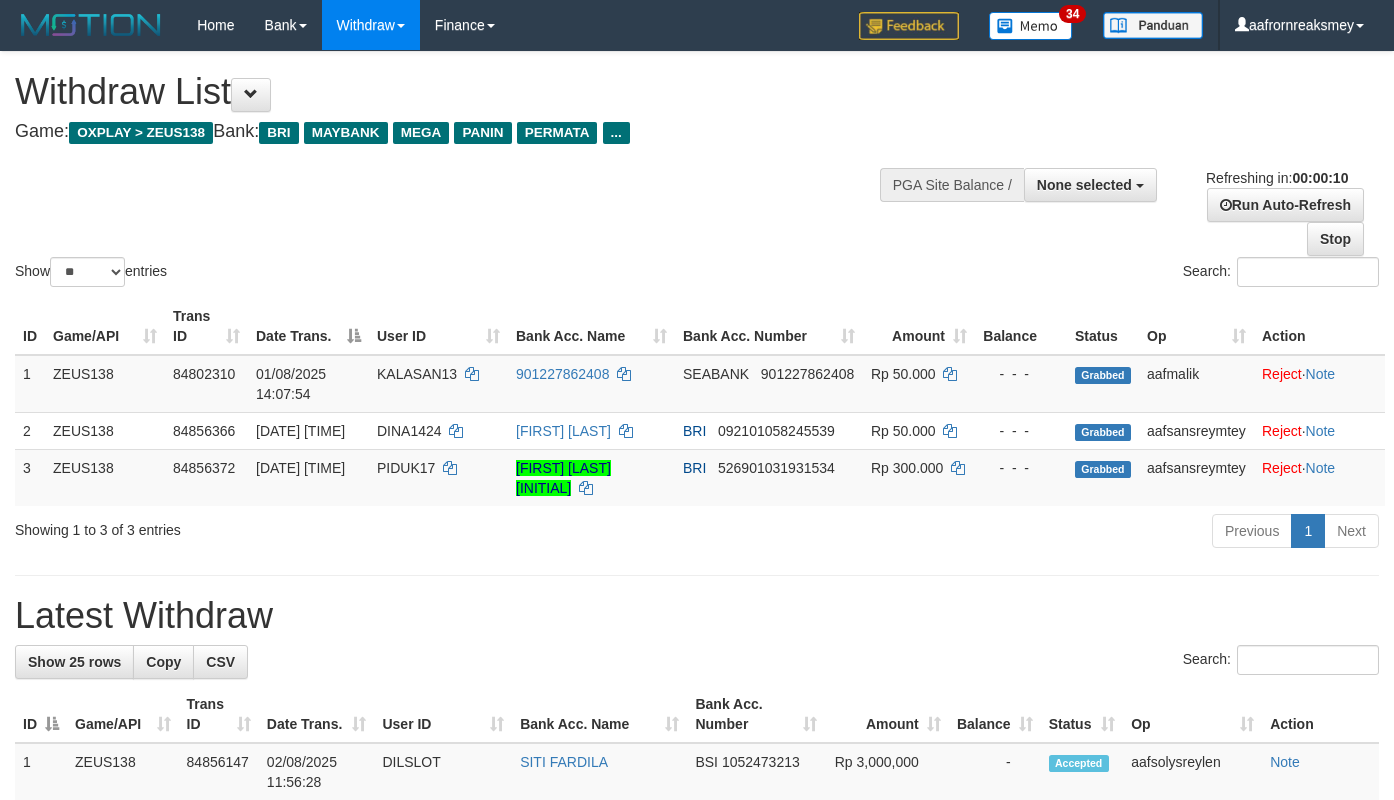 select 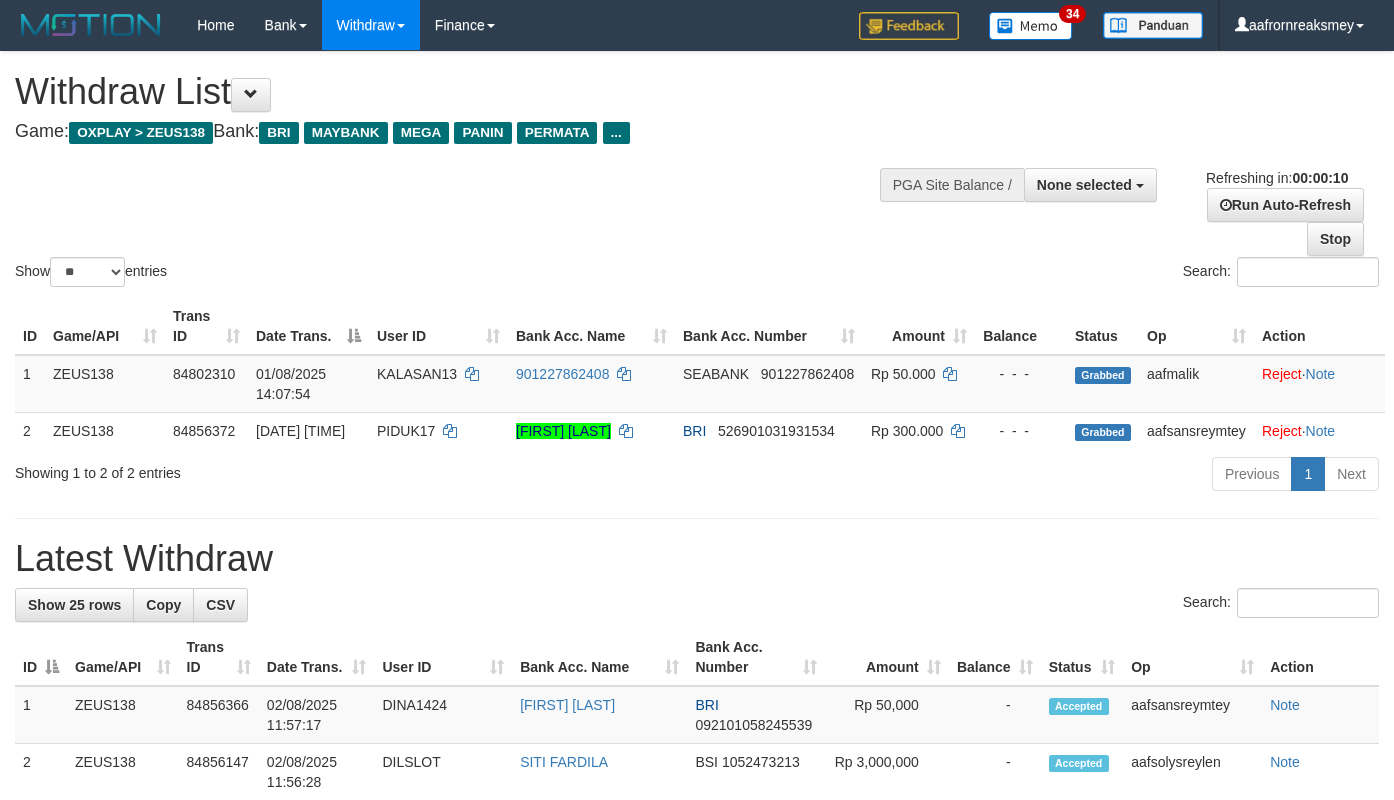 select 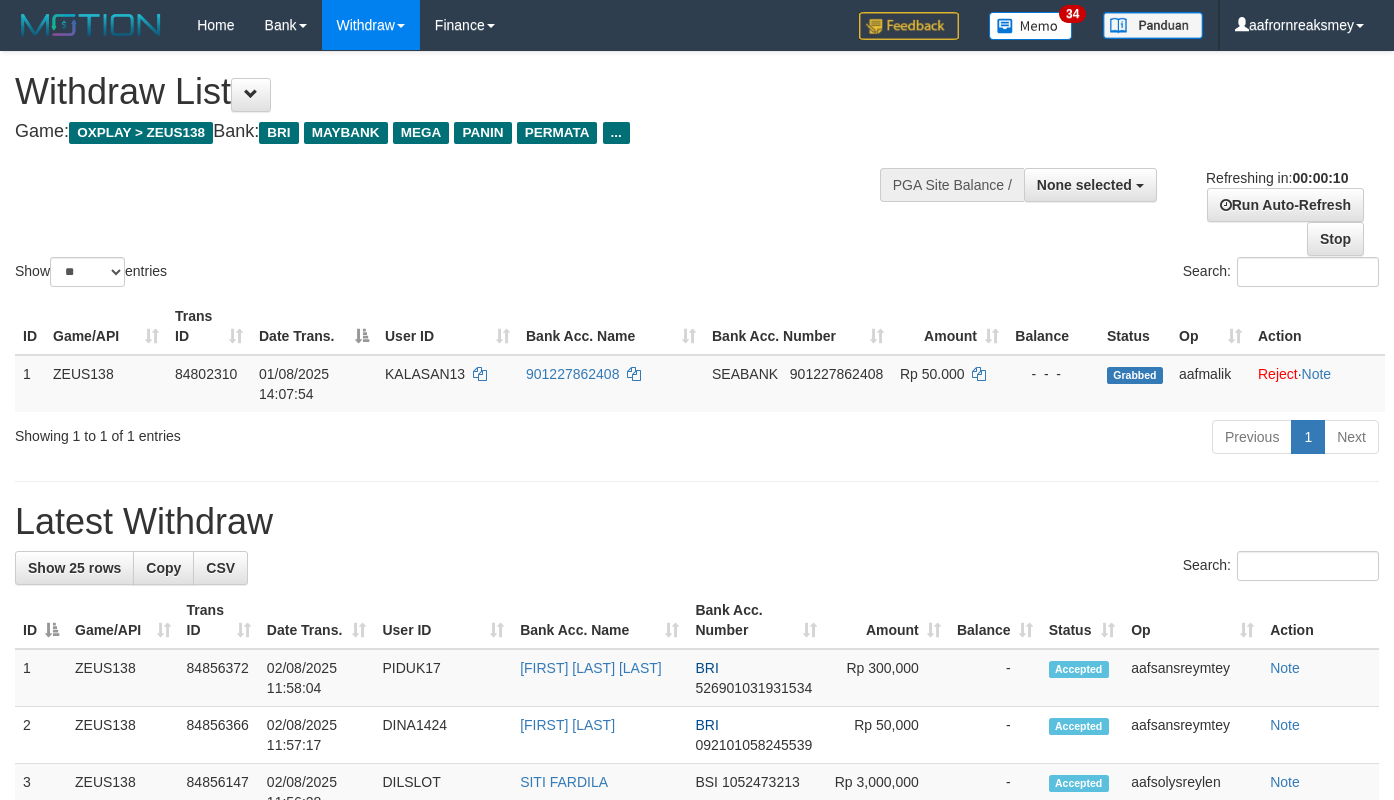 select 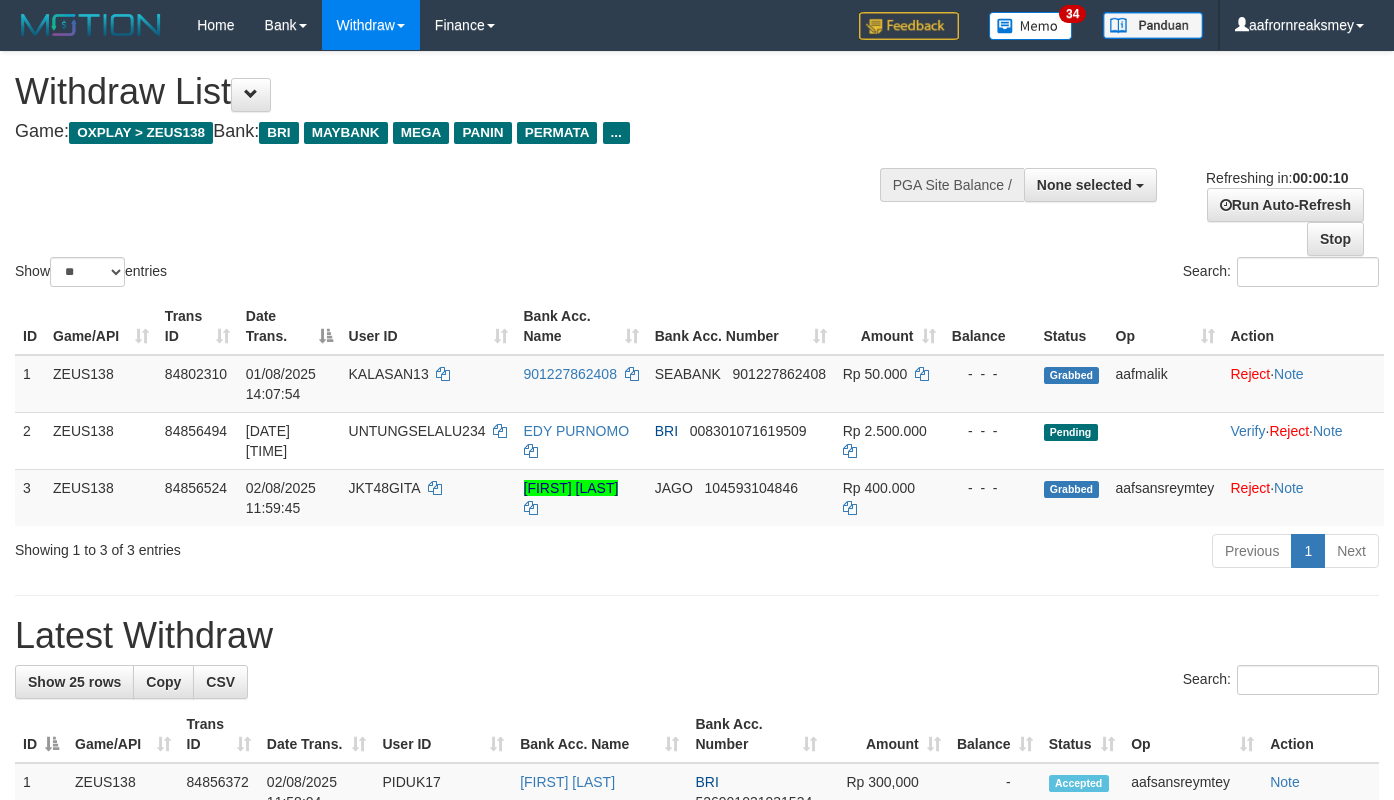 select 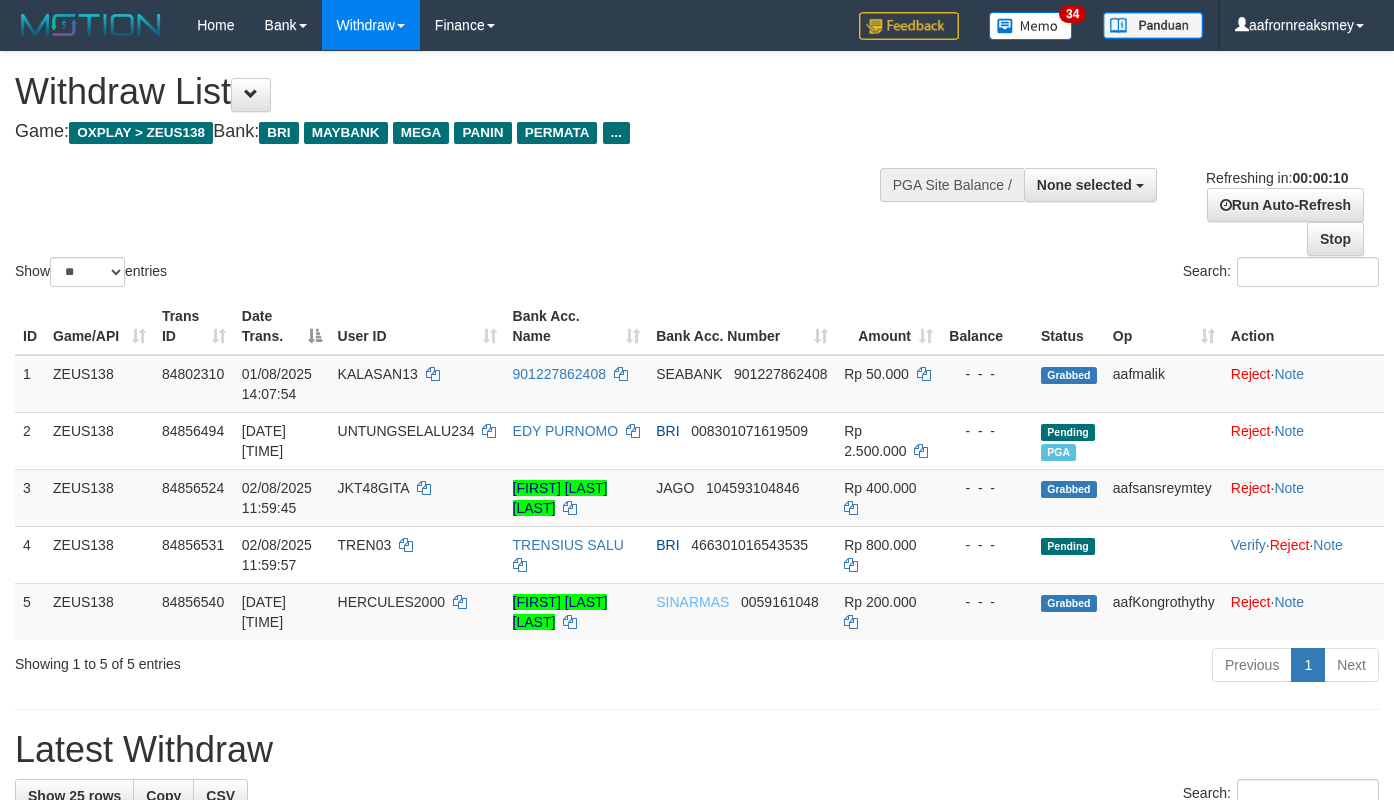 select 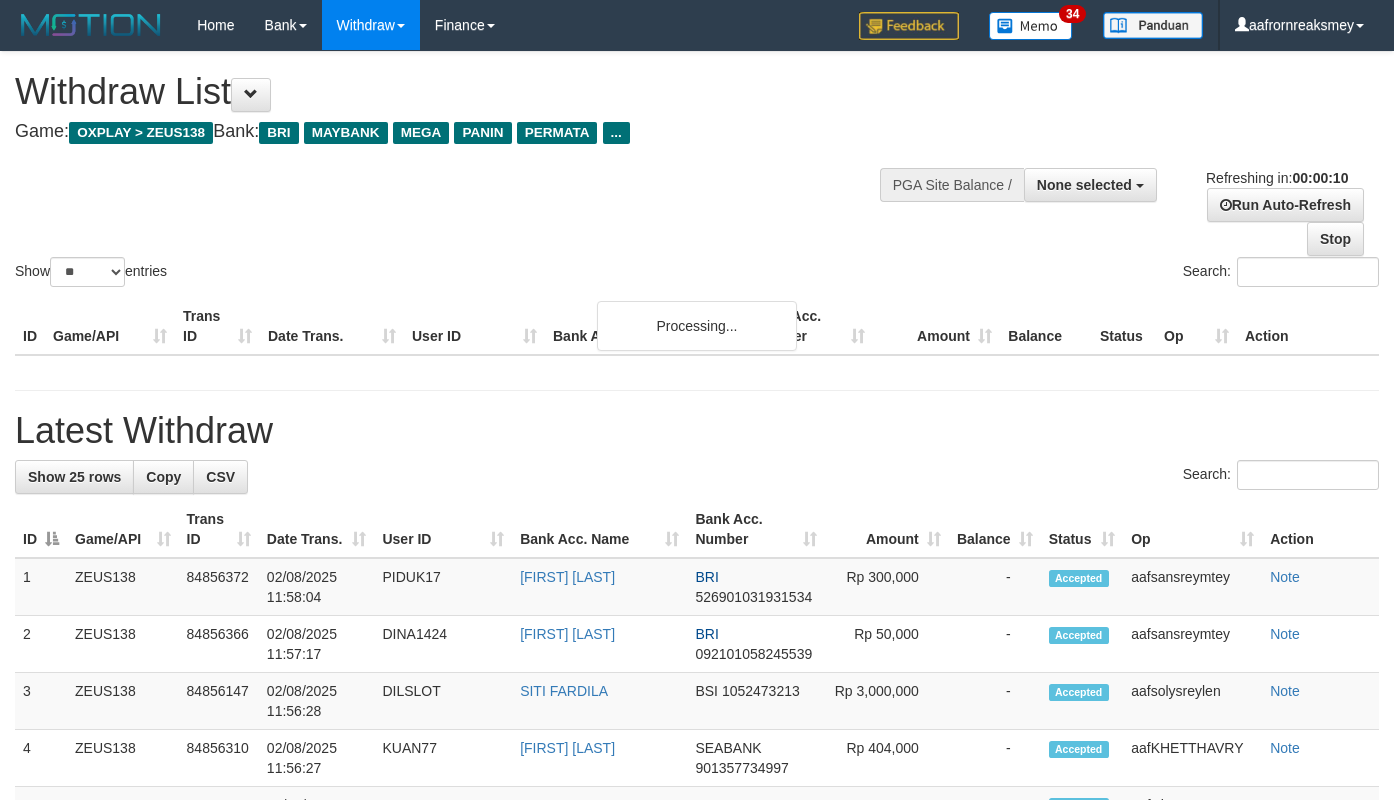 select 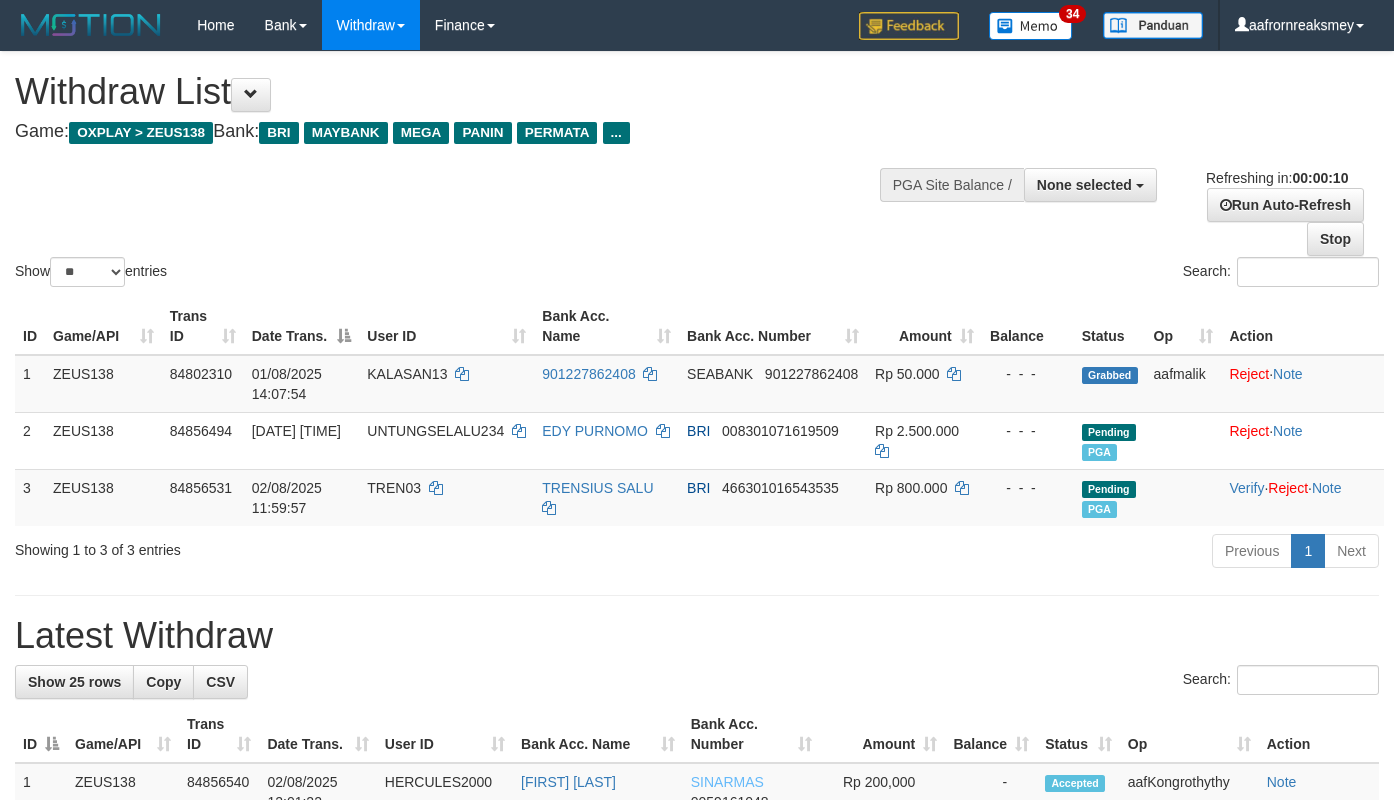 select 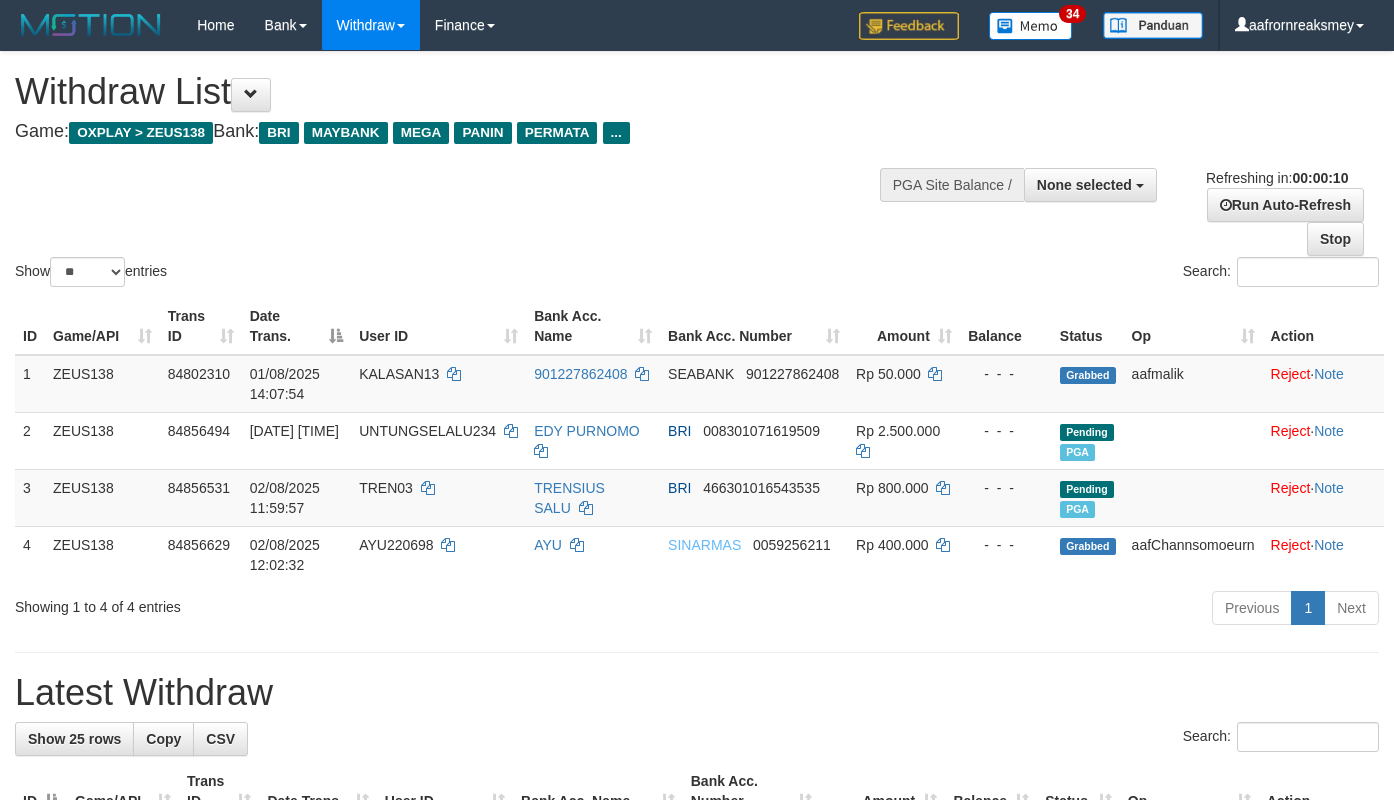 select 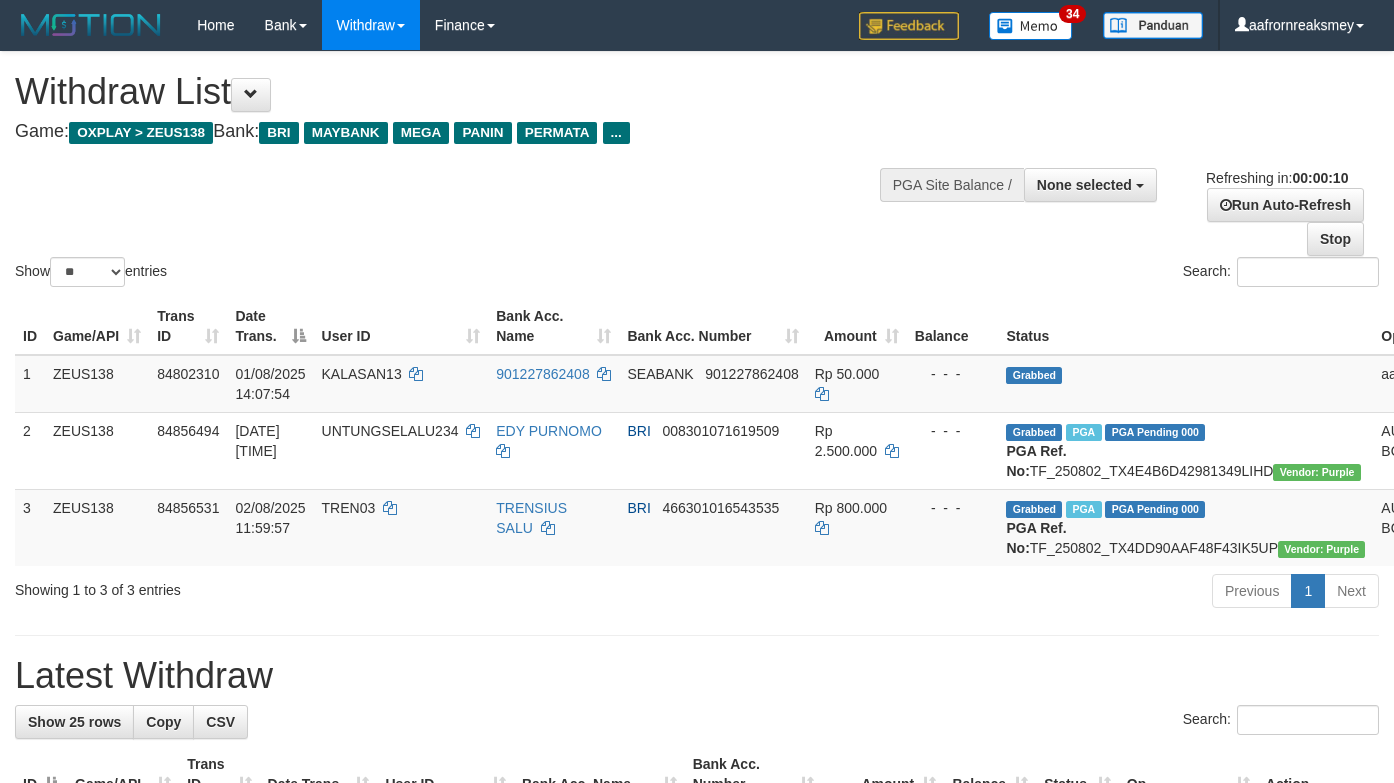 select 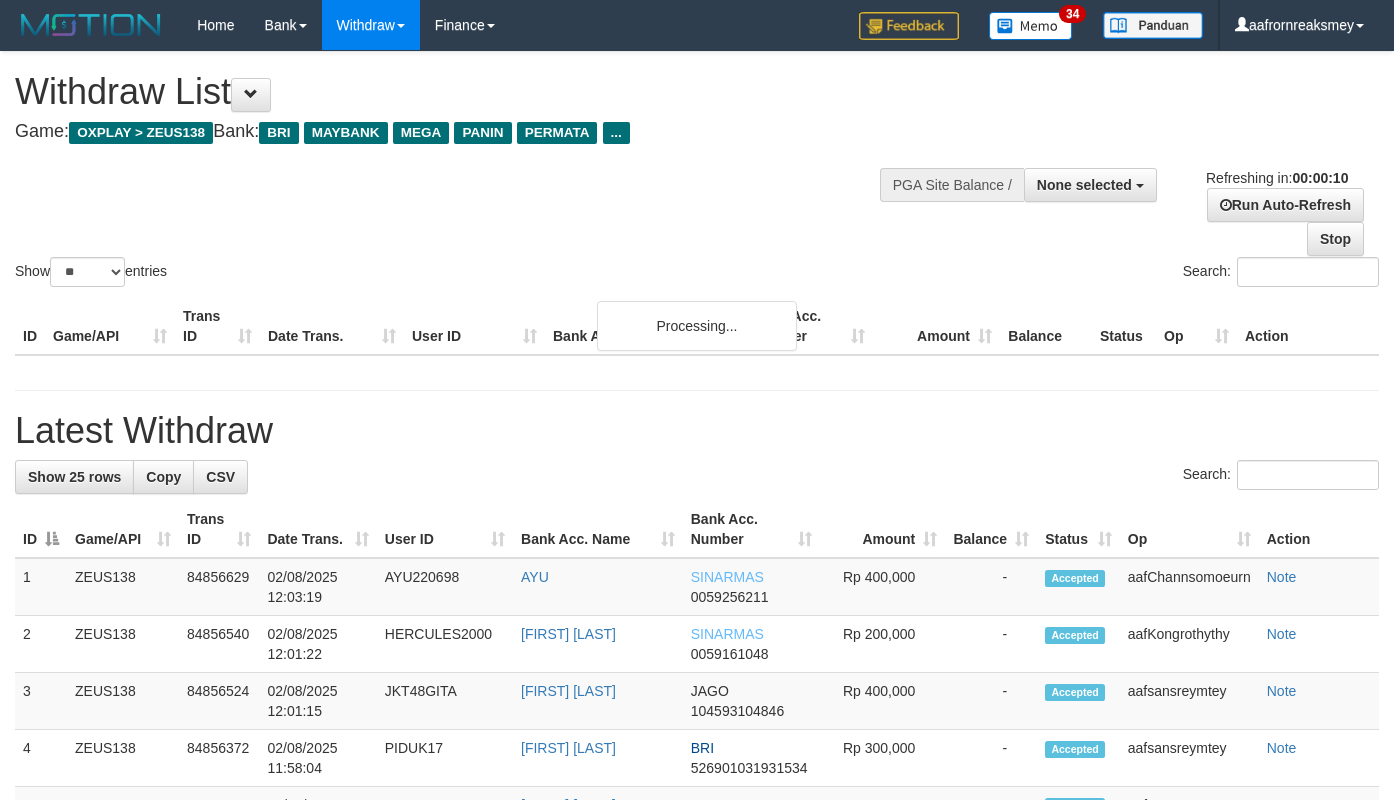 select 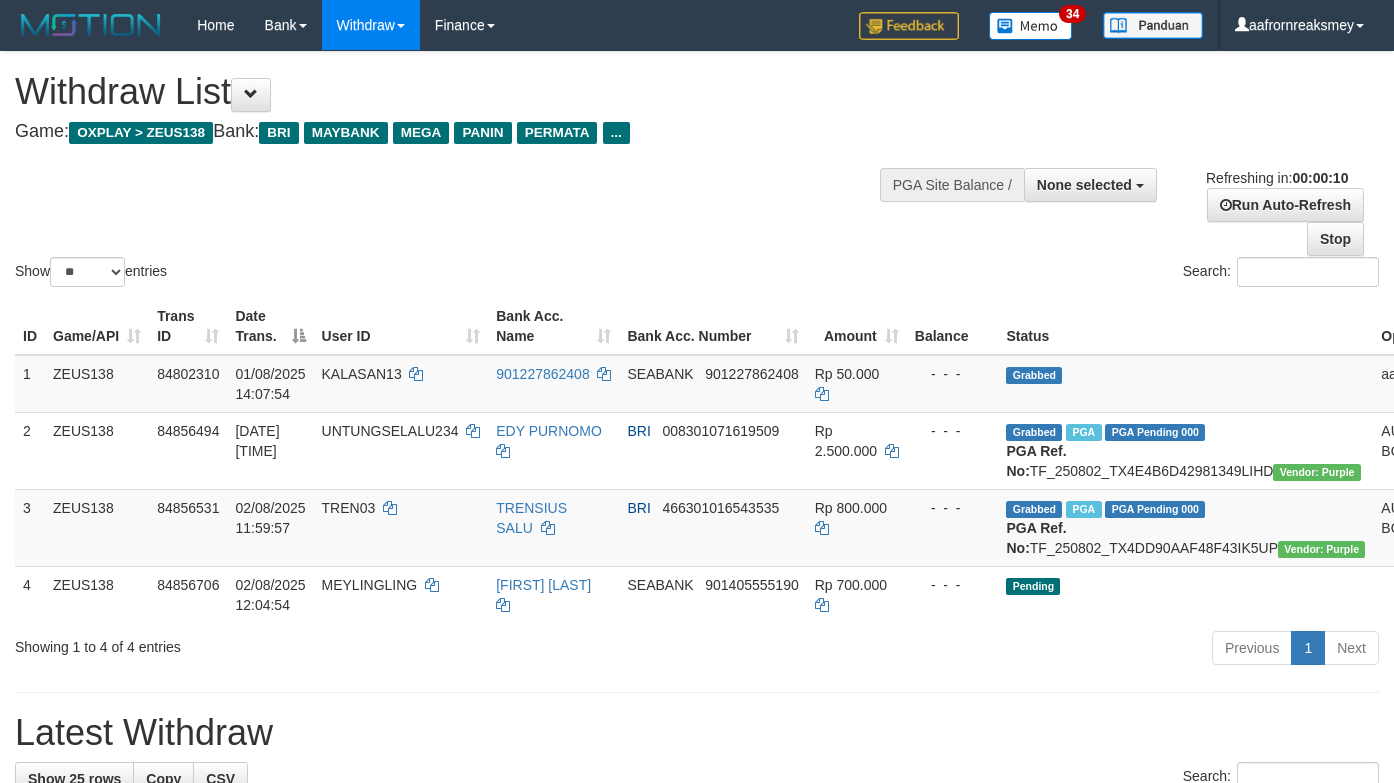 select 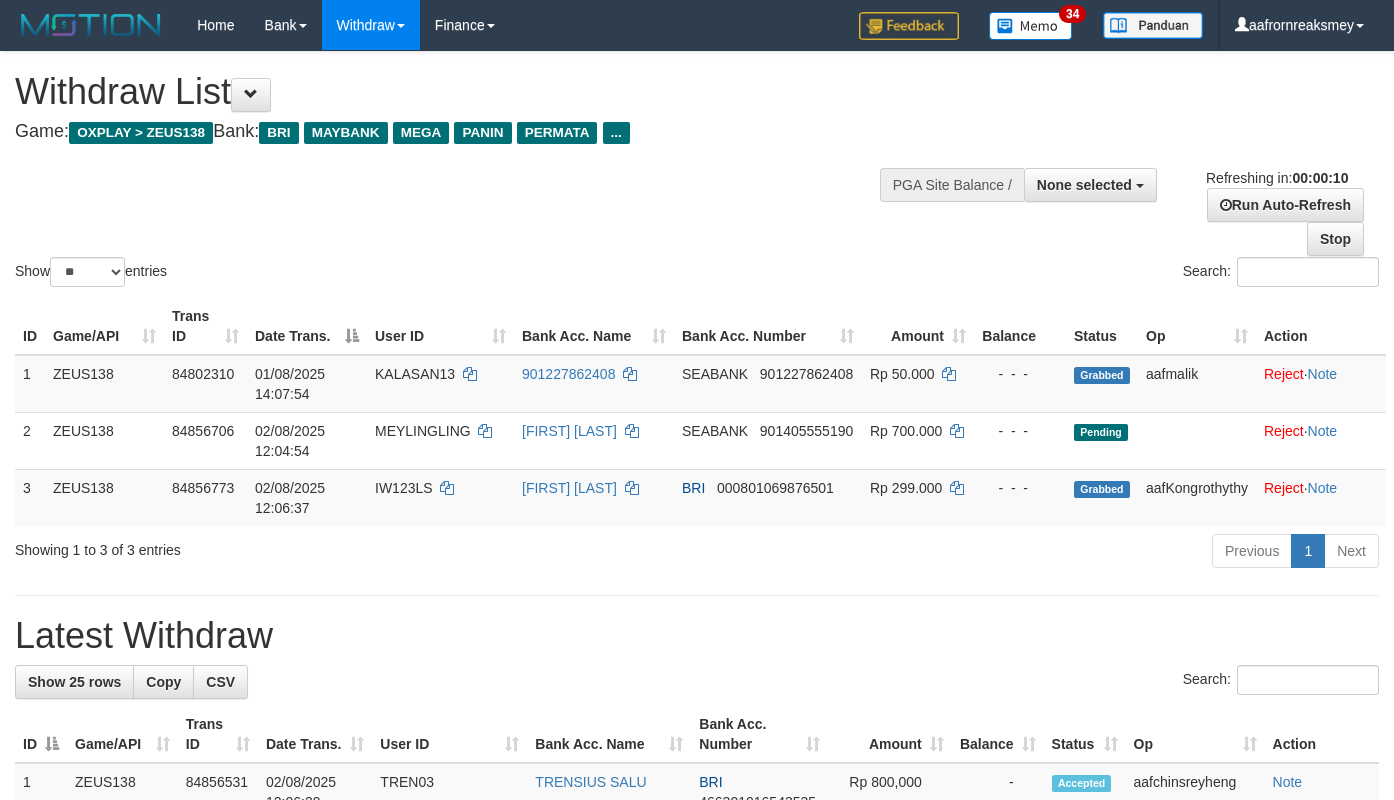 select 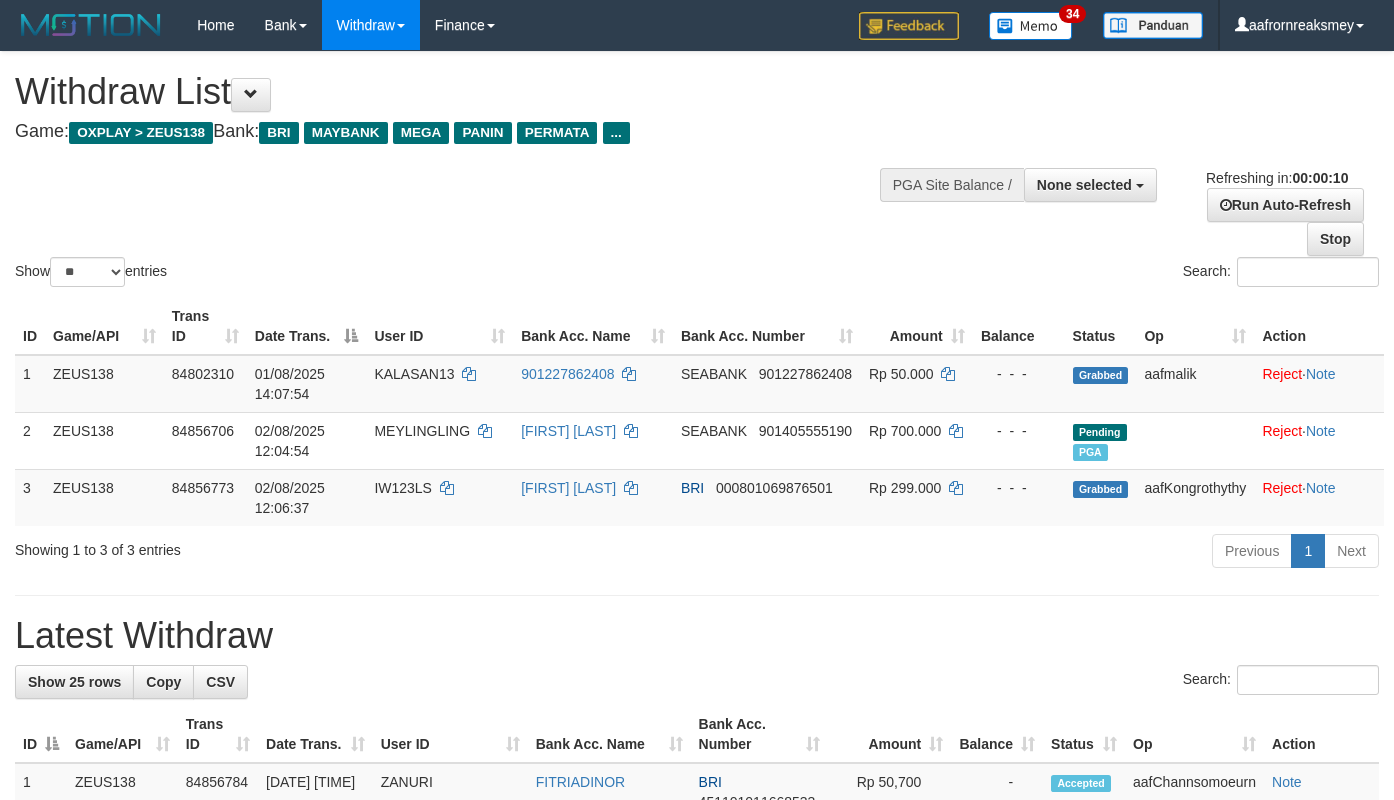 select 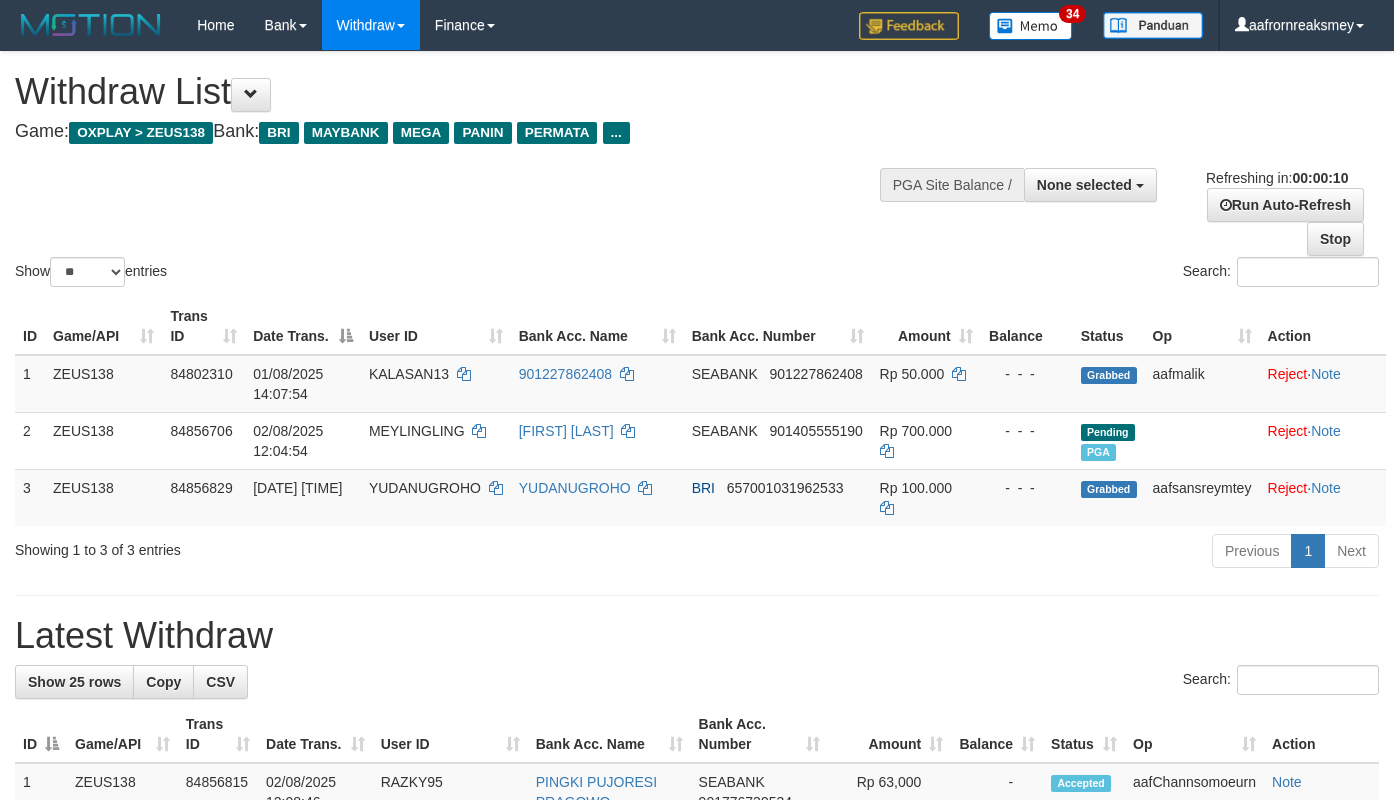 select 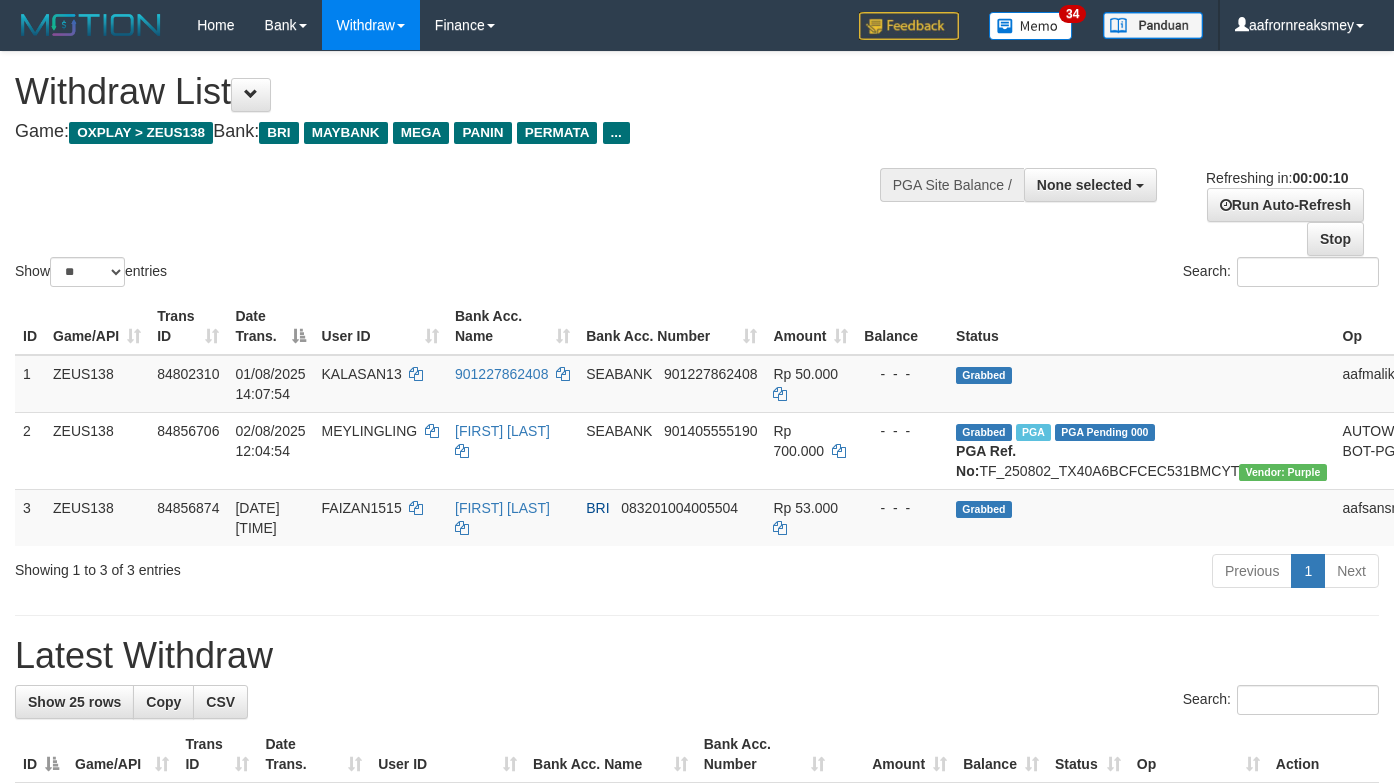 select 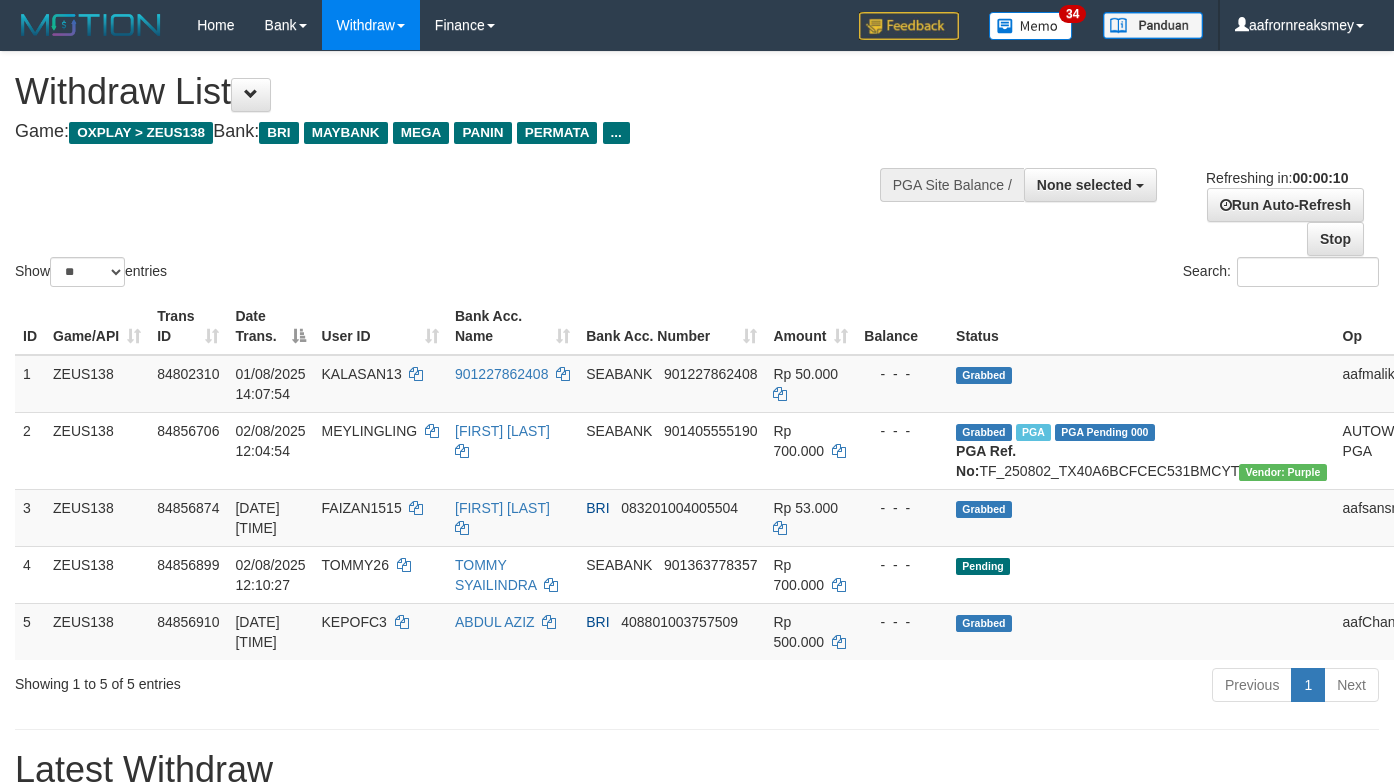select 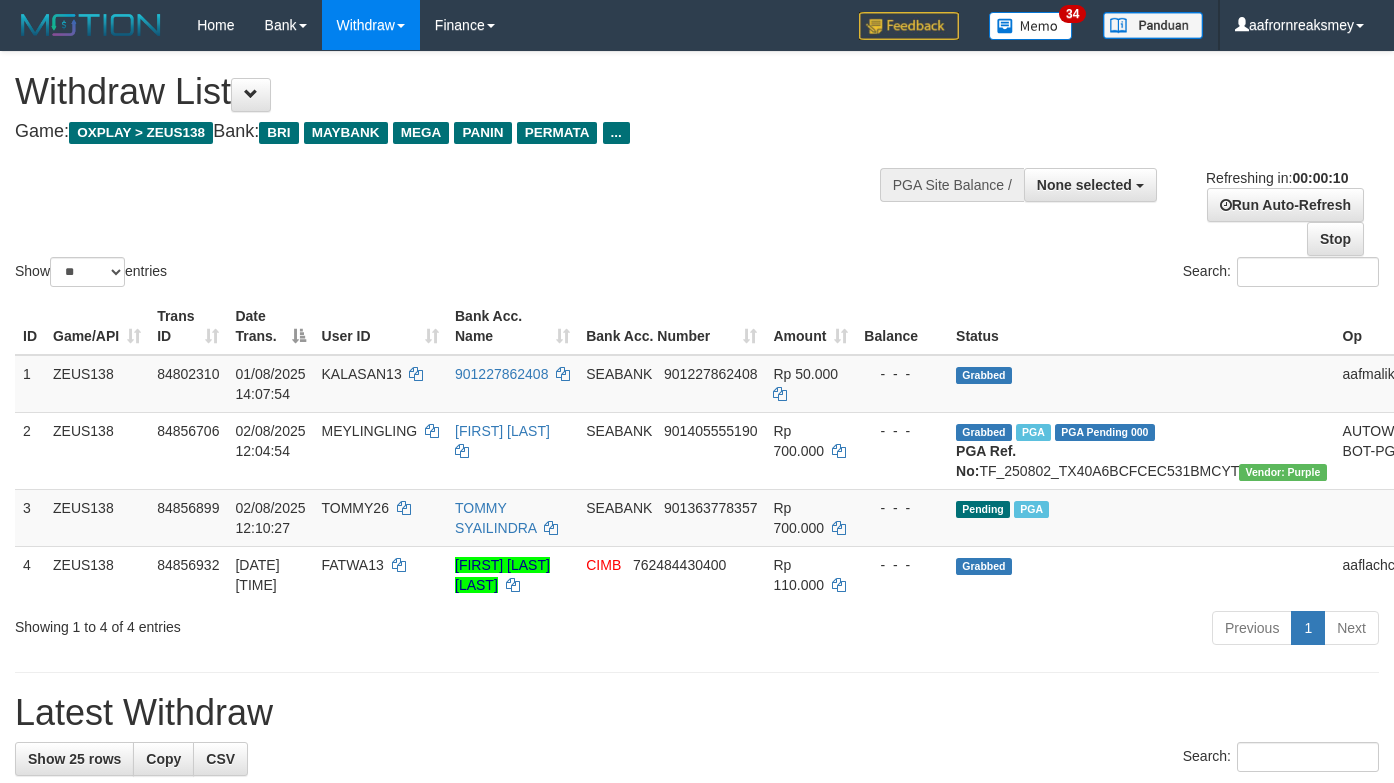 select 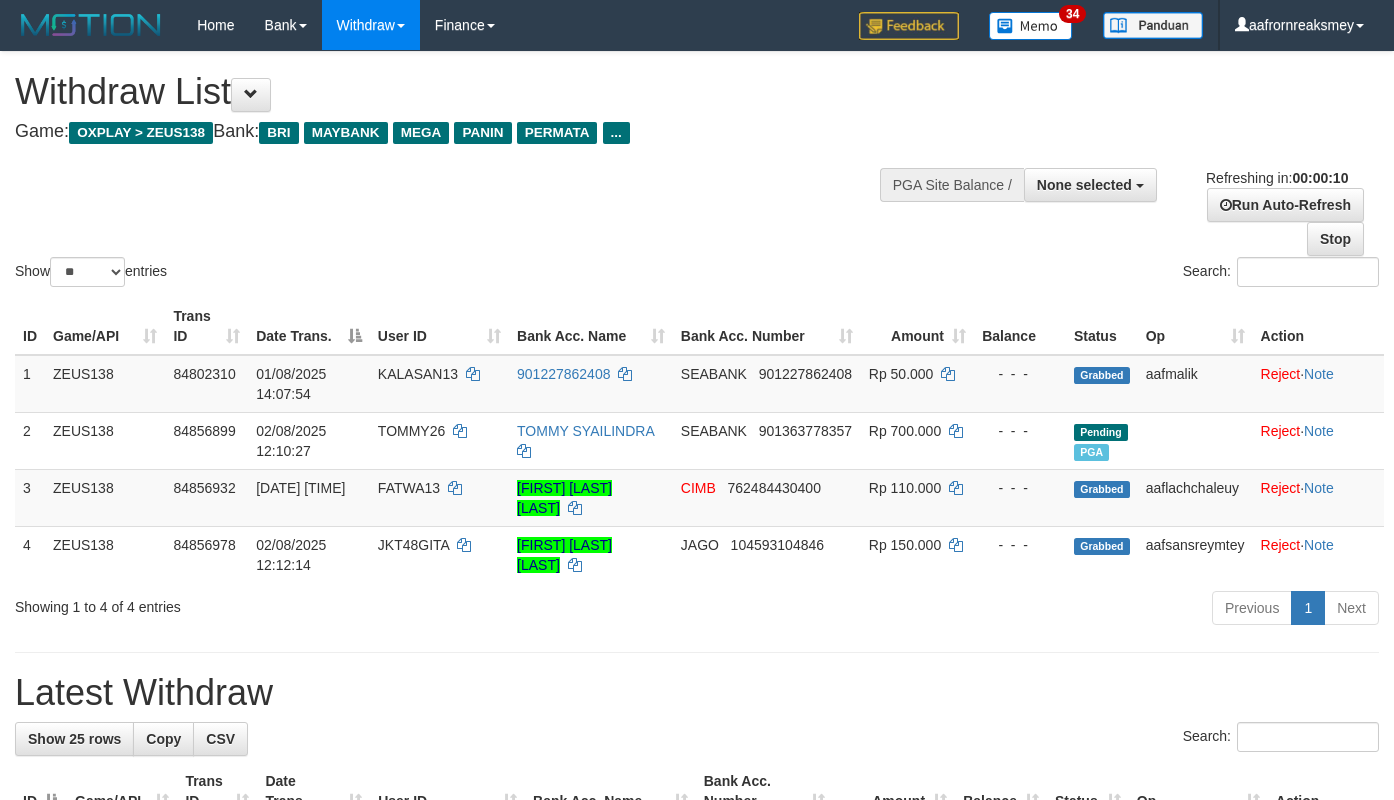select 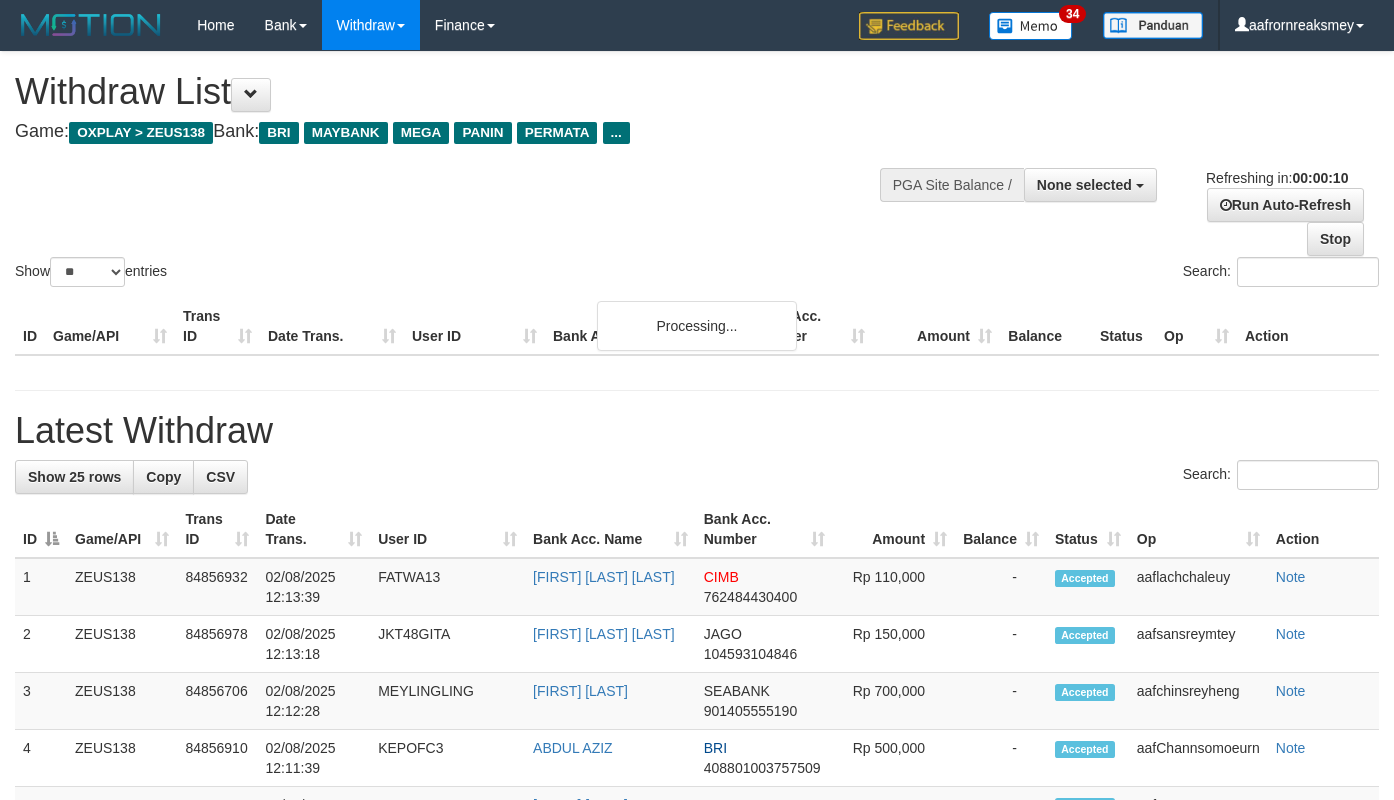 select 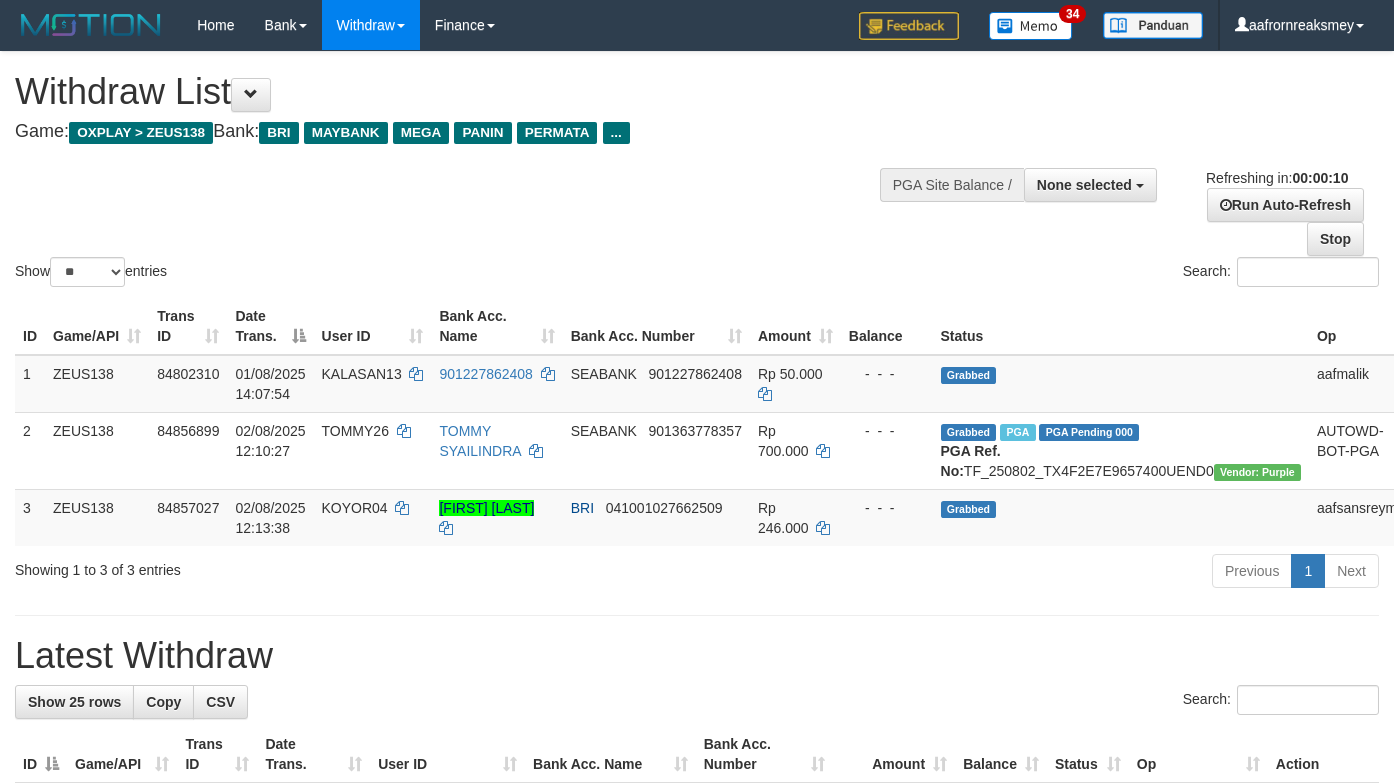 select 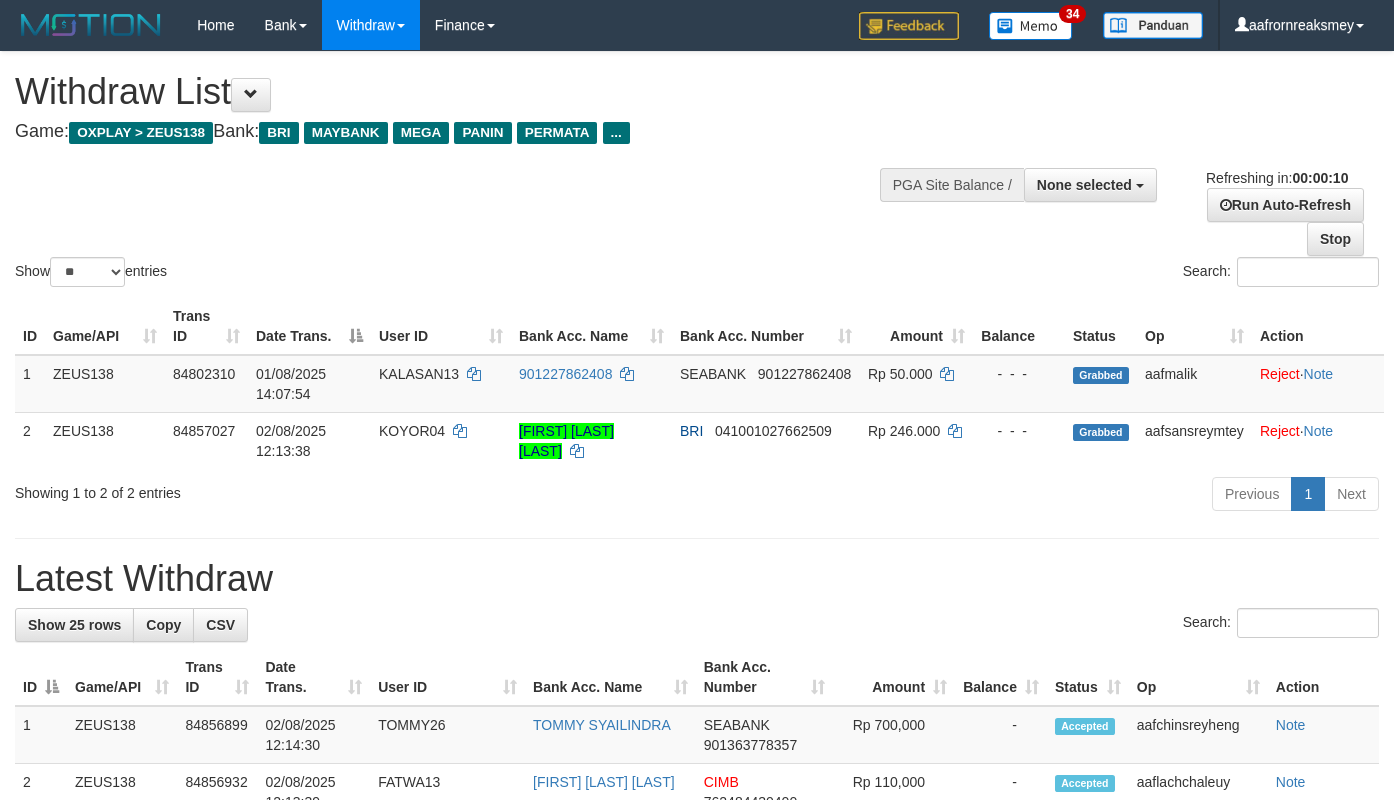 select 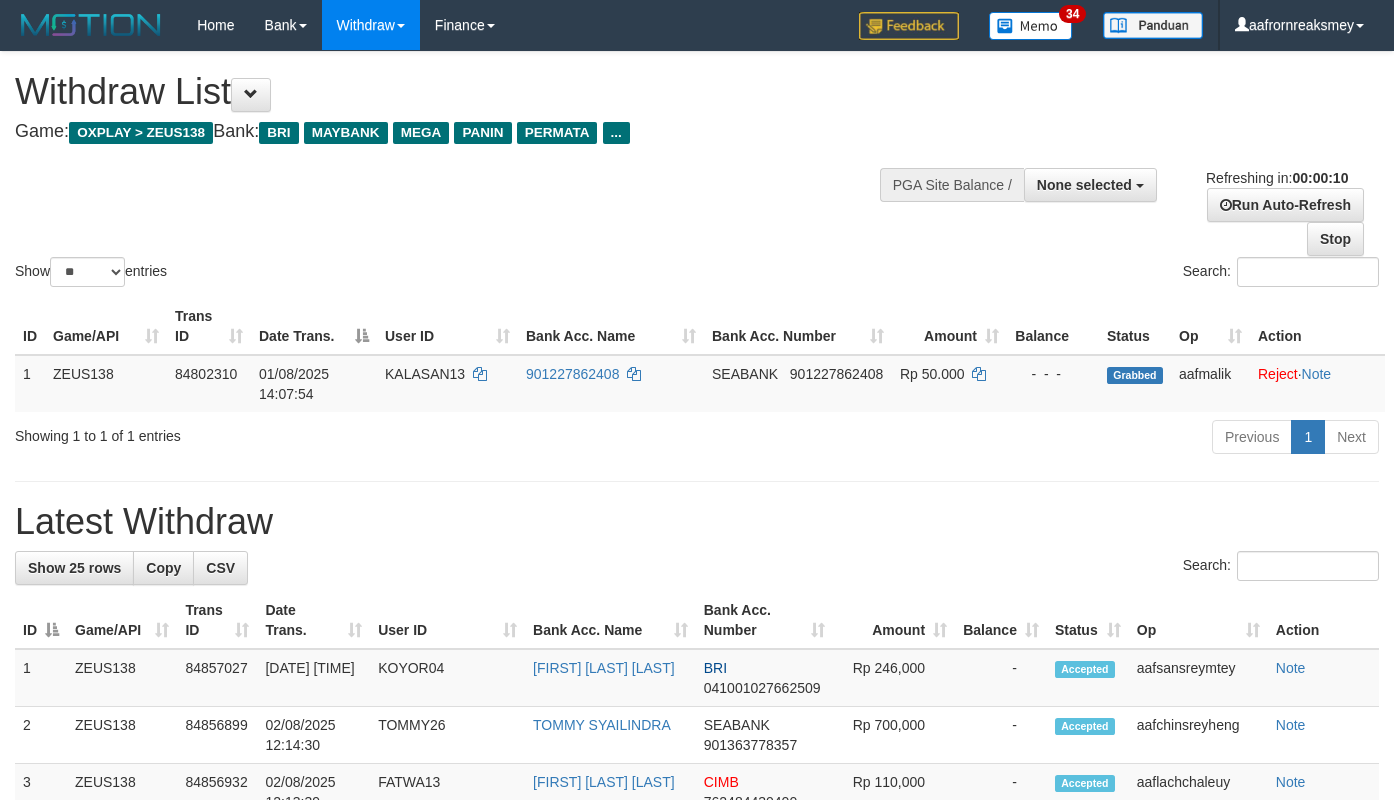 select 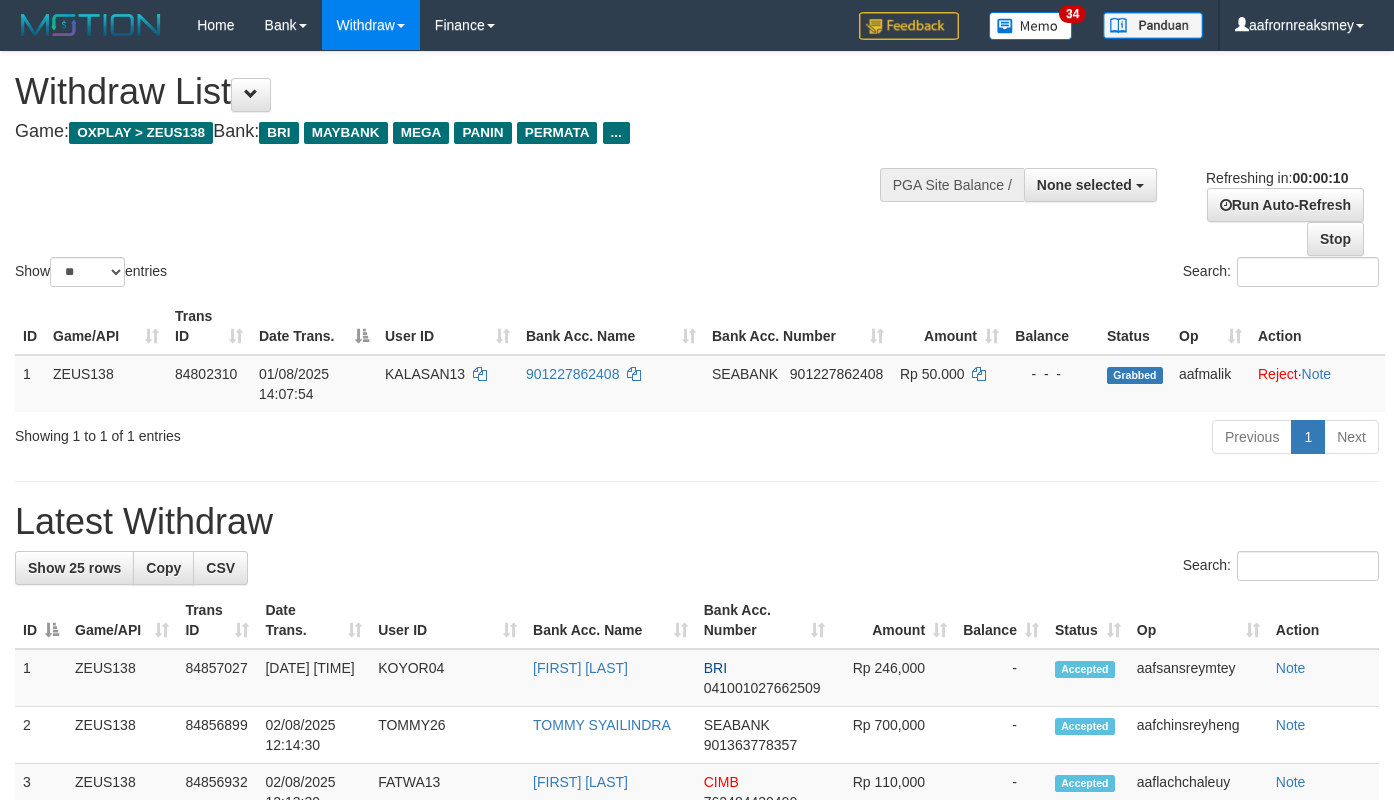 select 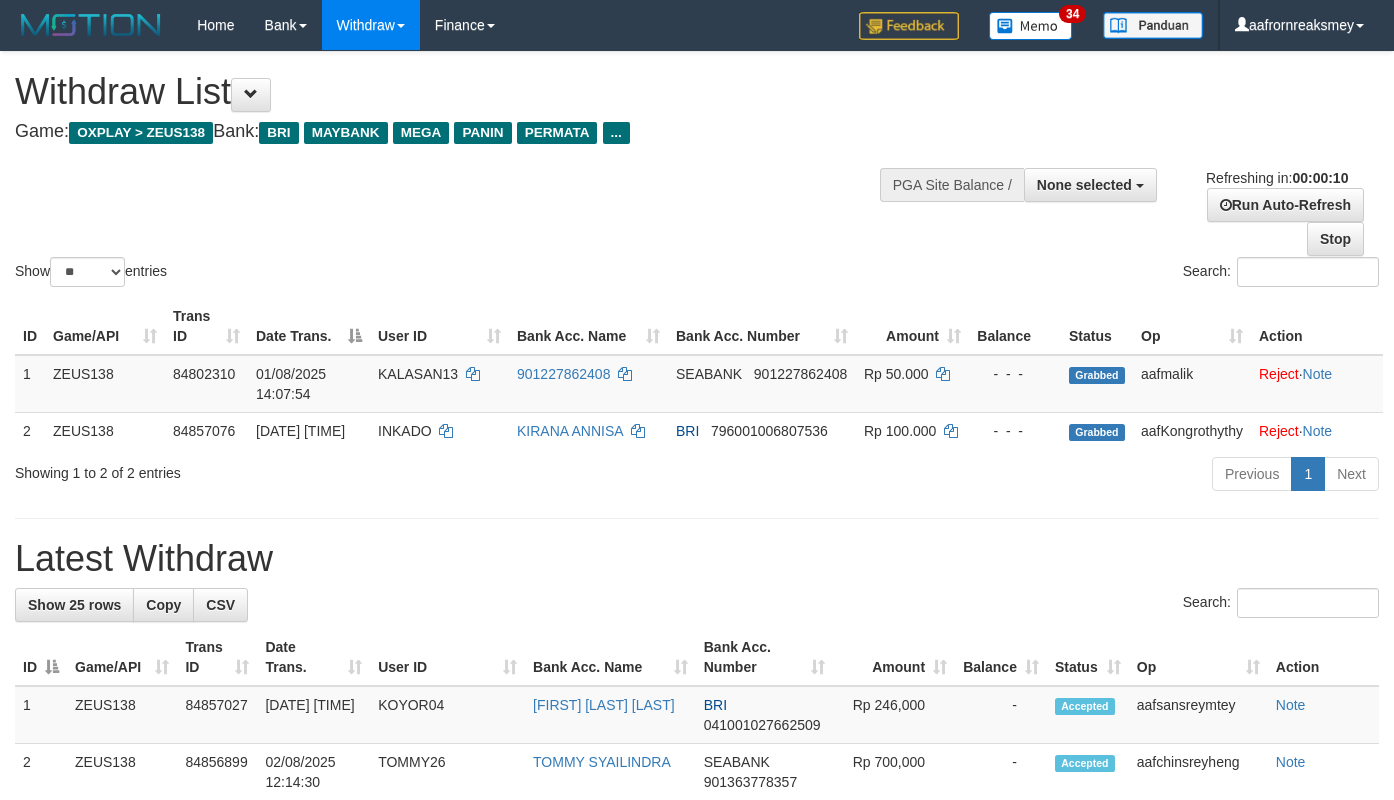 select 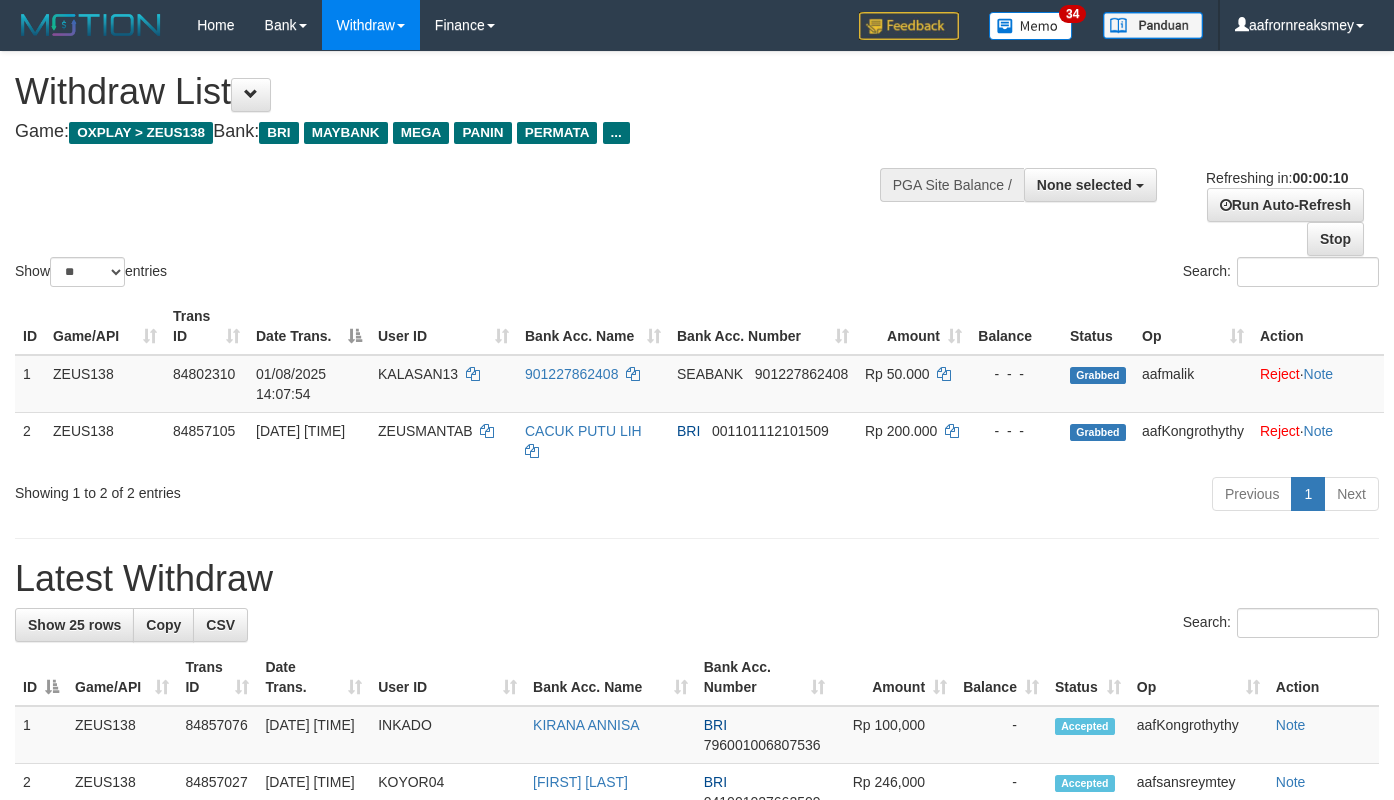 select 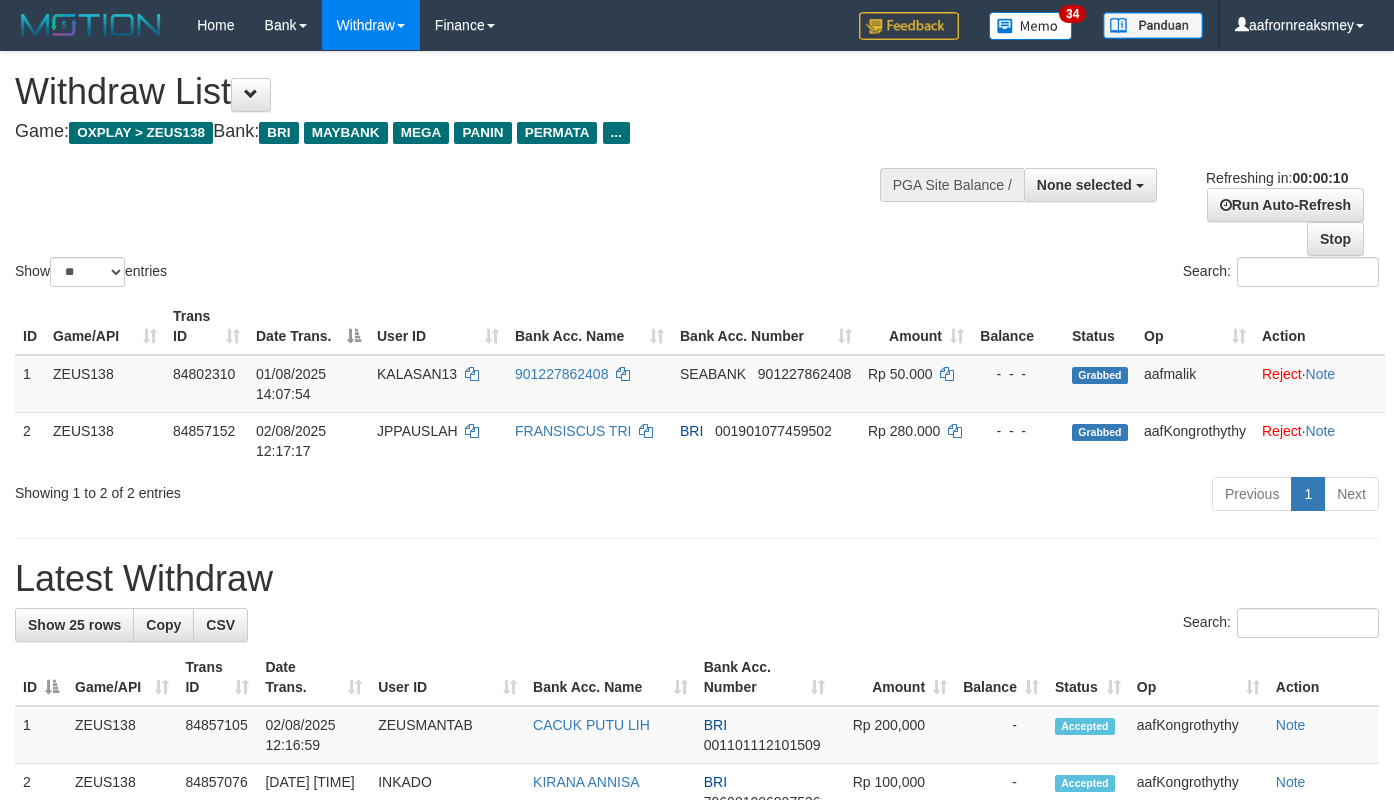 select 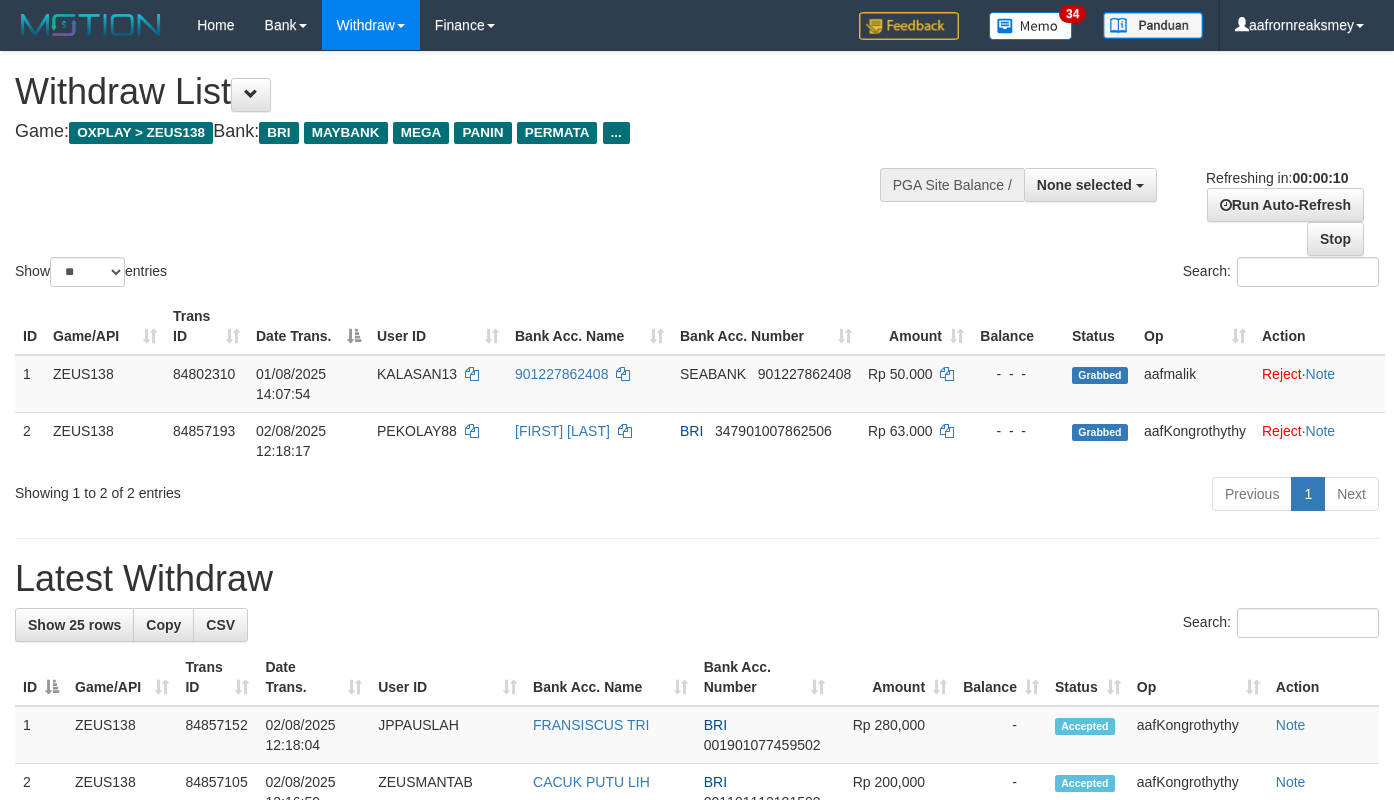 select 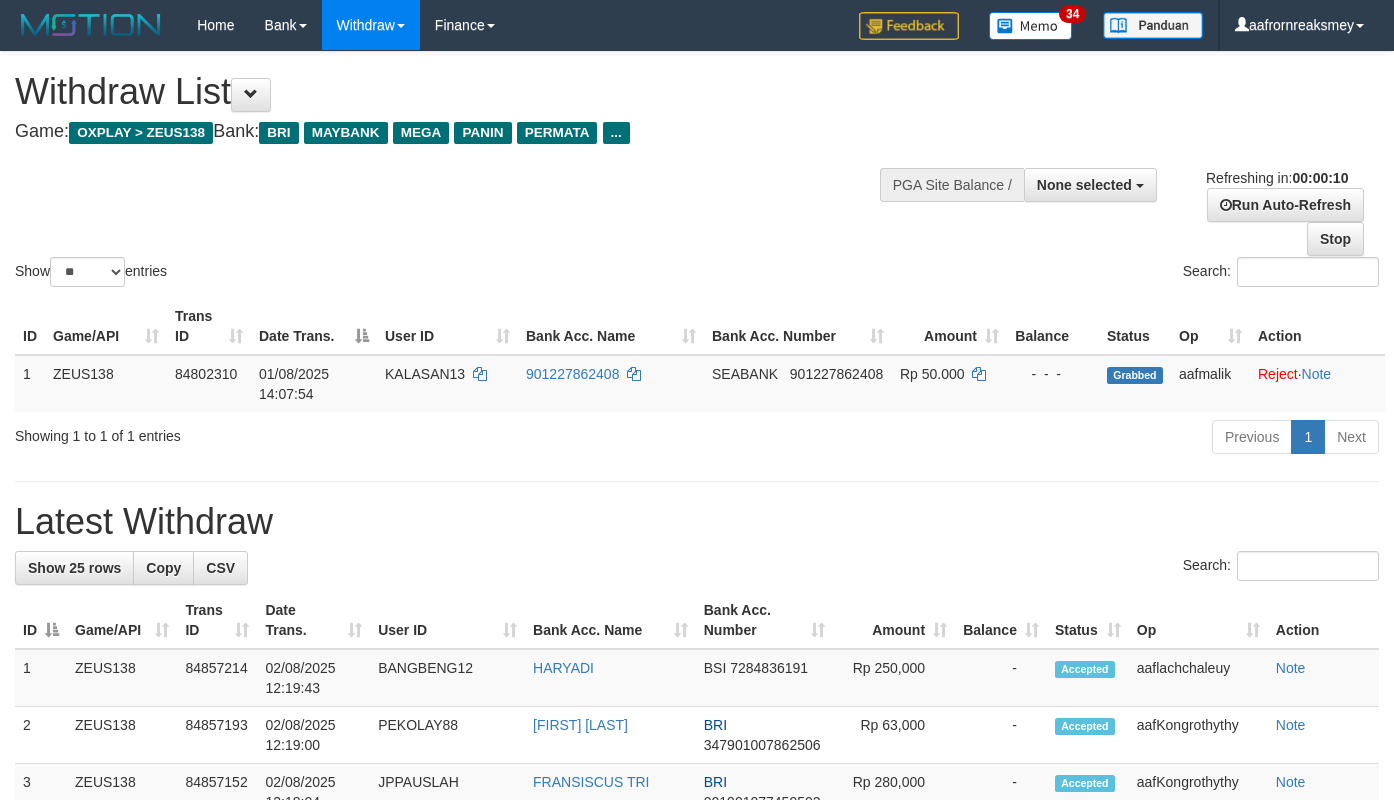 select 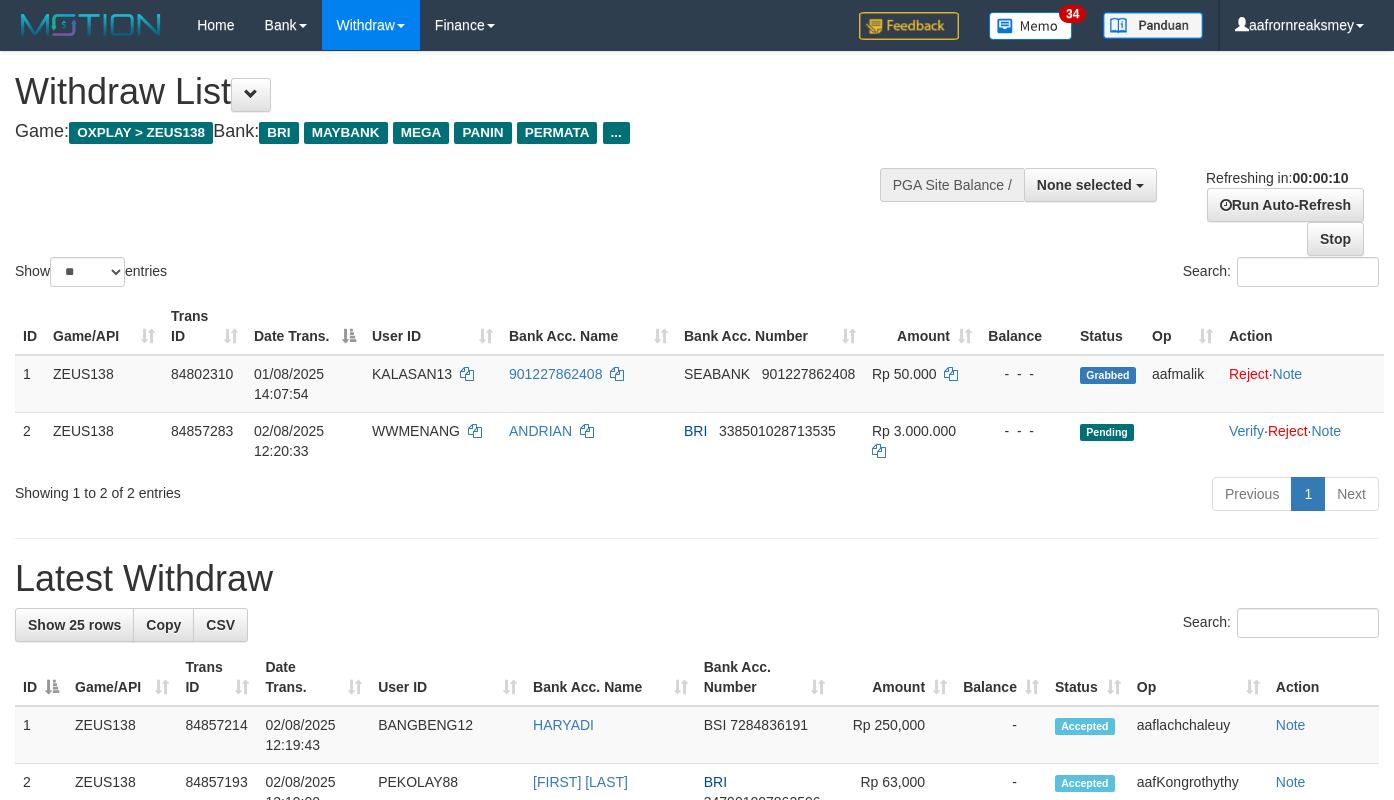 select 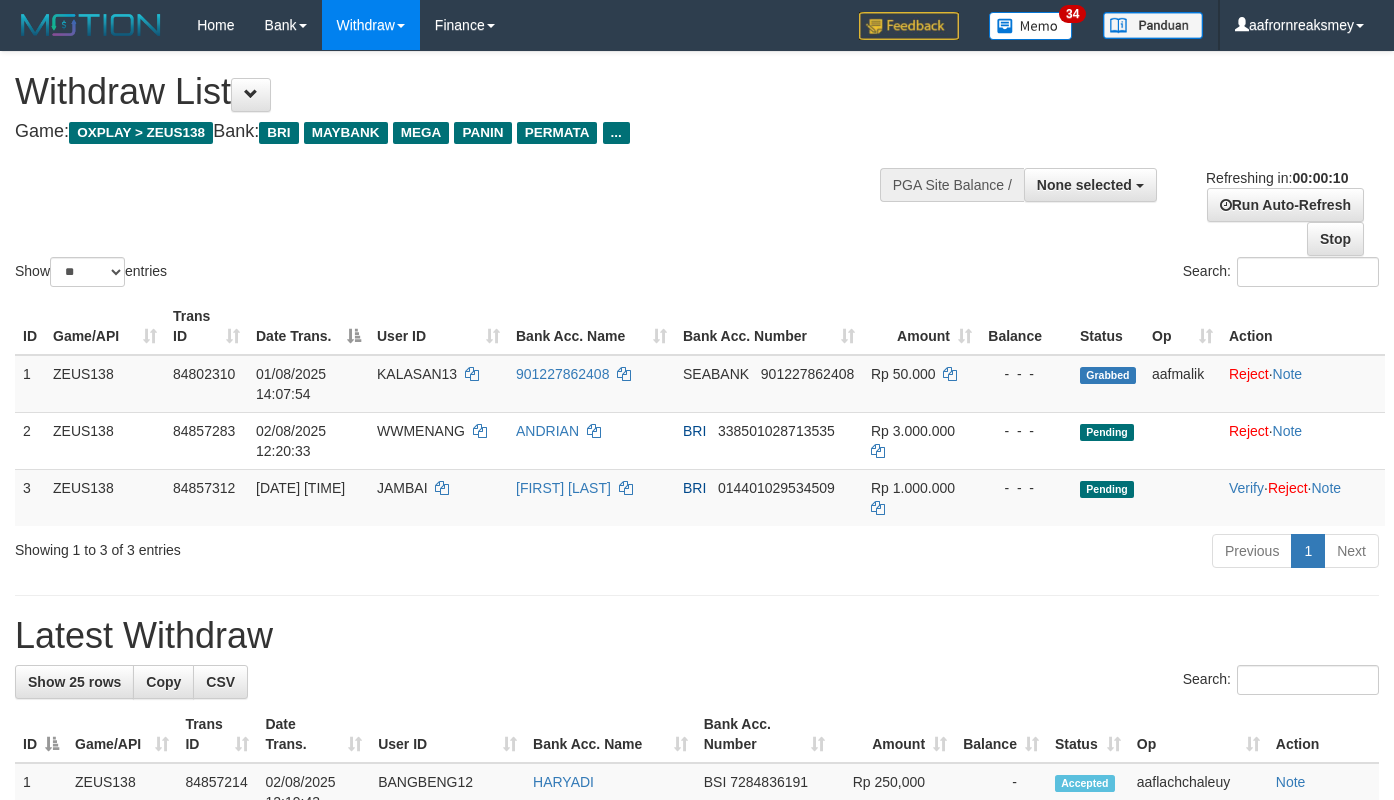 select 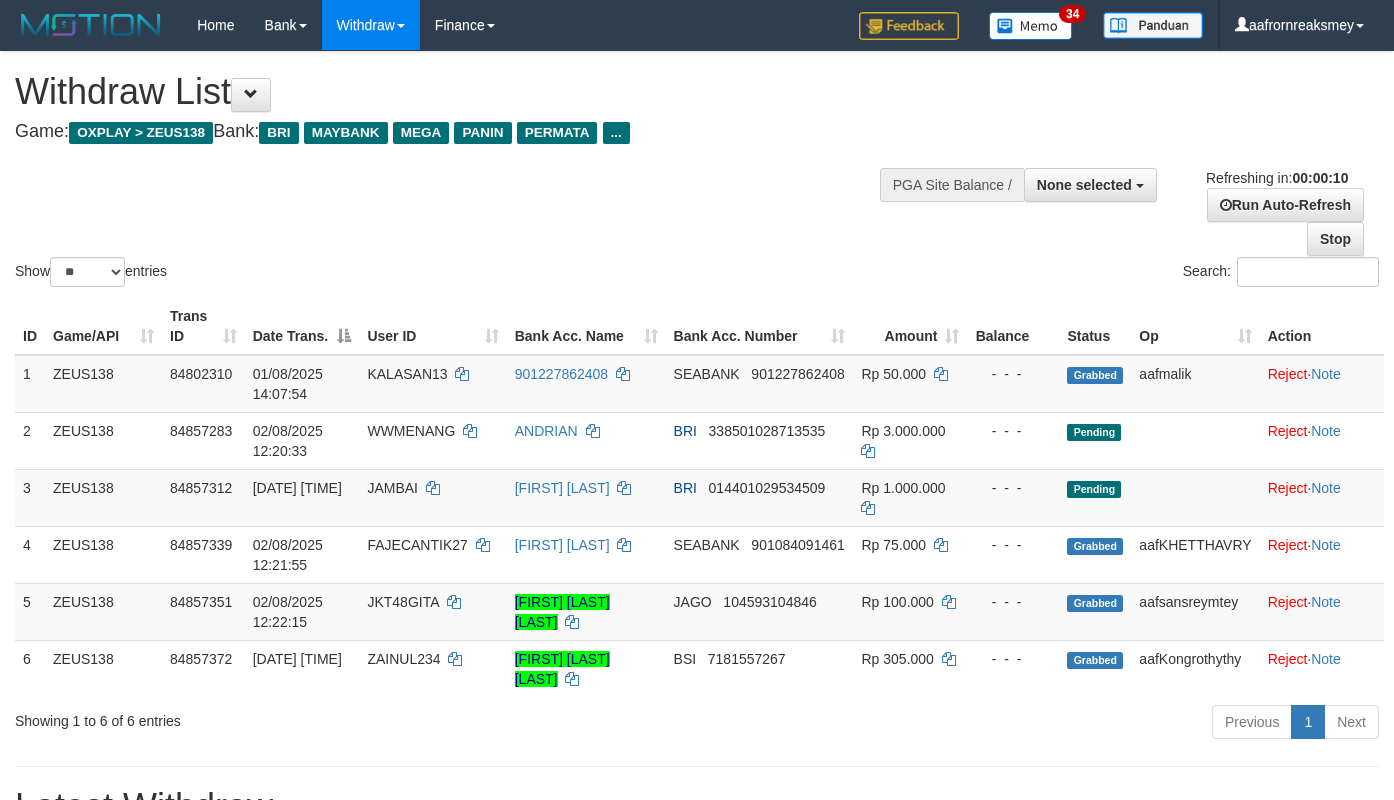 select 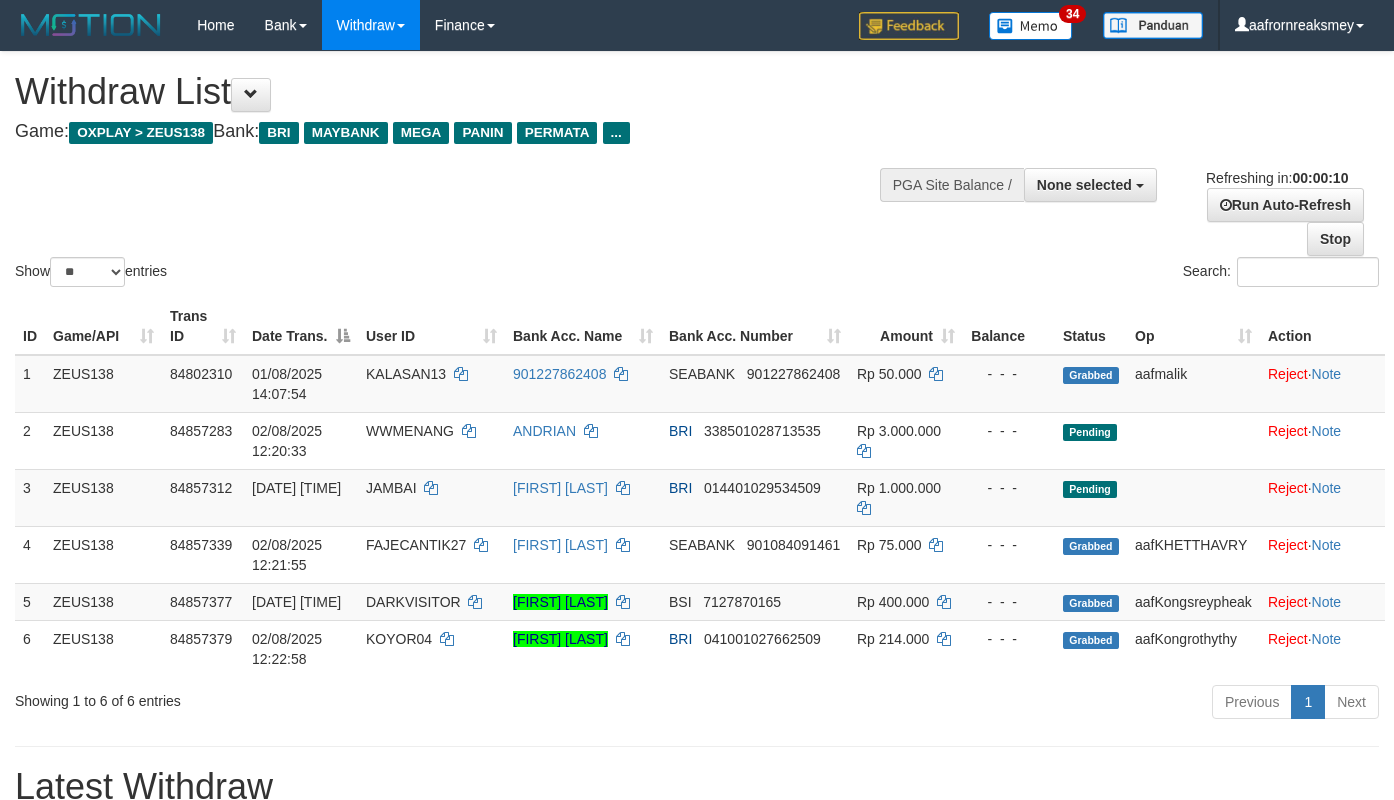 select 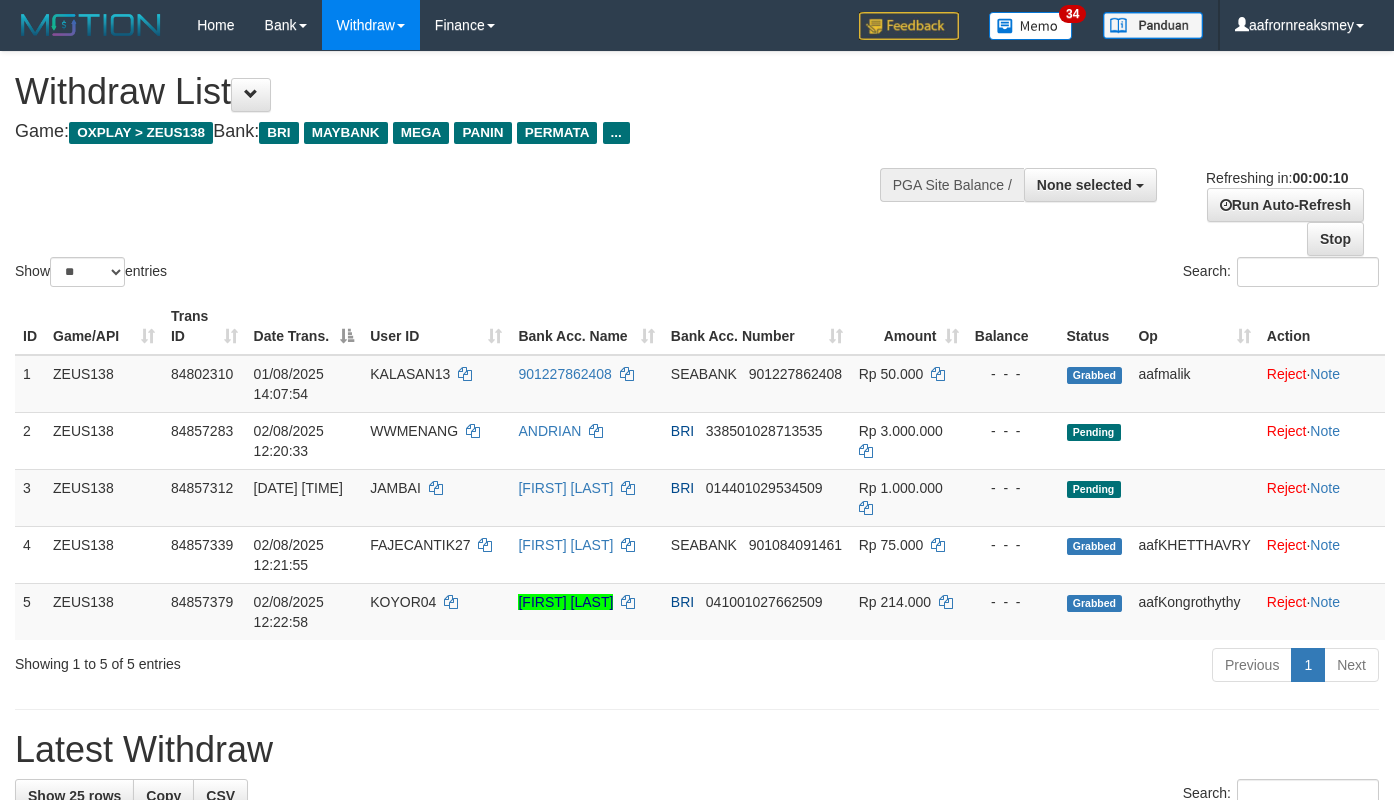 select 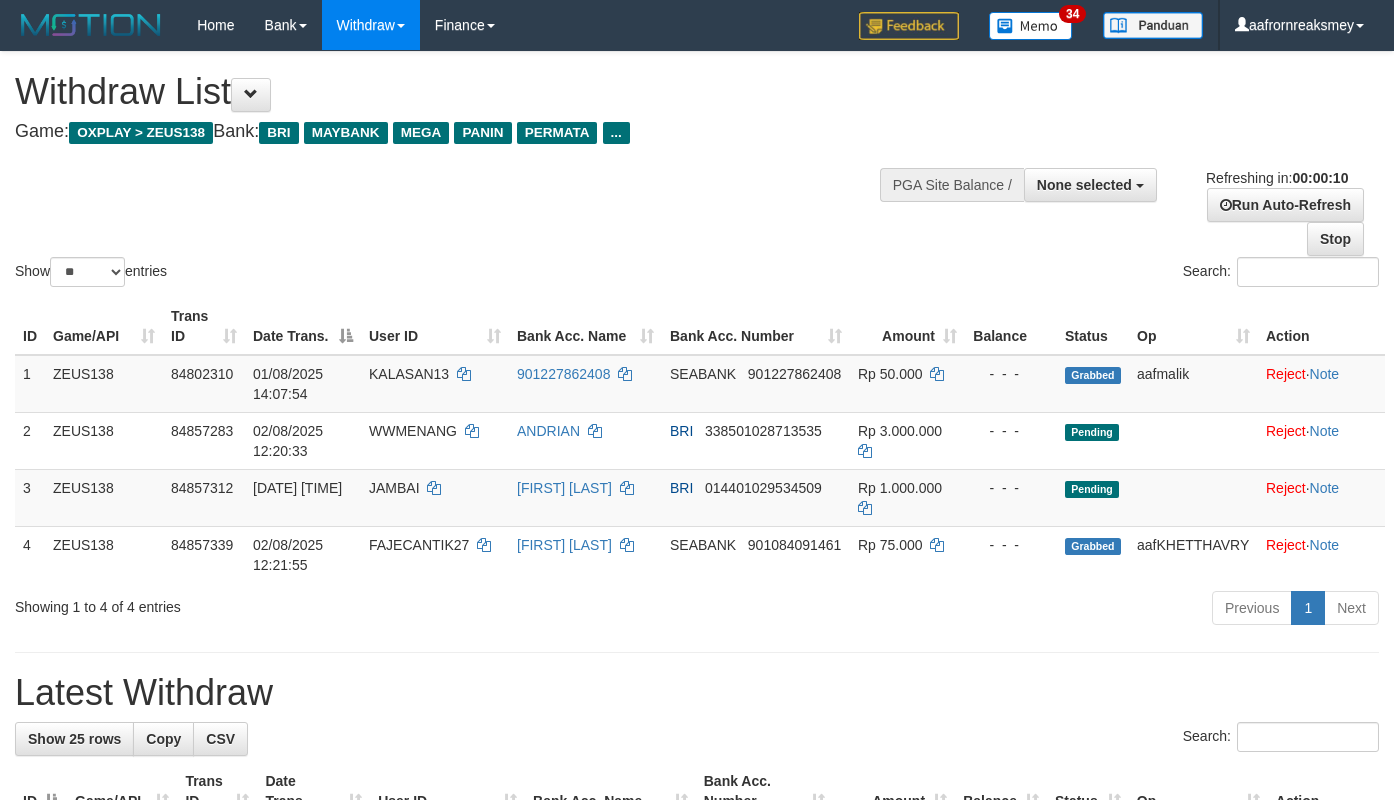 select 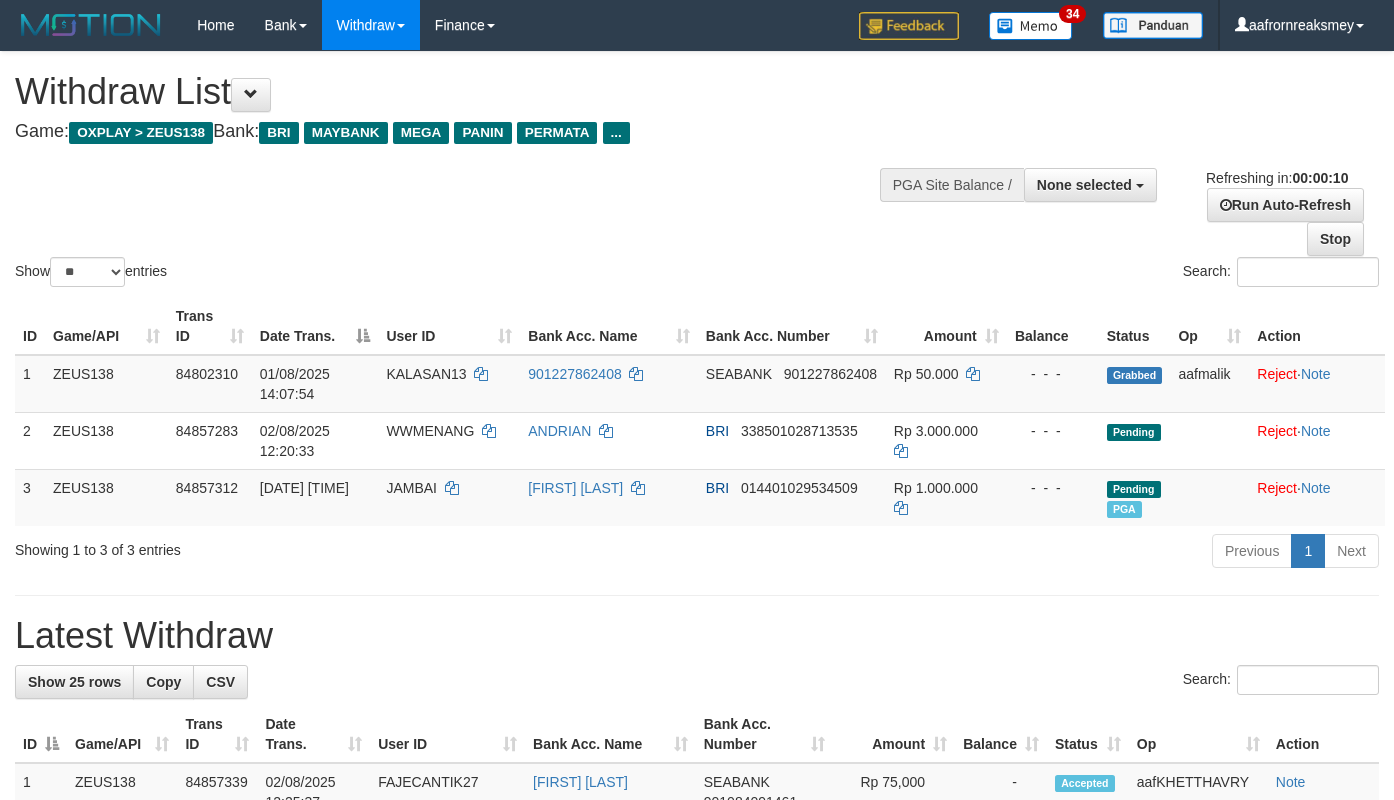 select 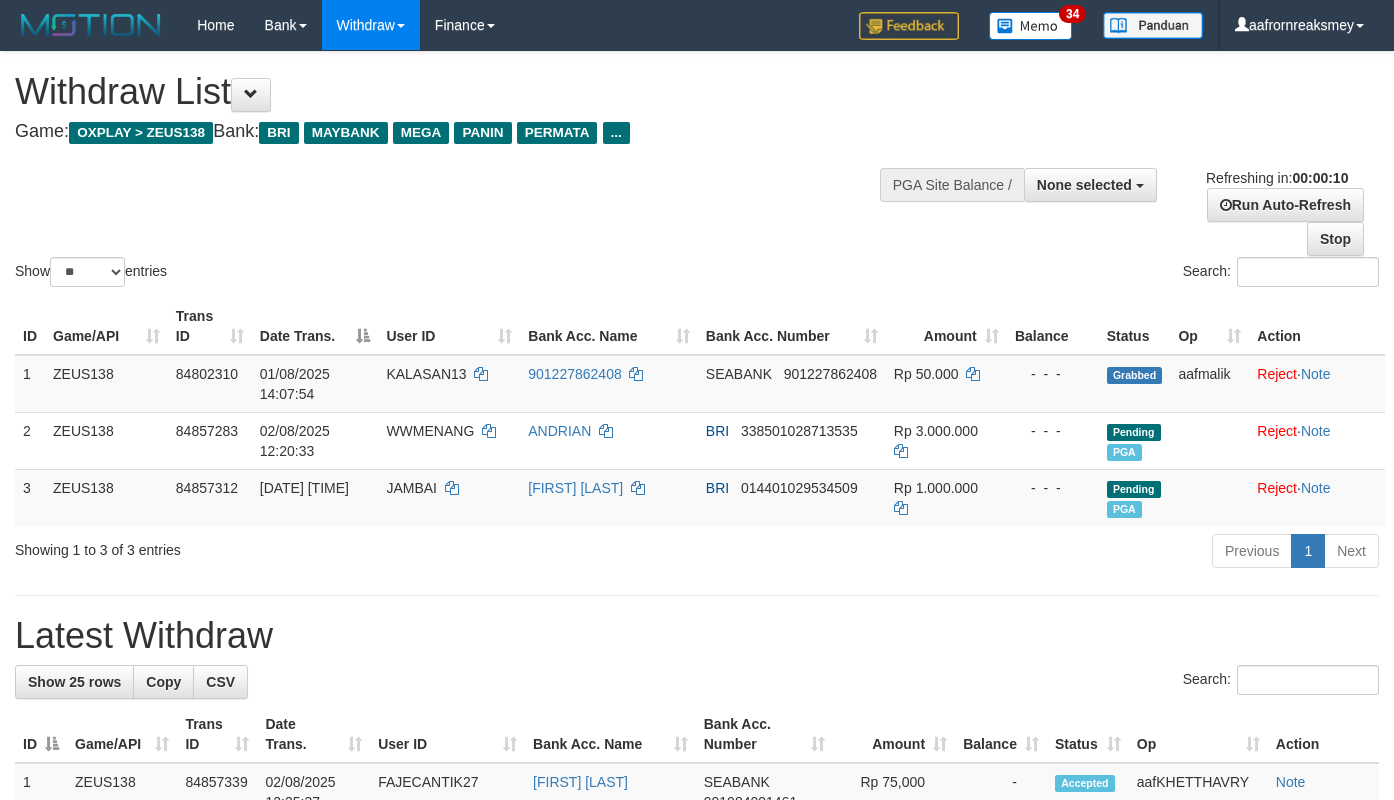 select 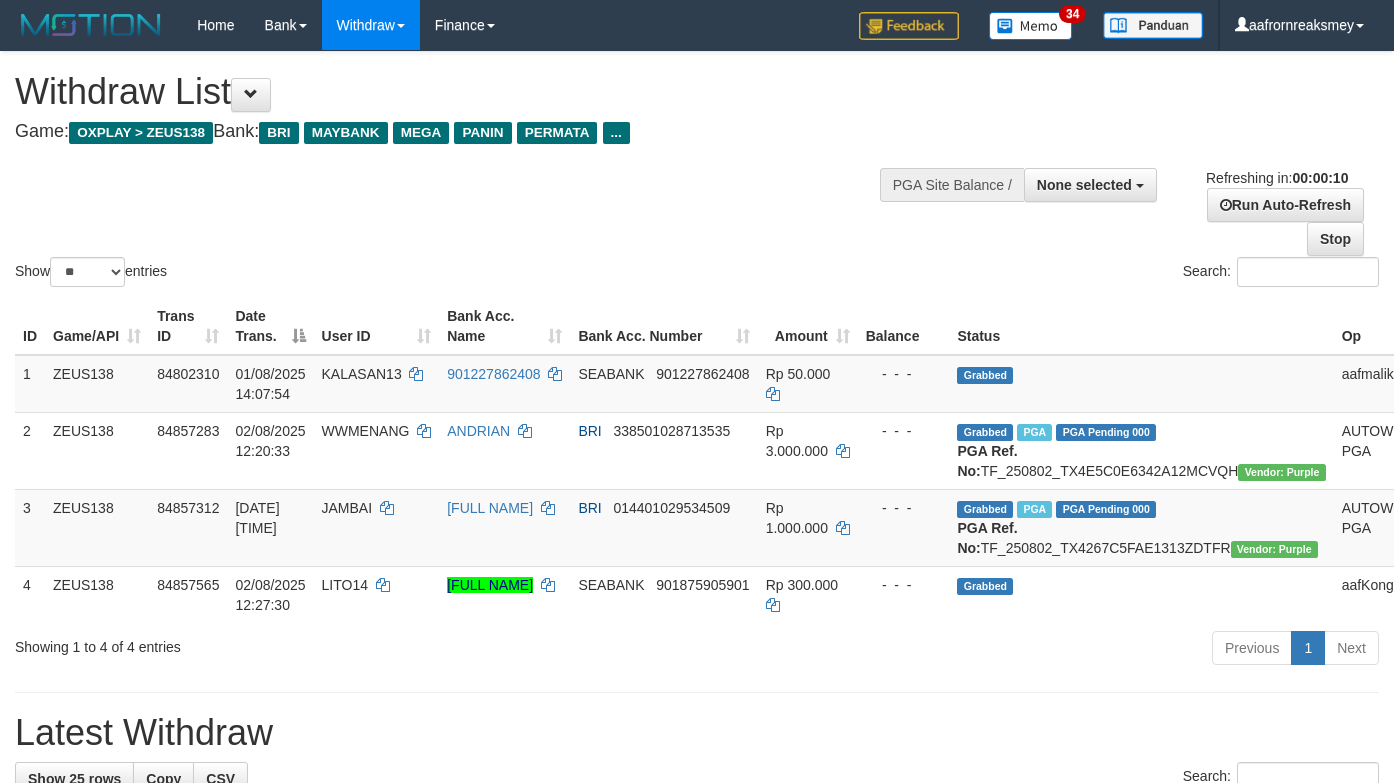 select 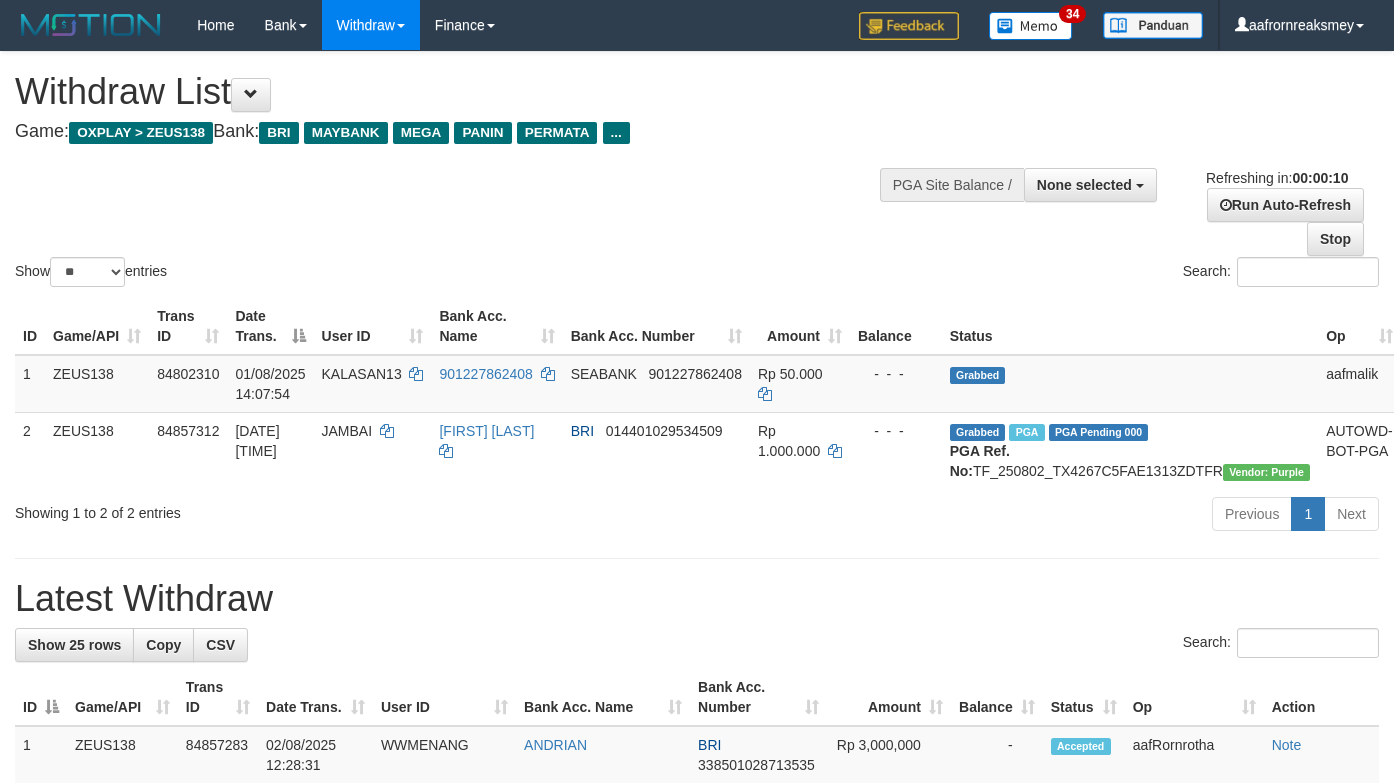 select 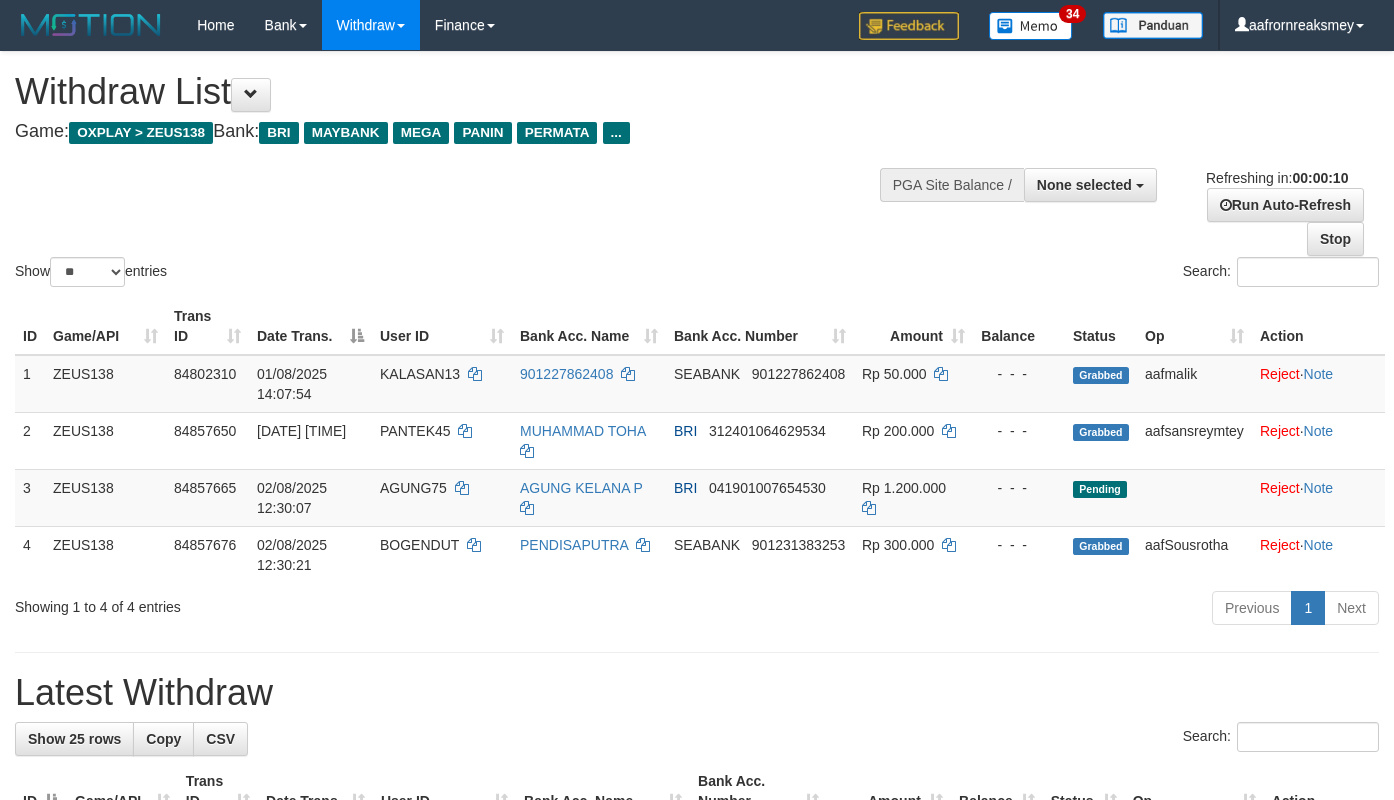select 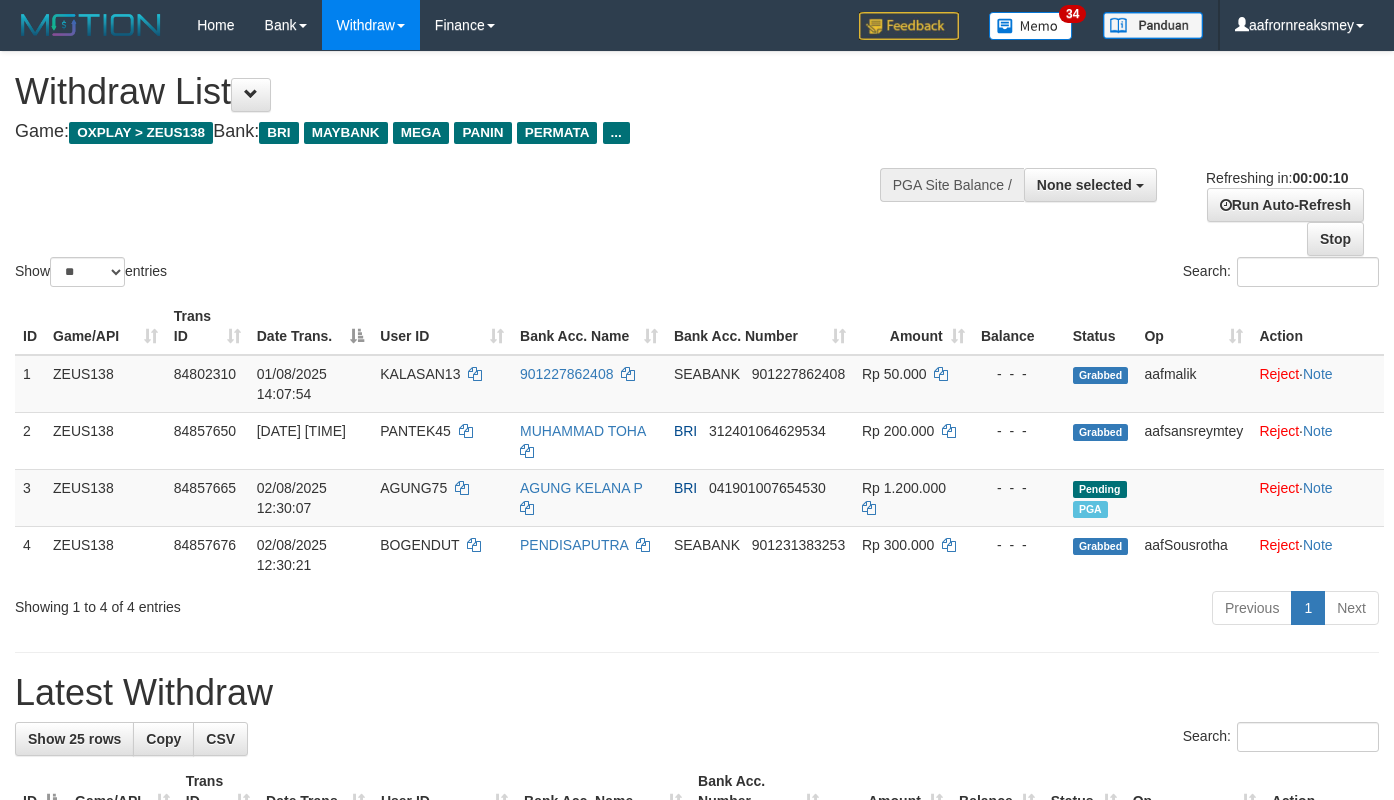 select 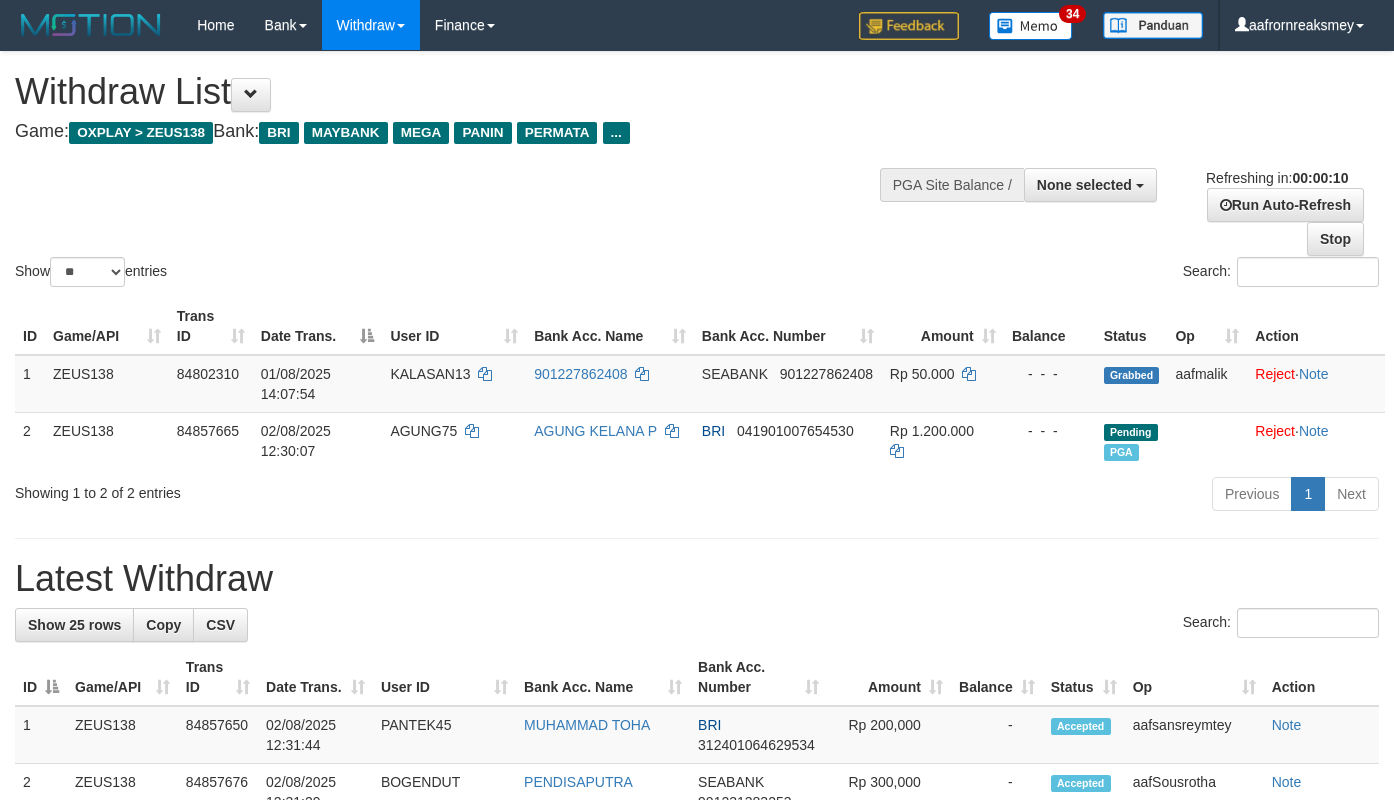 select 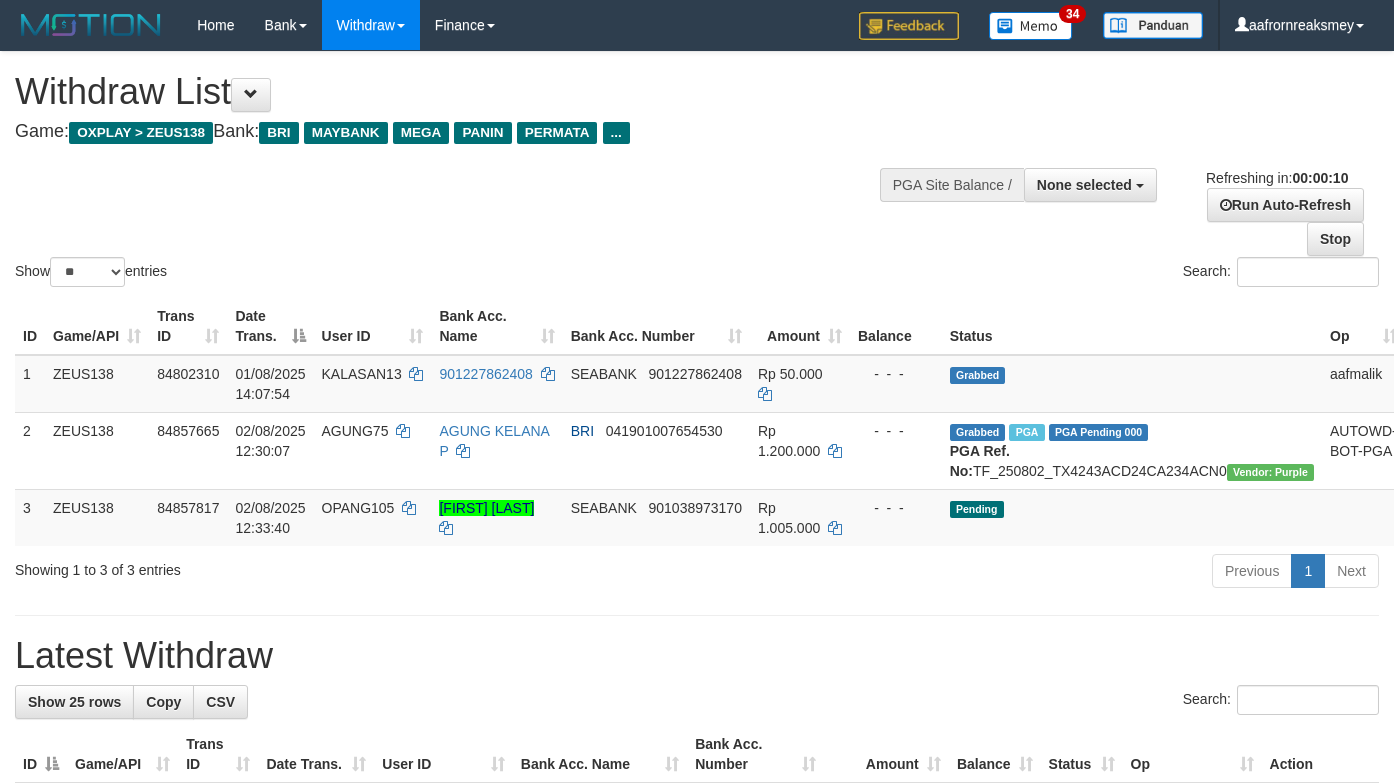 select 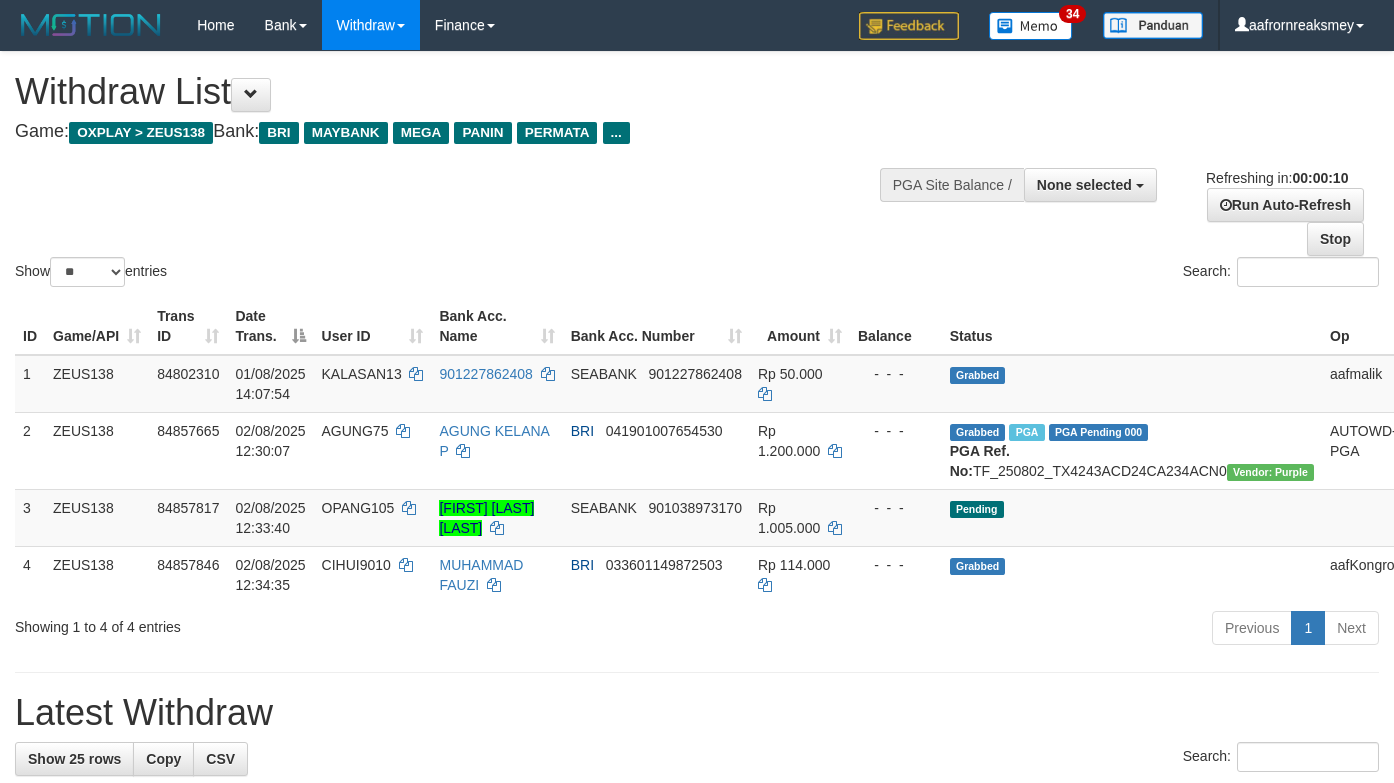 select 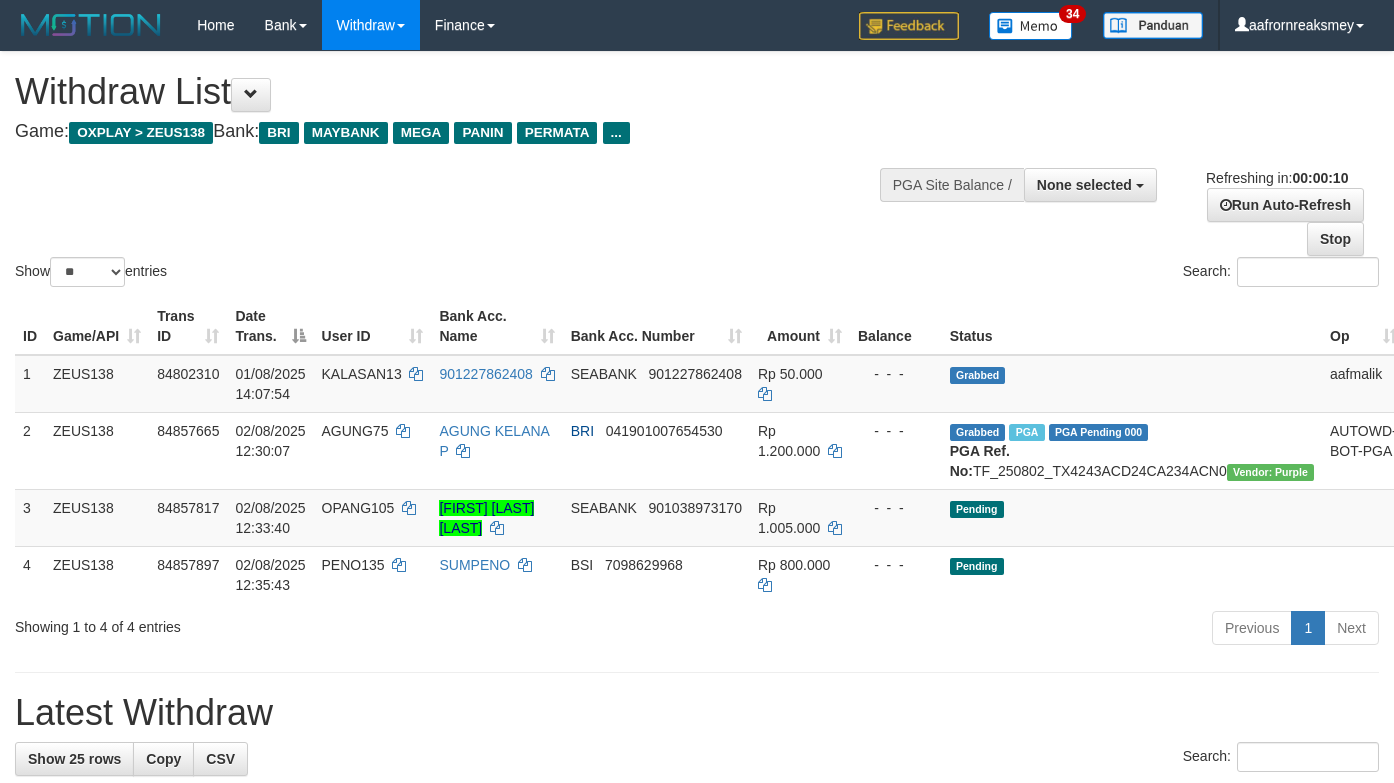 select 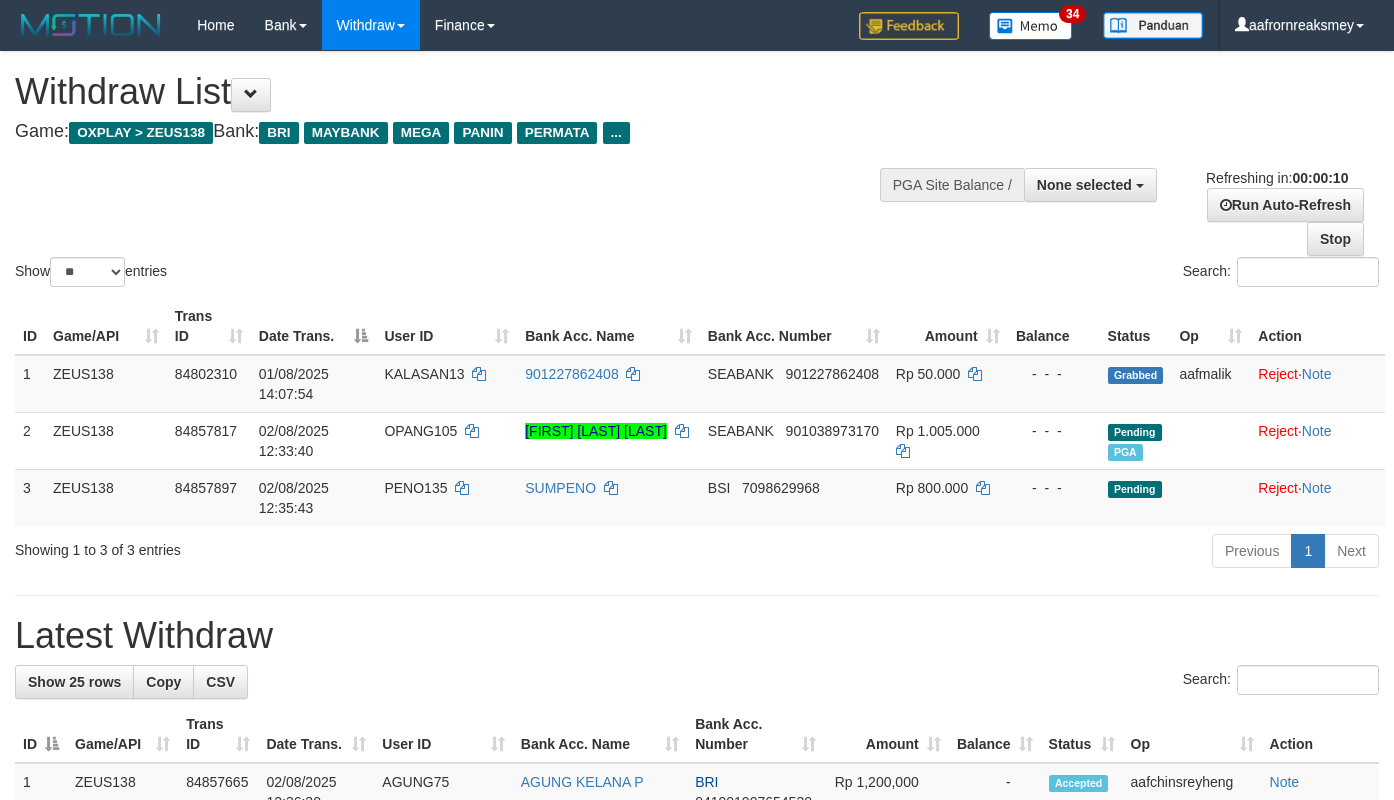 select 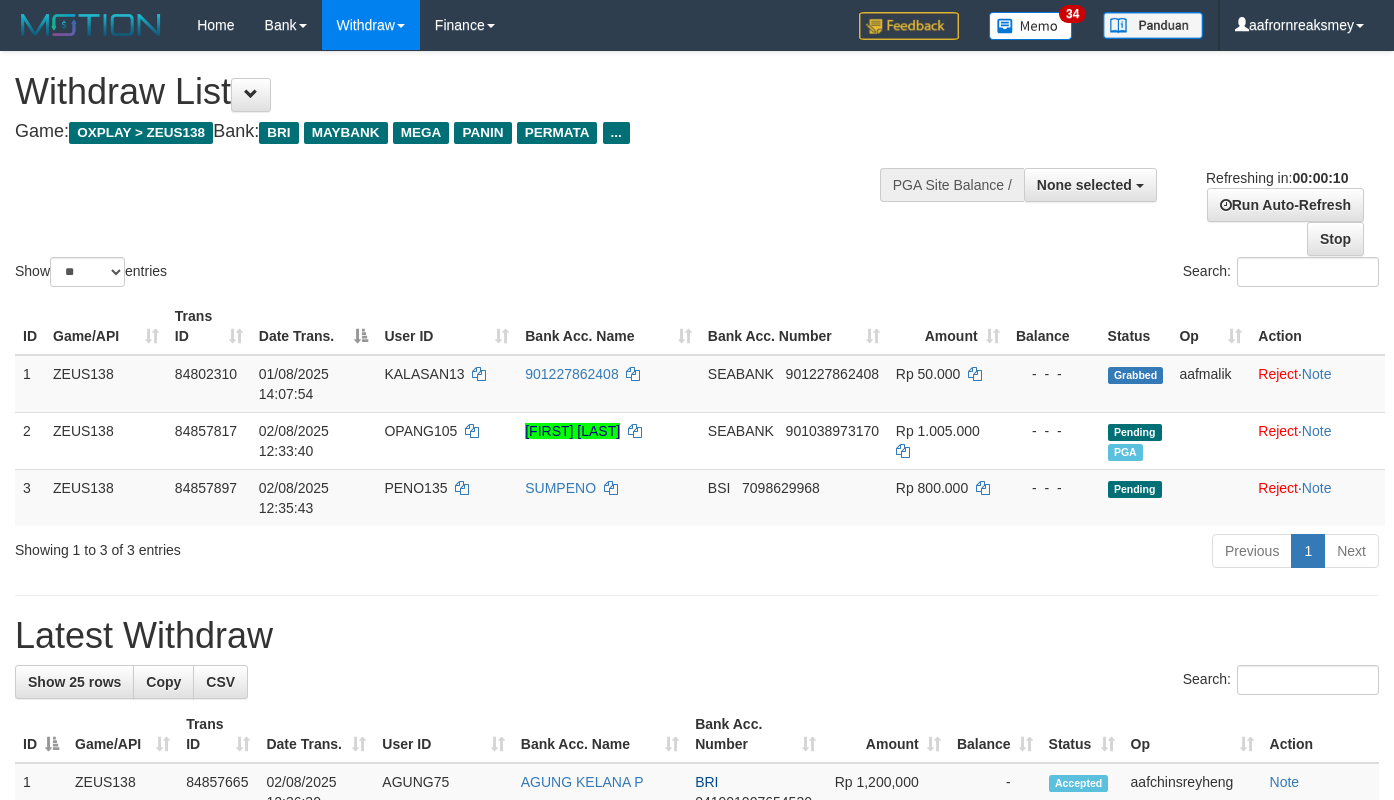 select 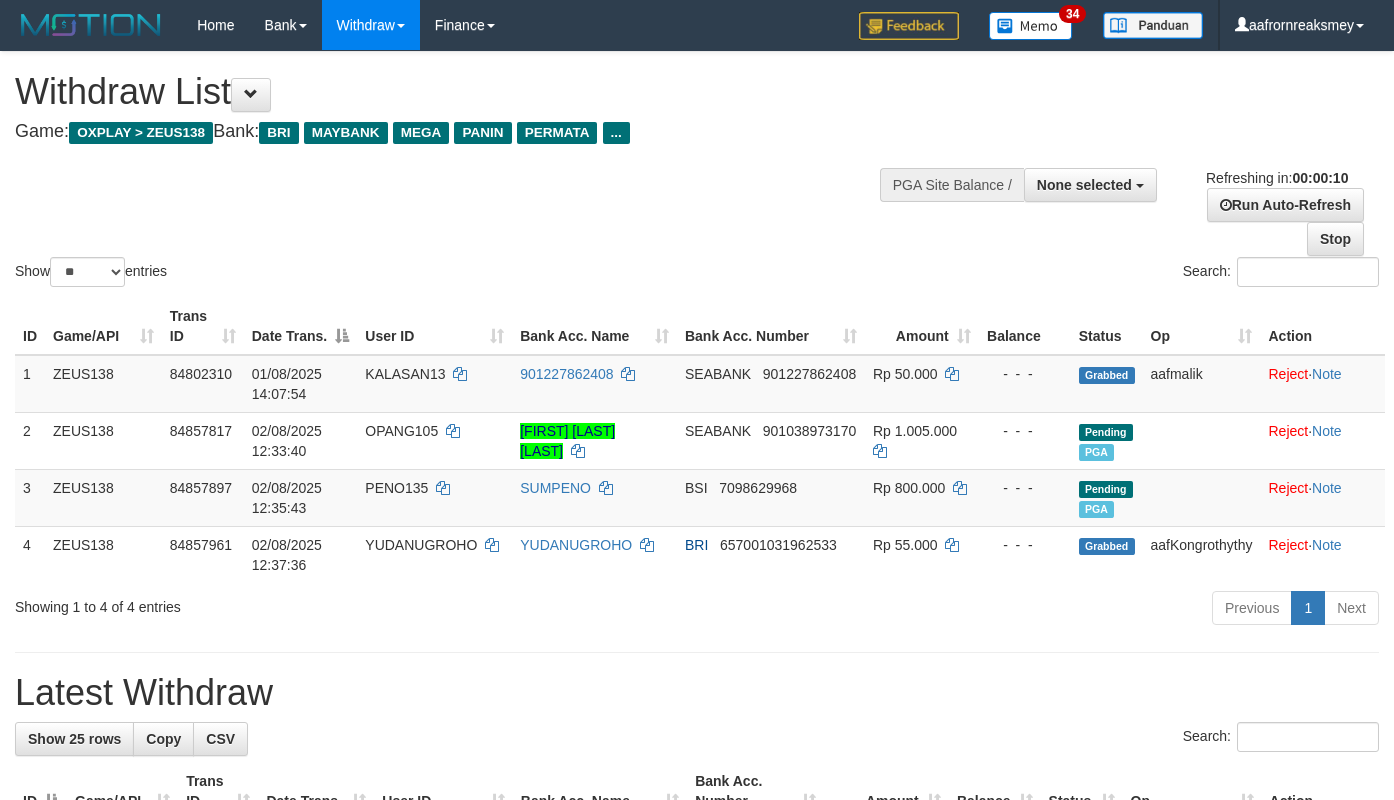 select 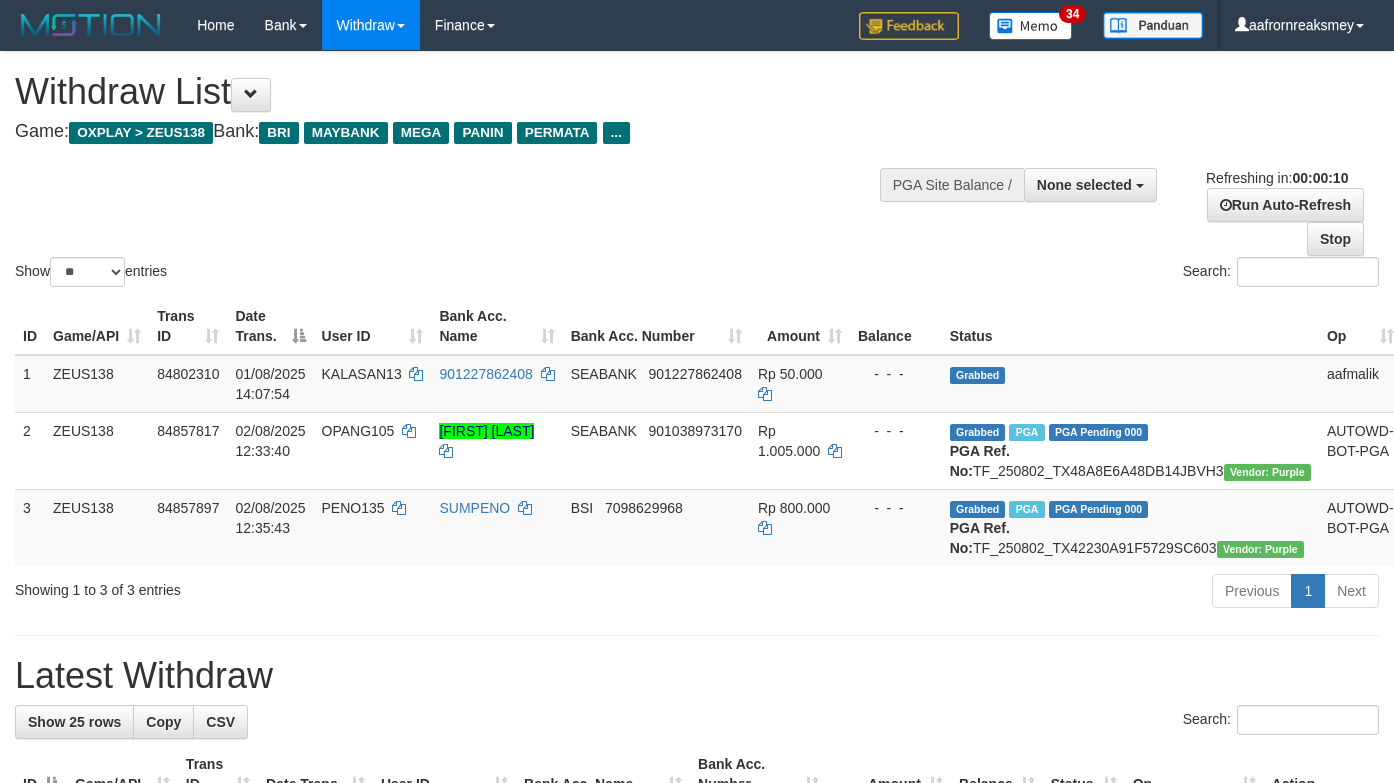 select 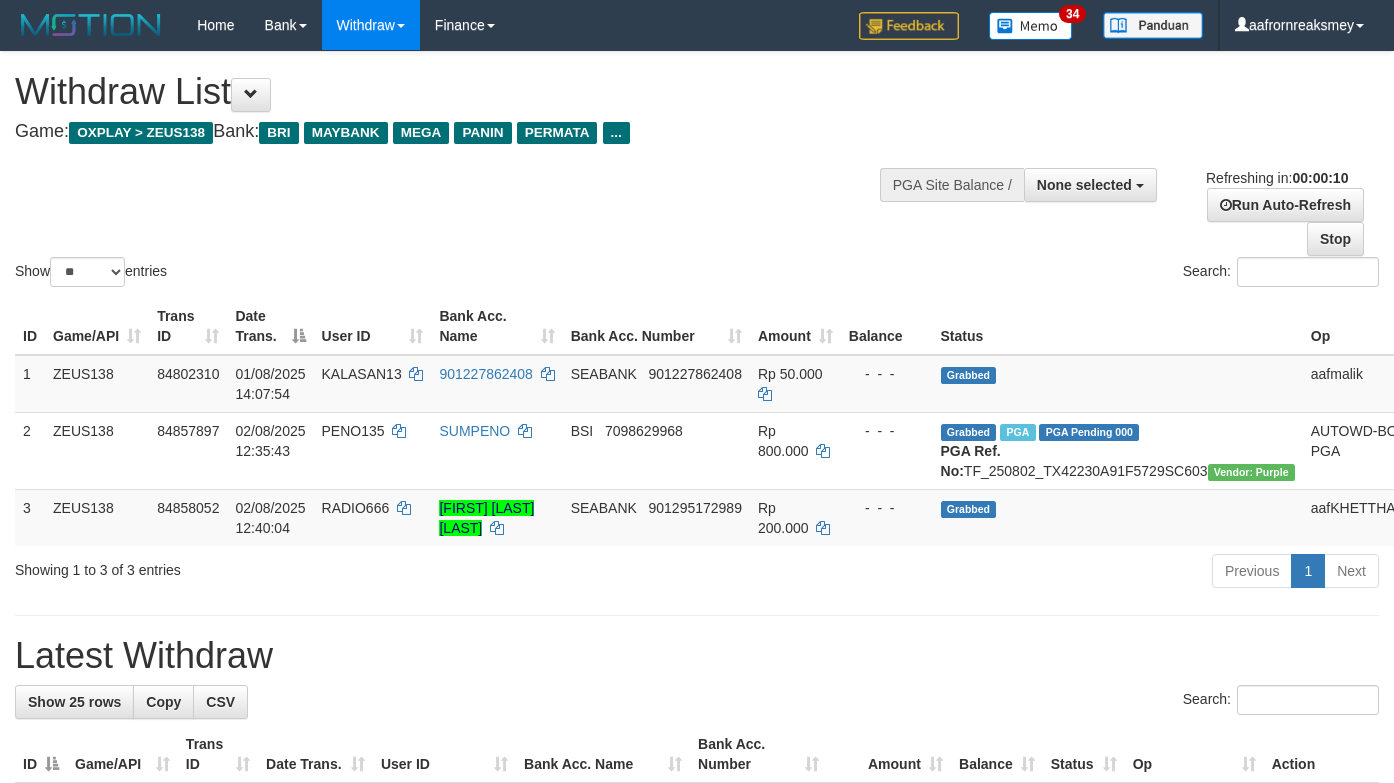 select 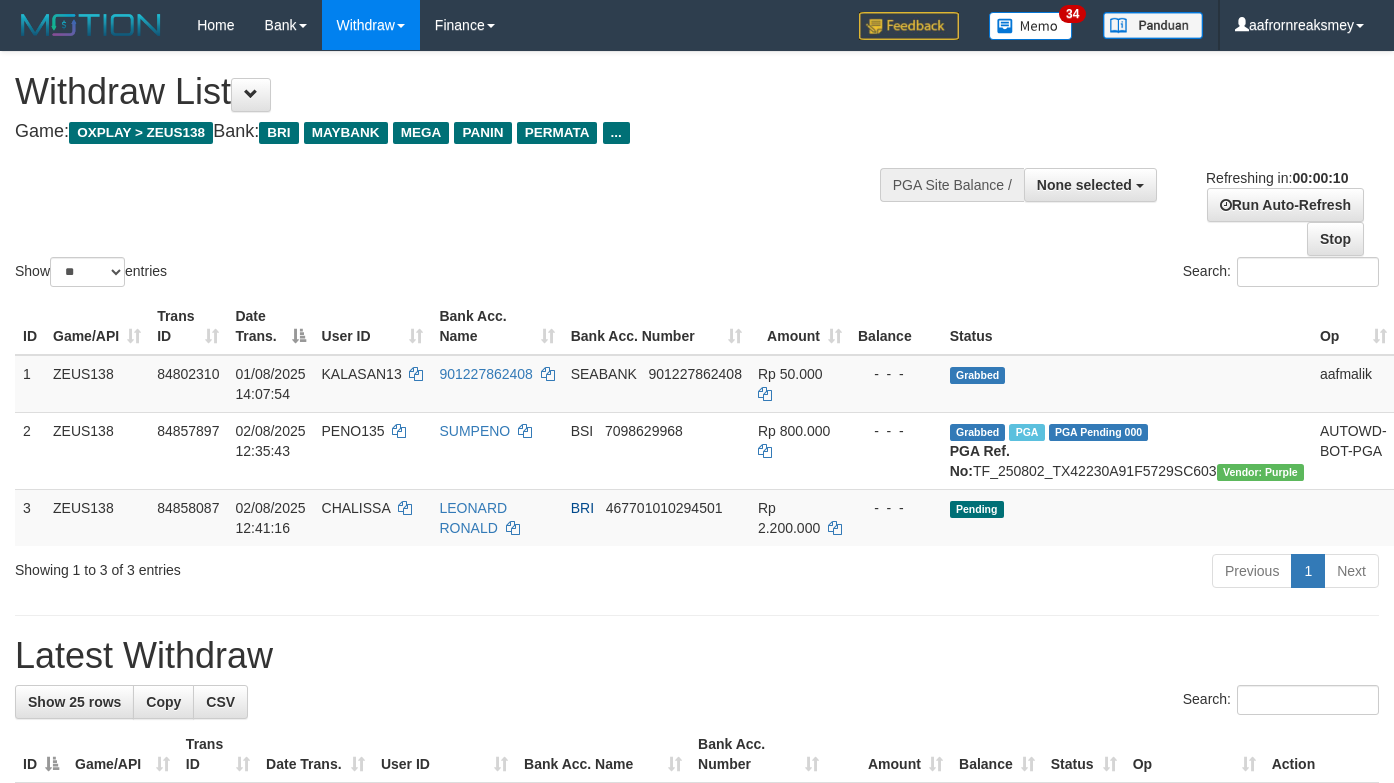 select 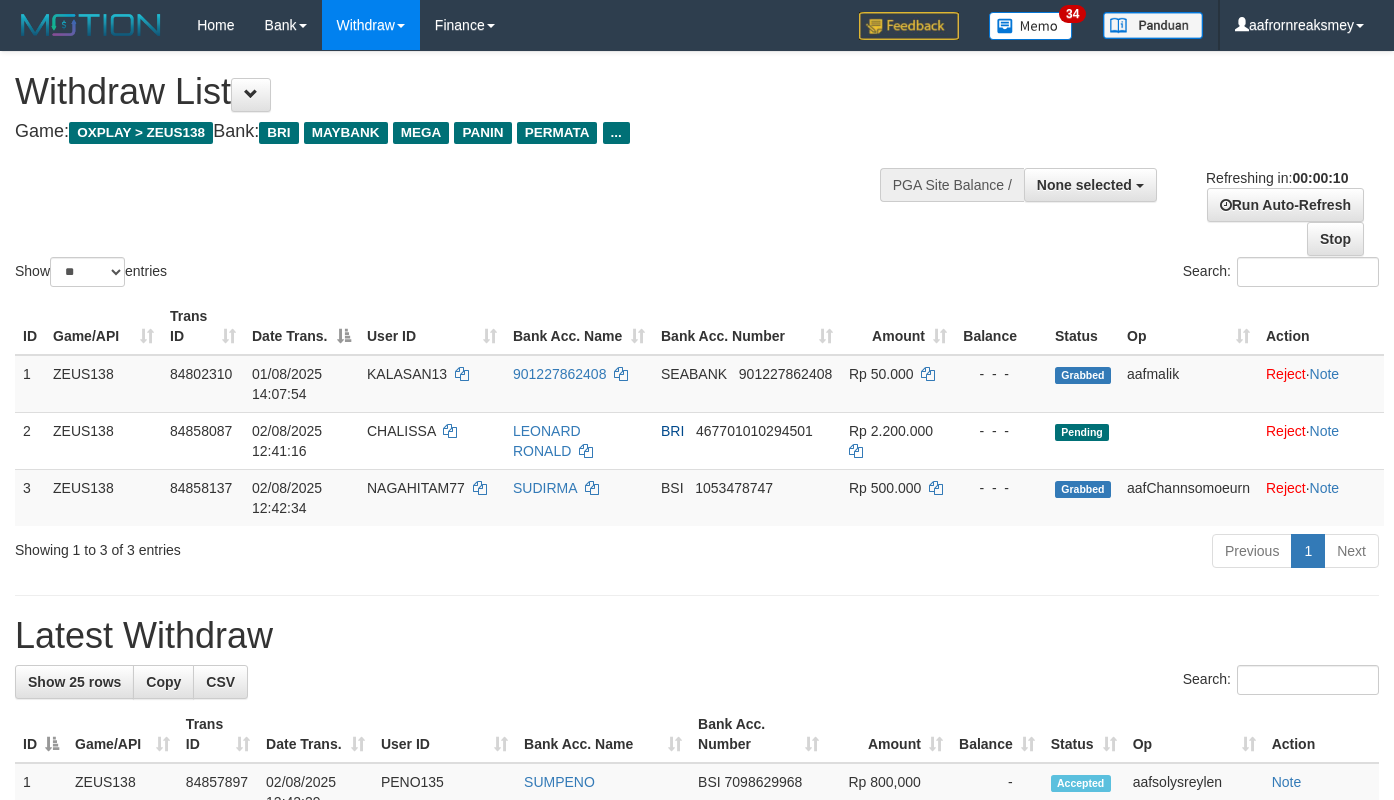 select 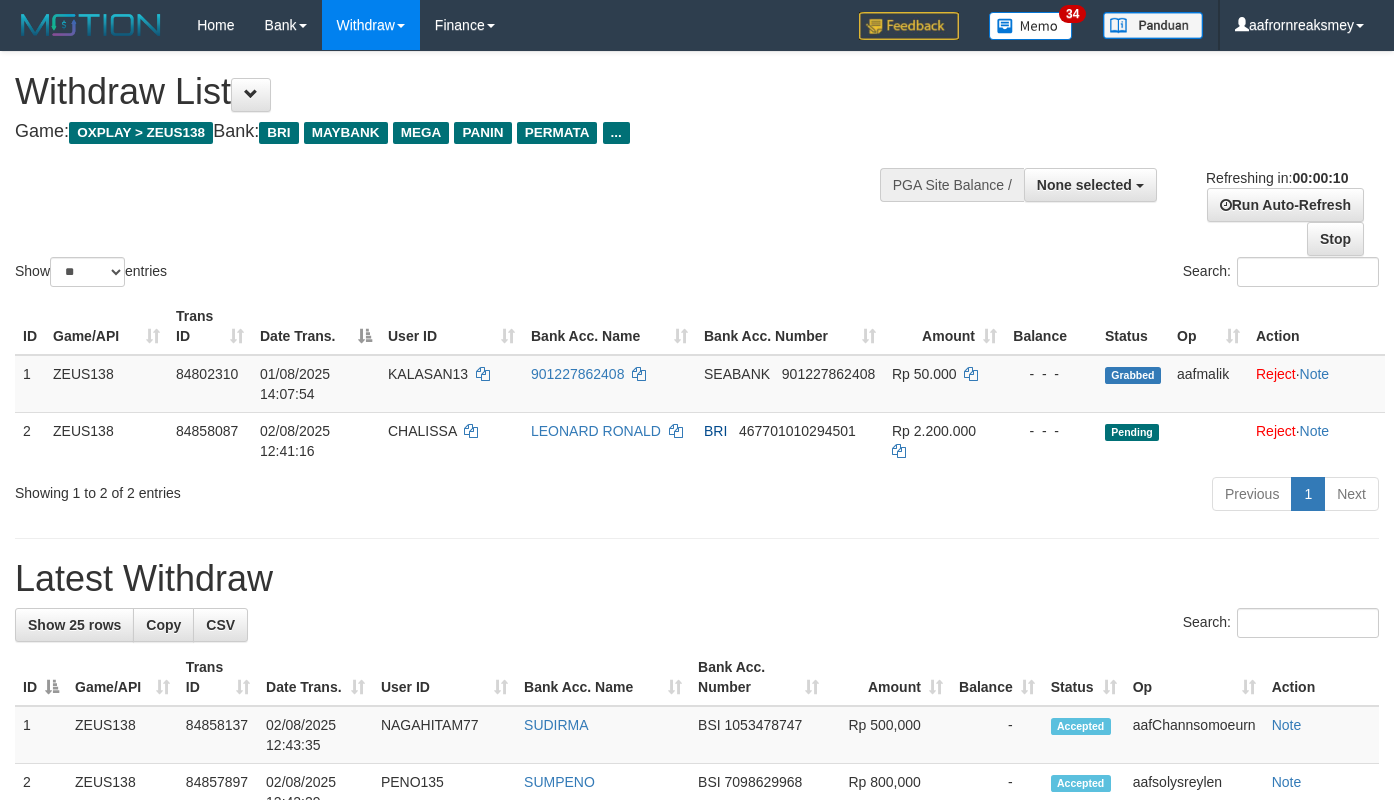 select 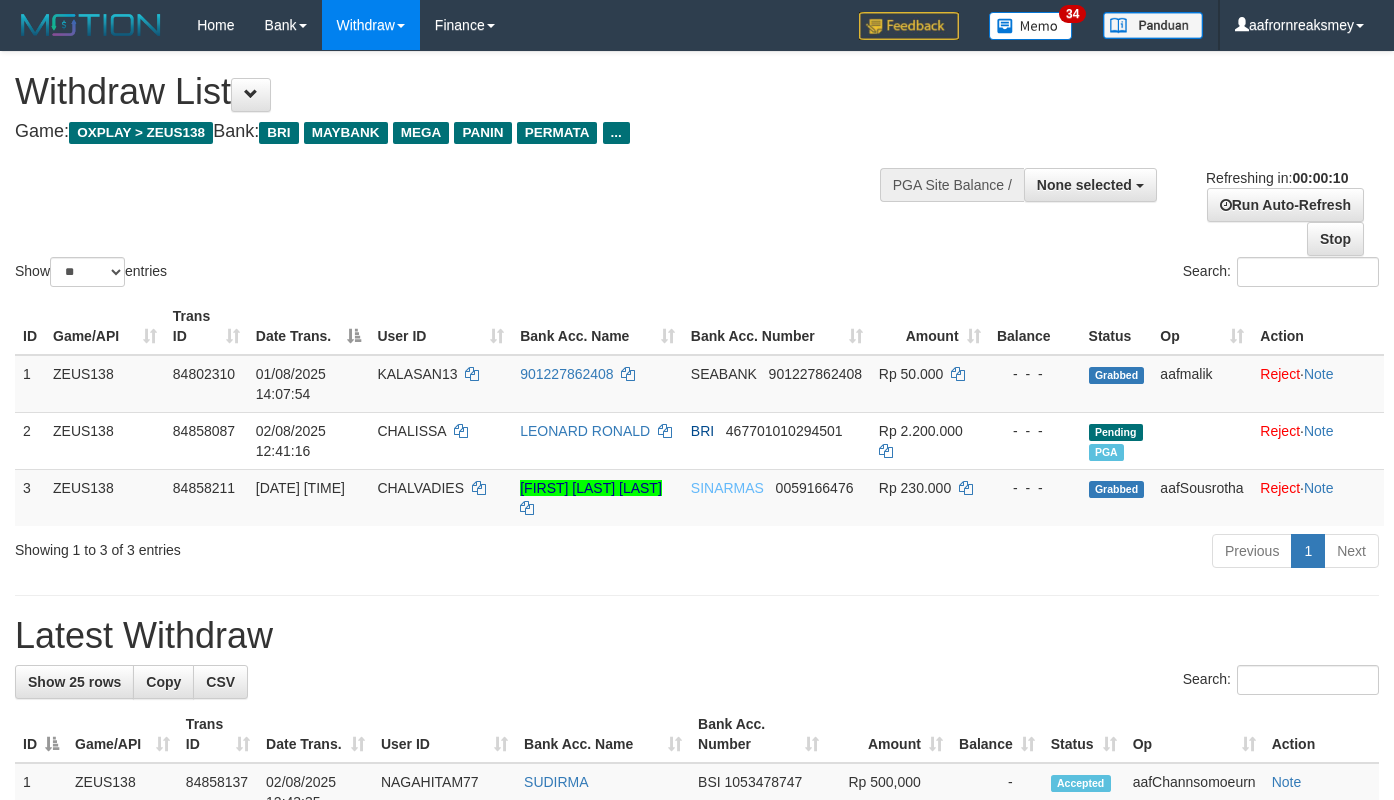select 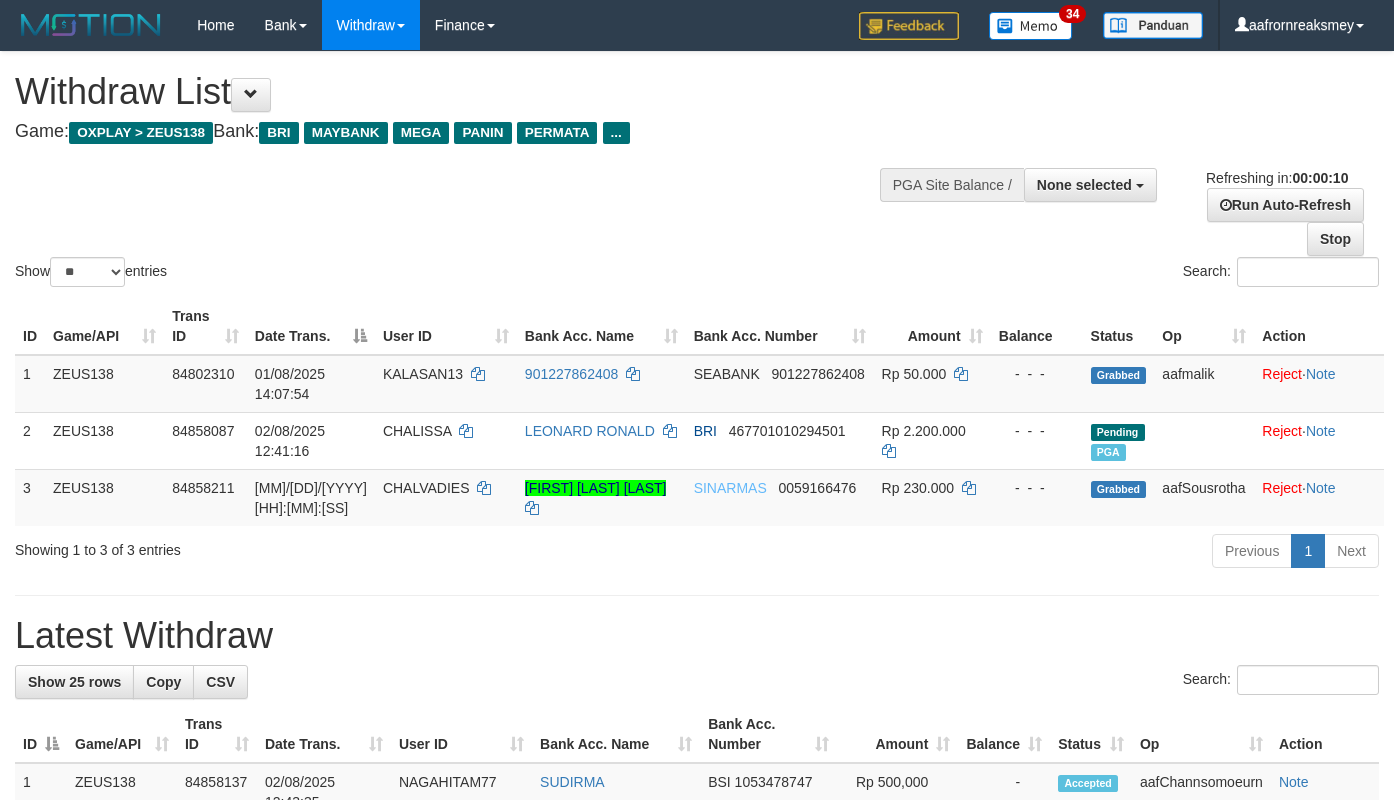 select 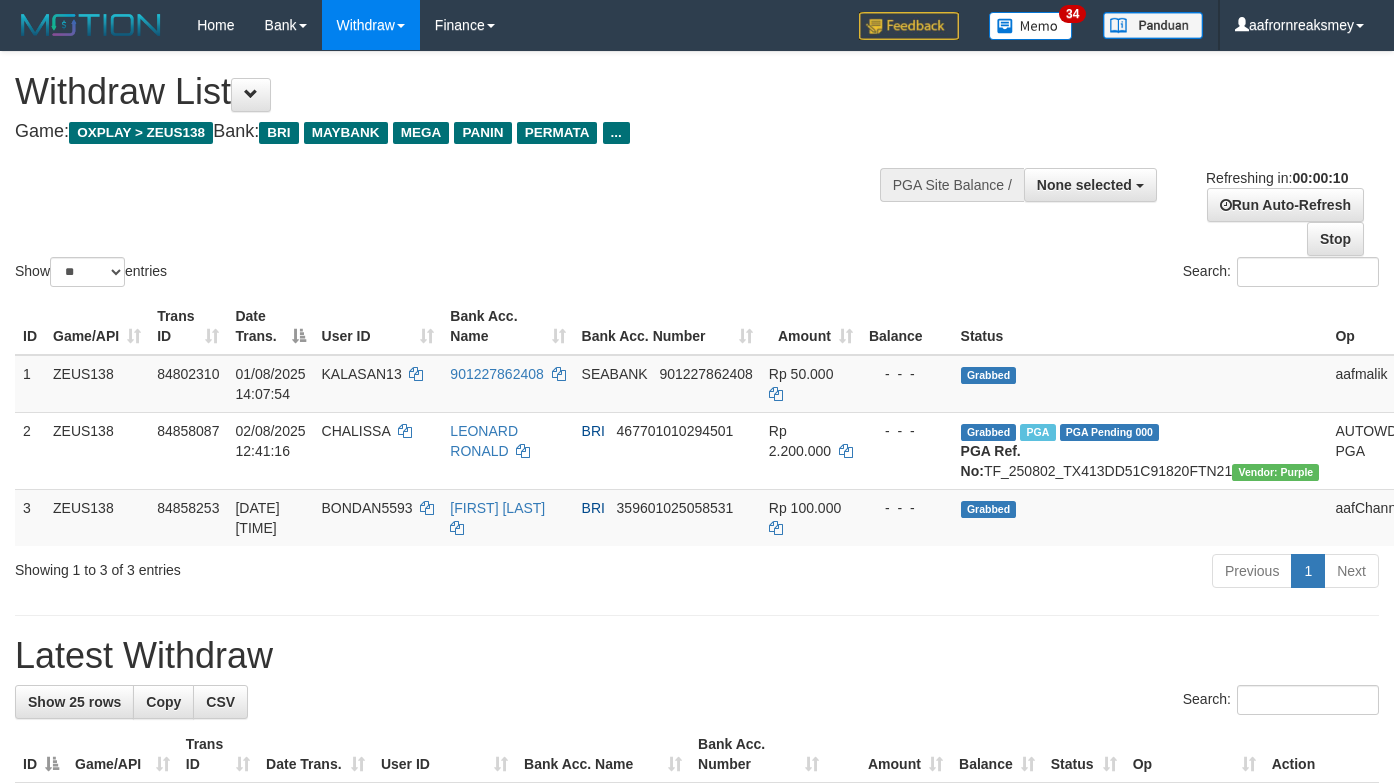 select 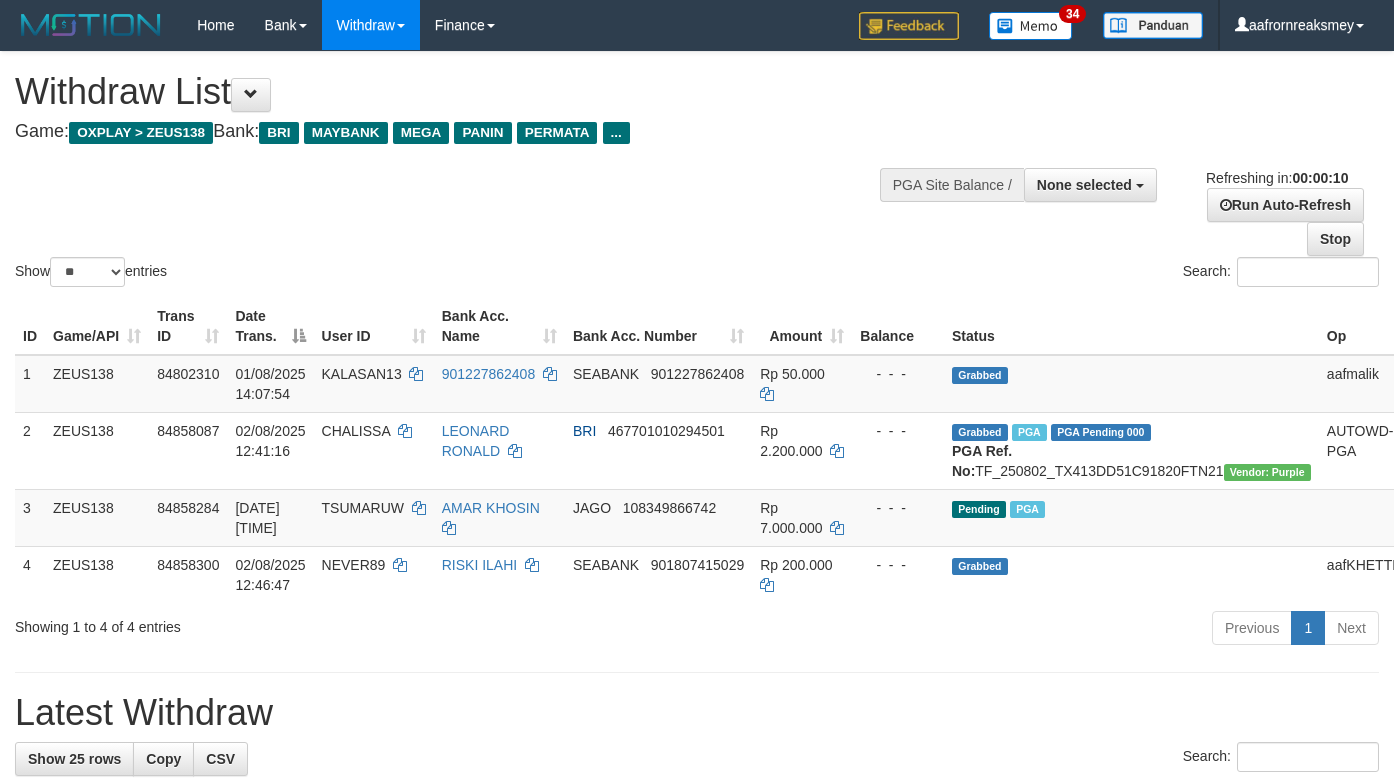 select 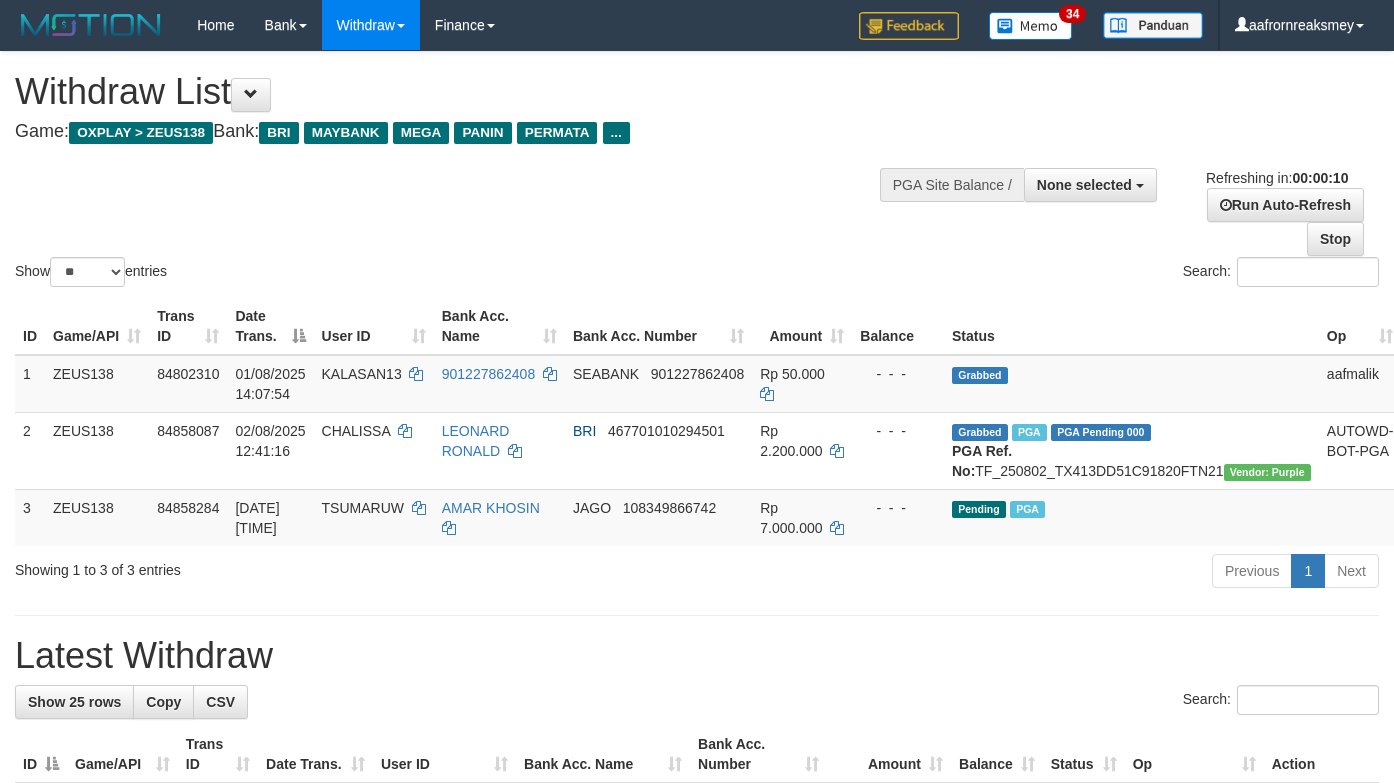 select 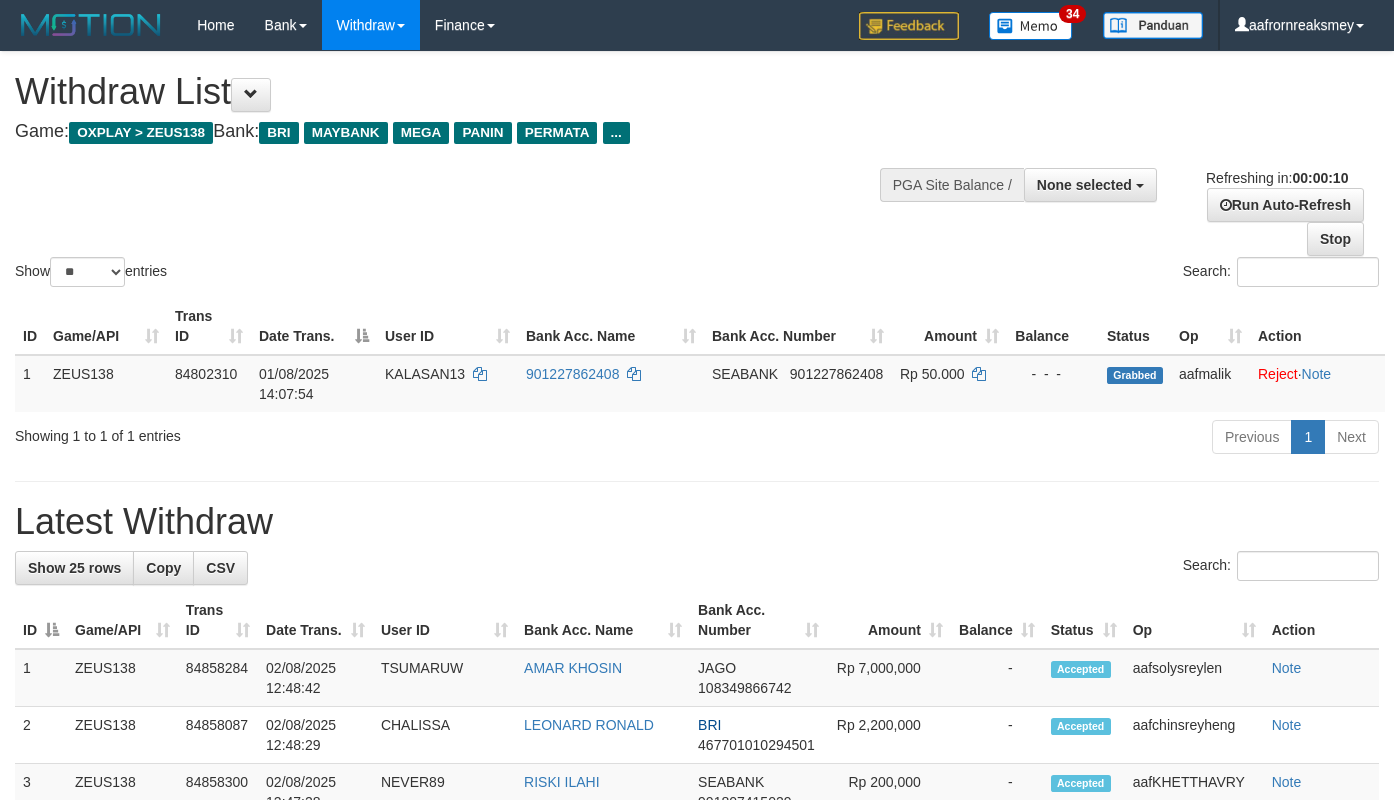 select 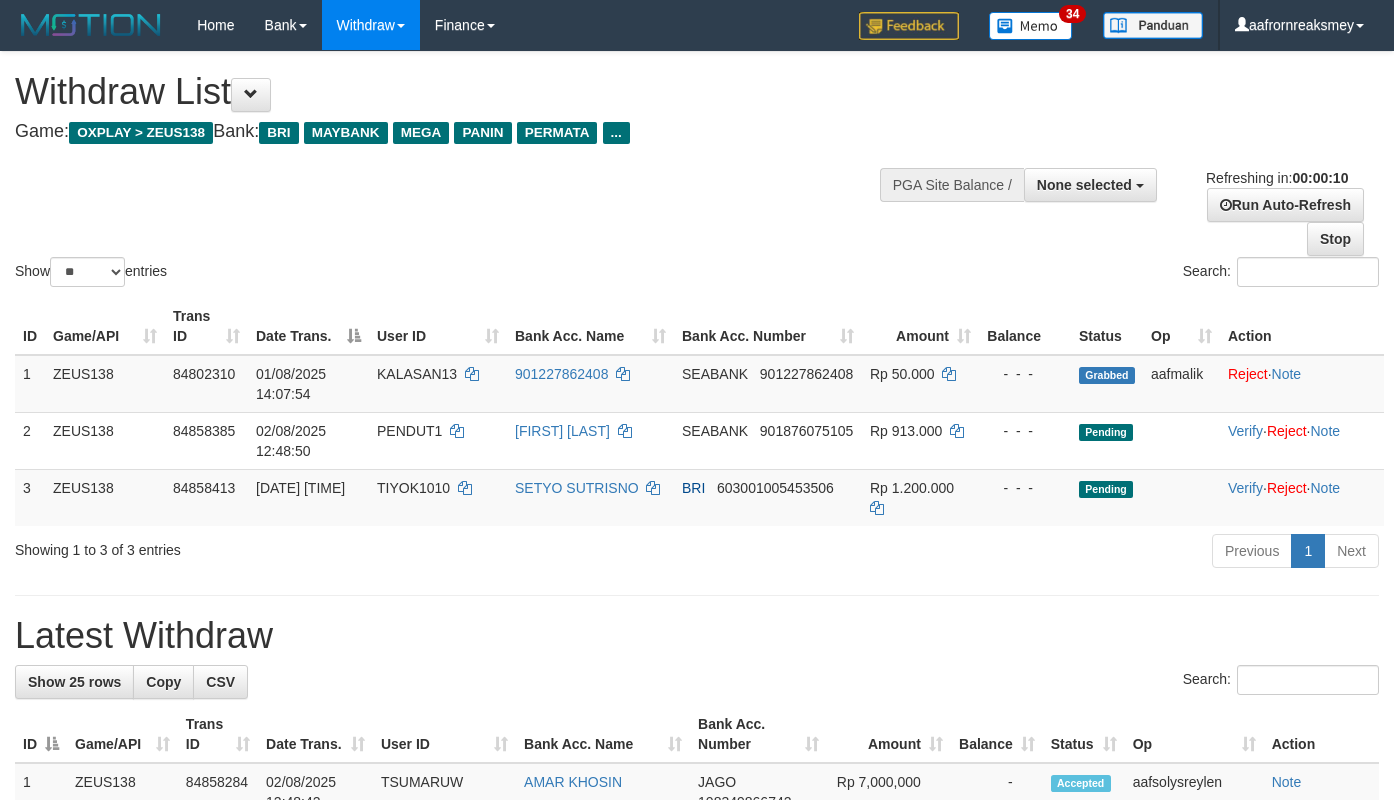 select 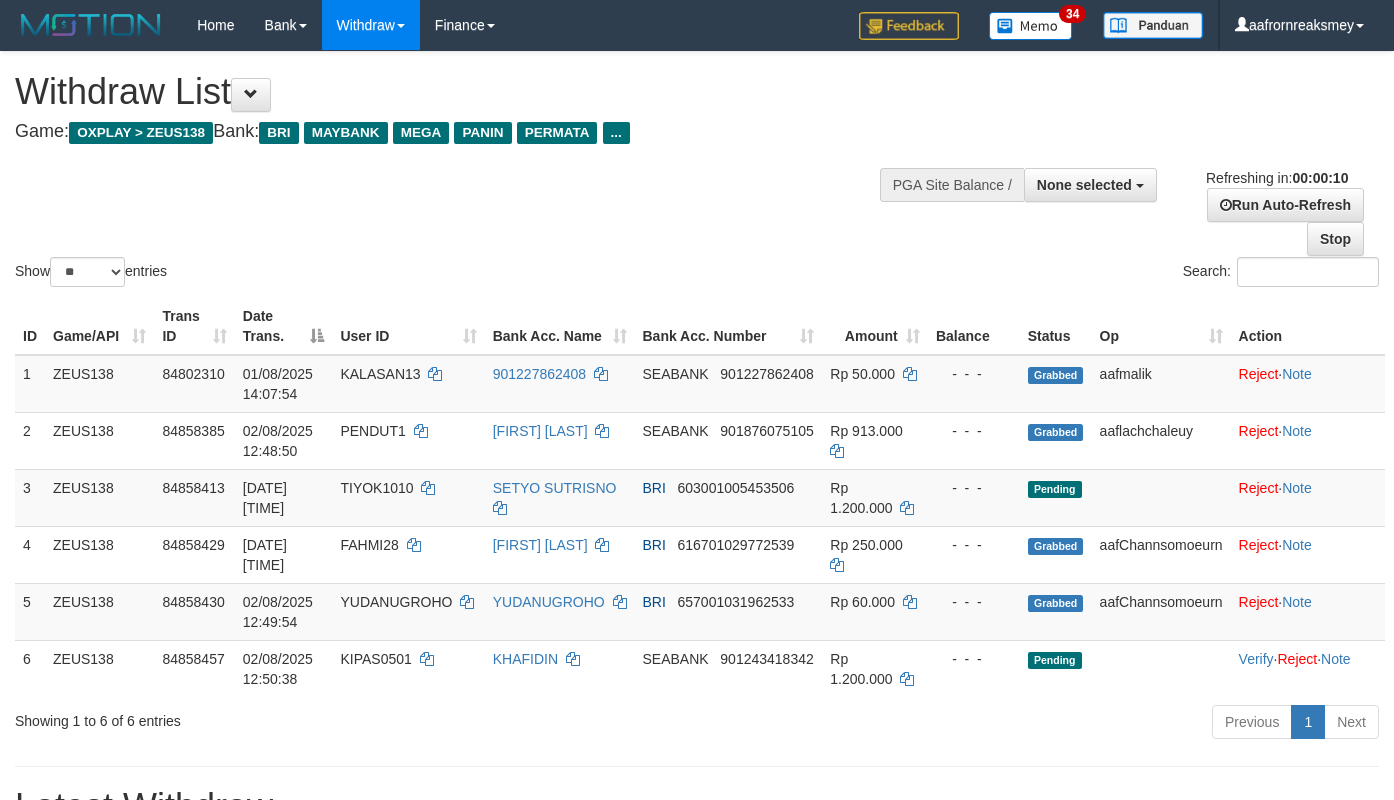 select 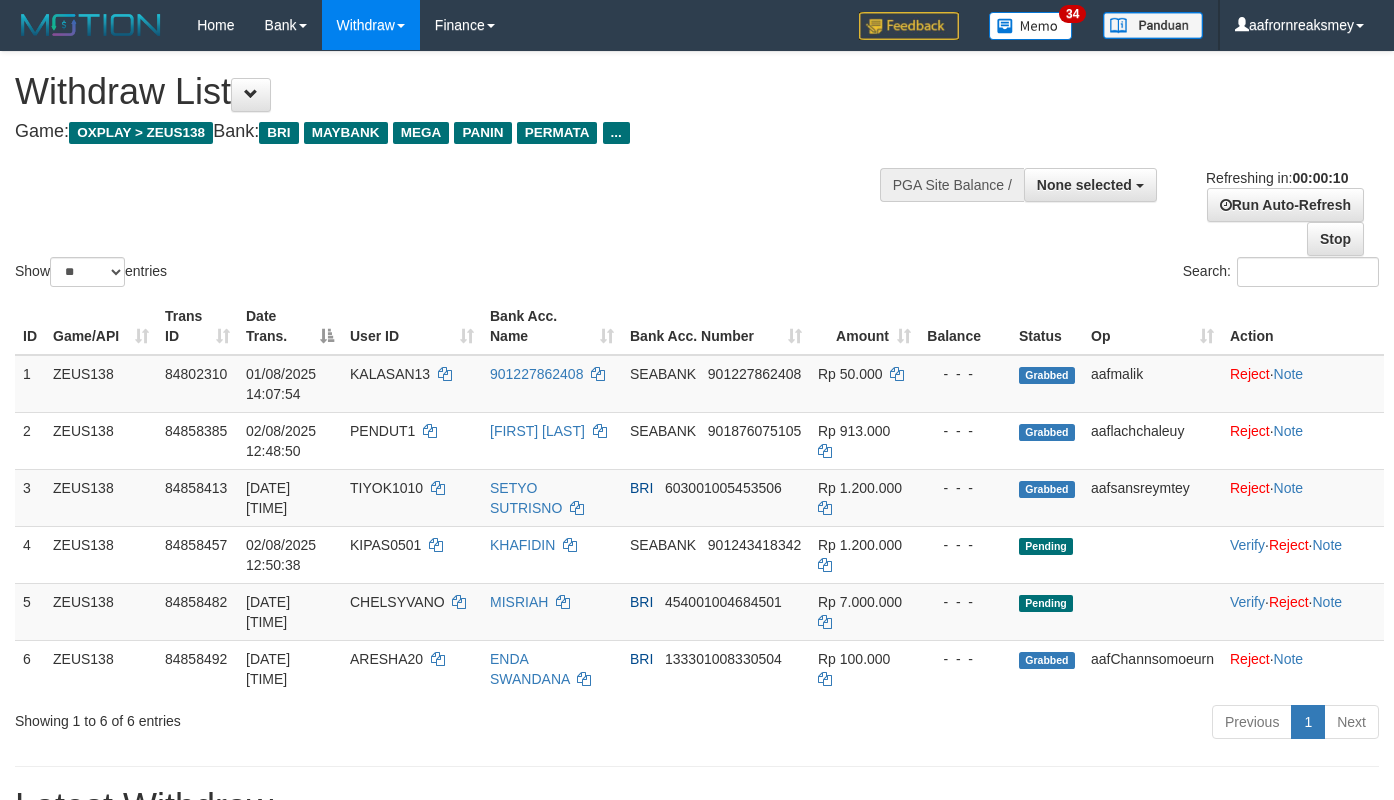 select 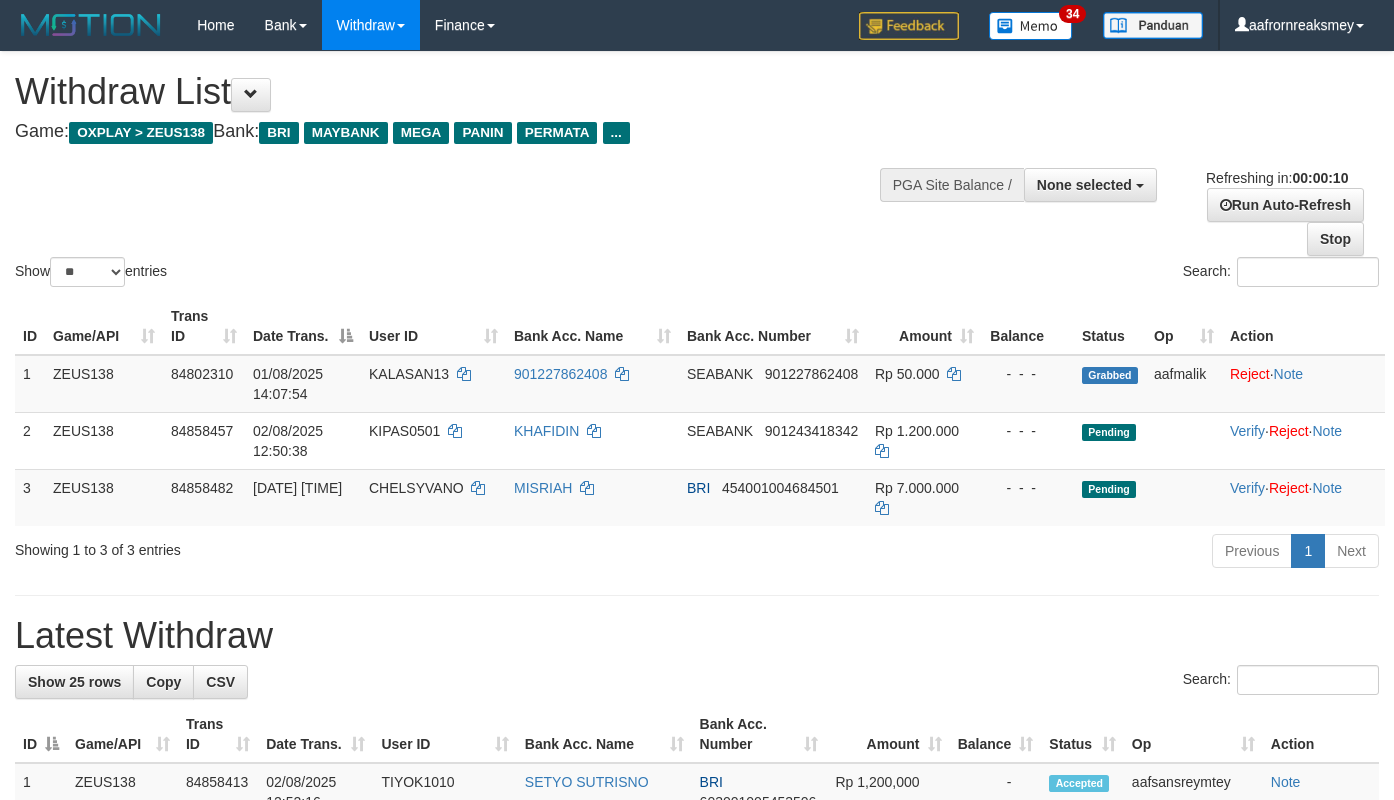select 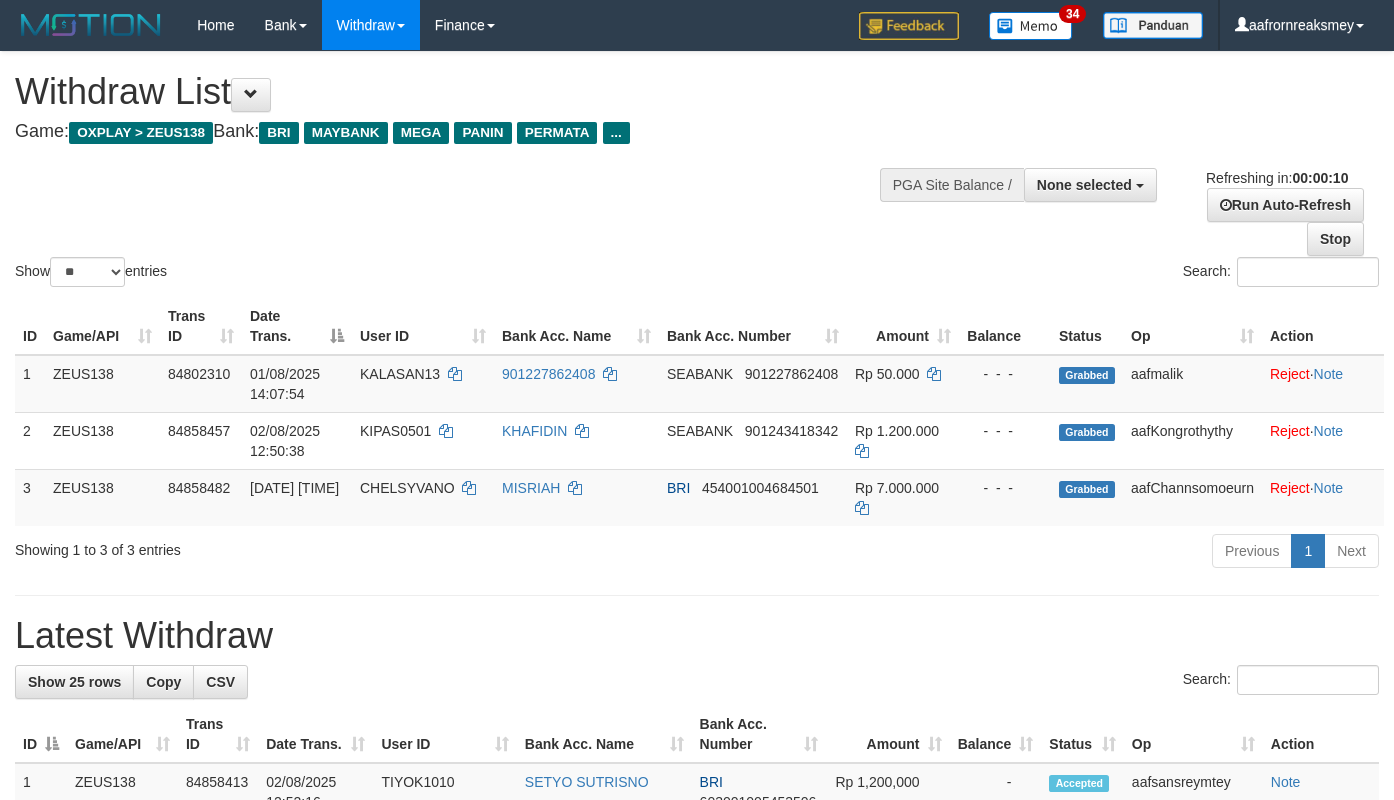 select 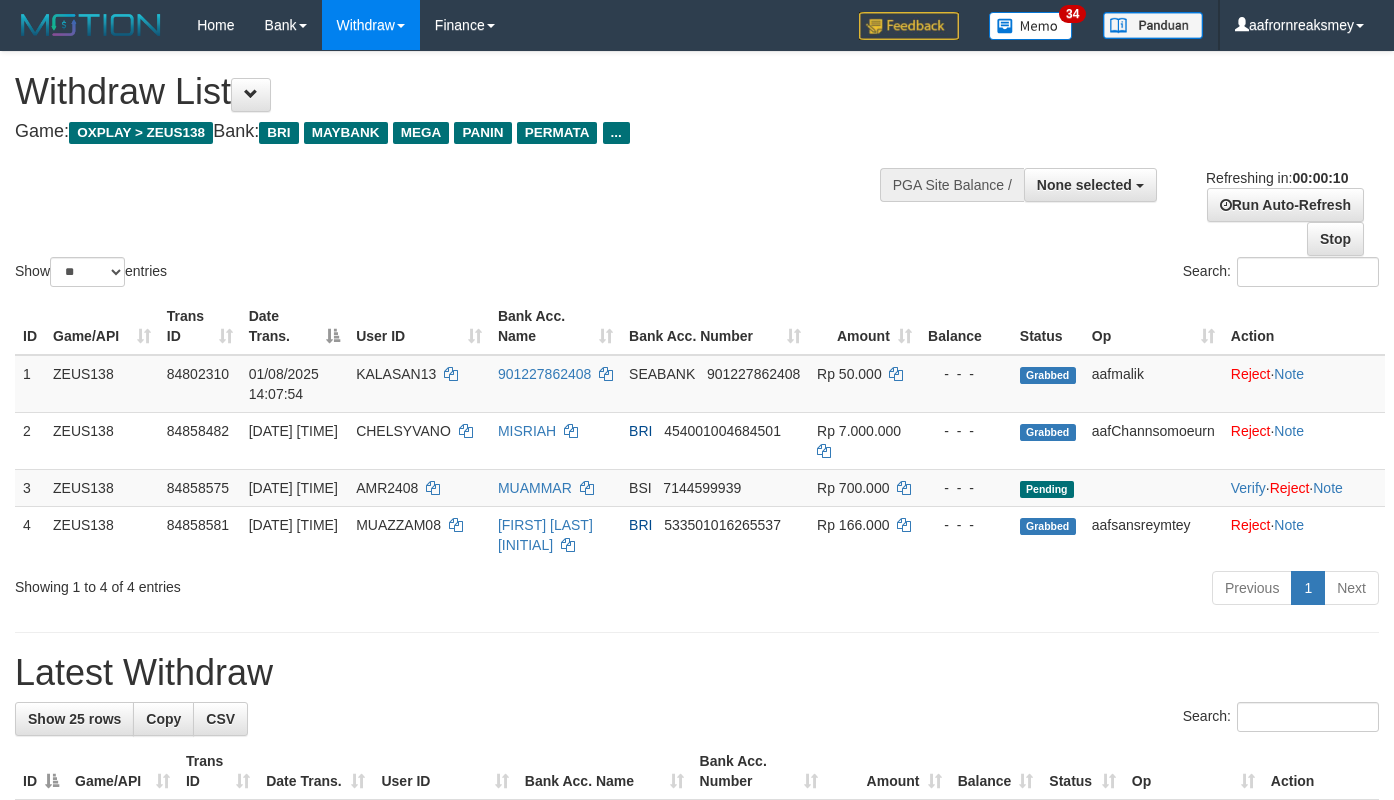 select 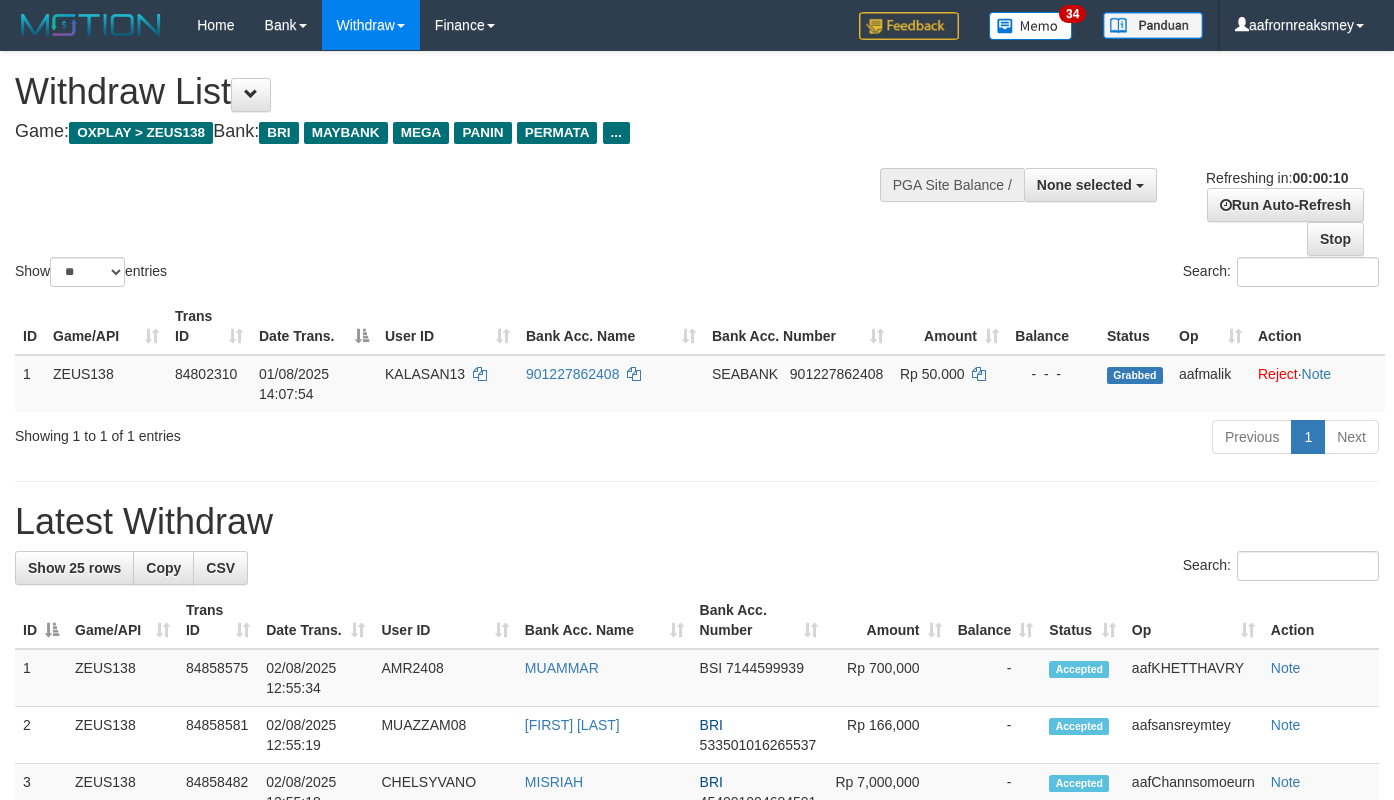 select 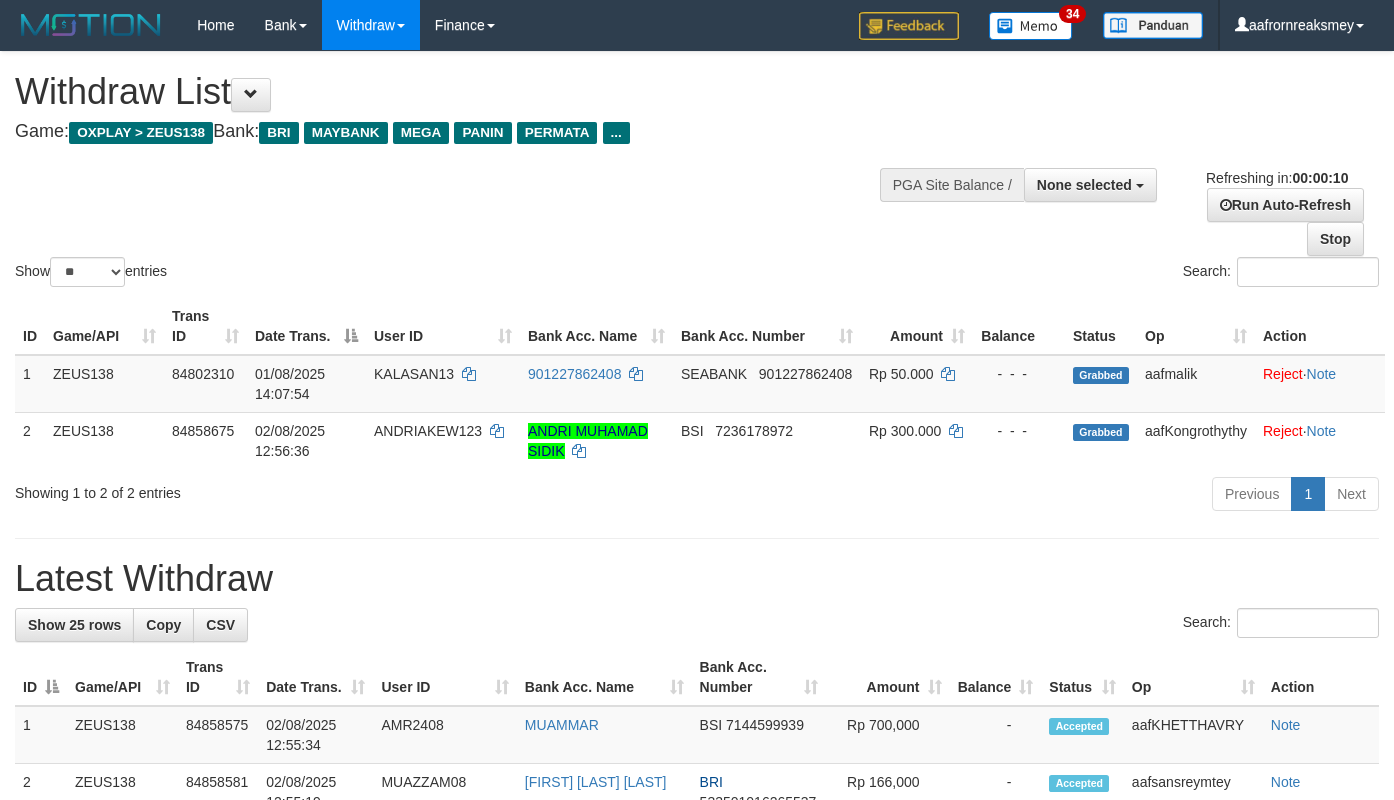 select 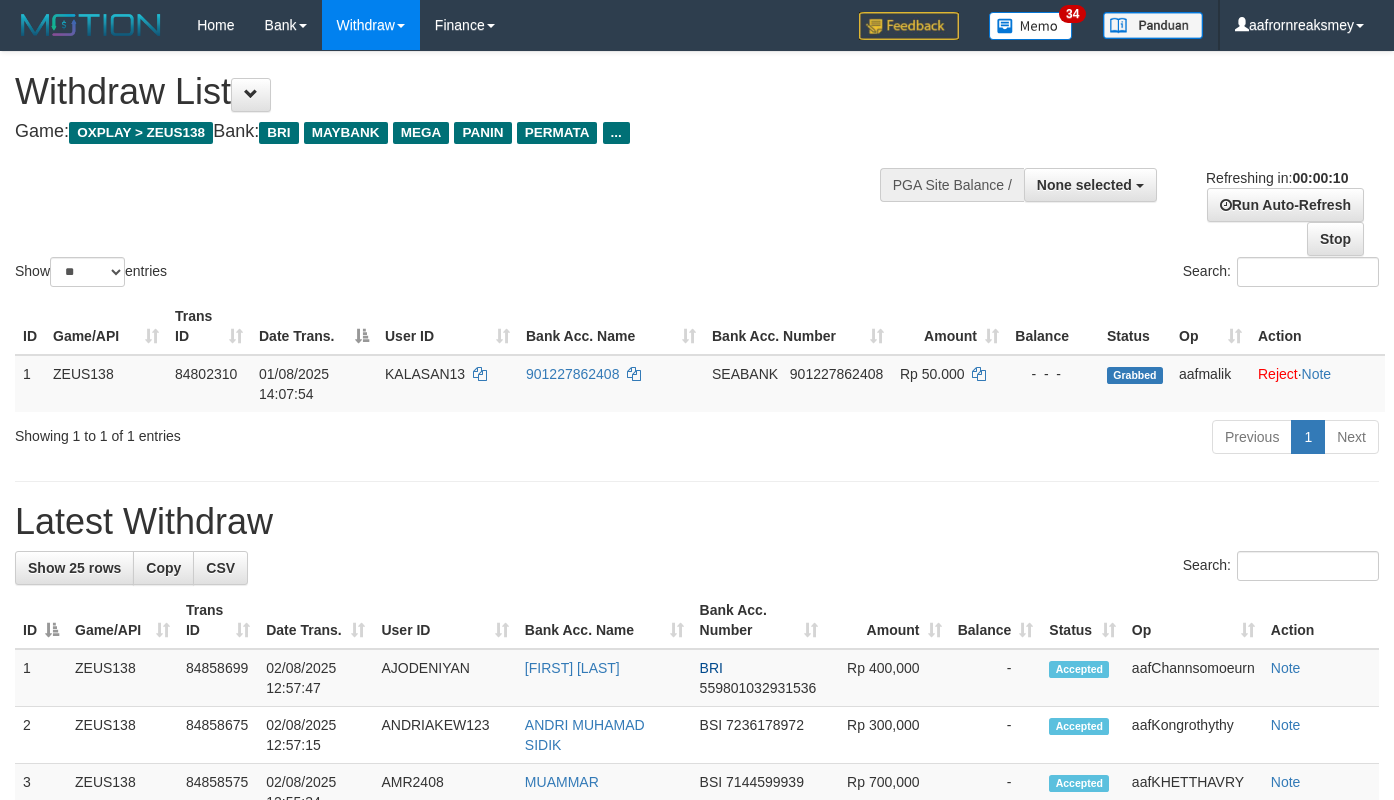 select 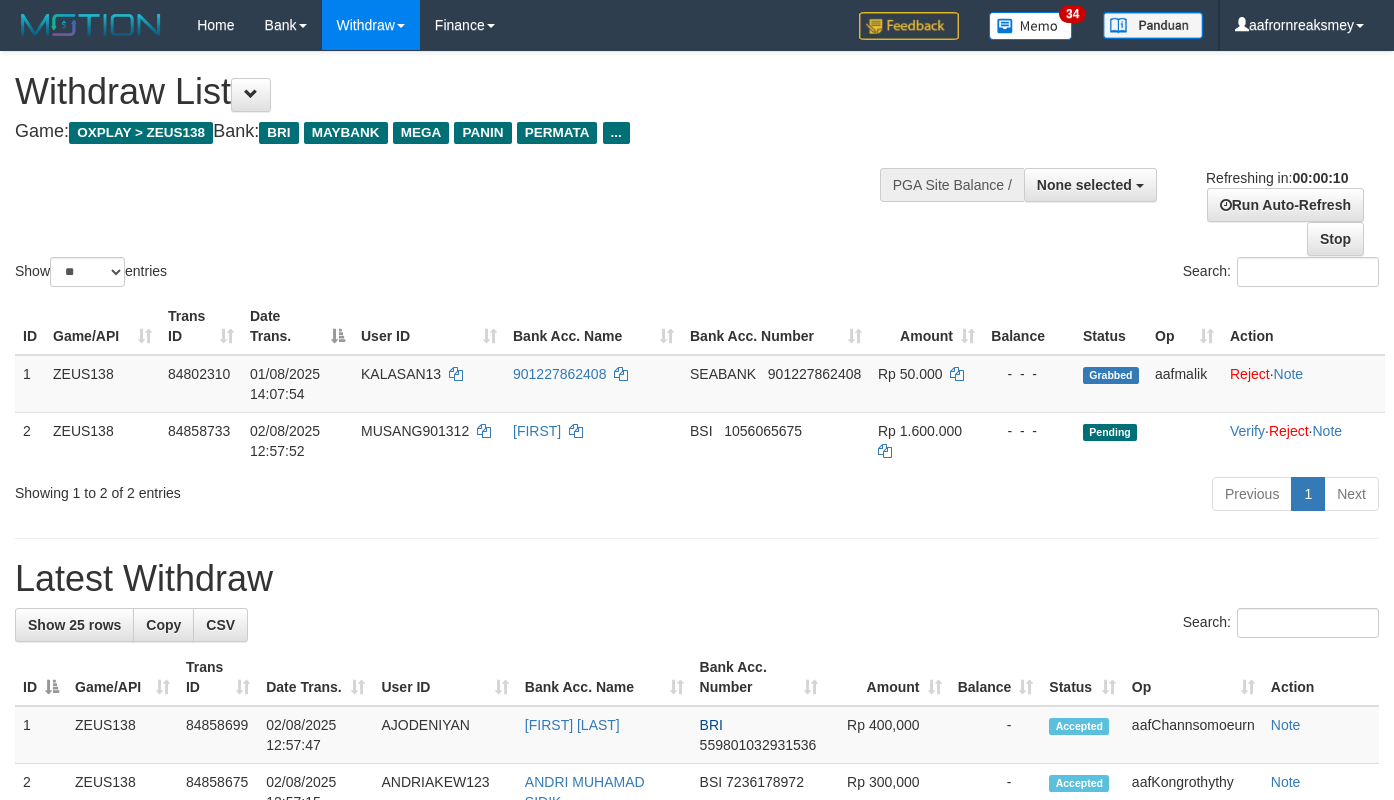select 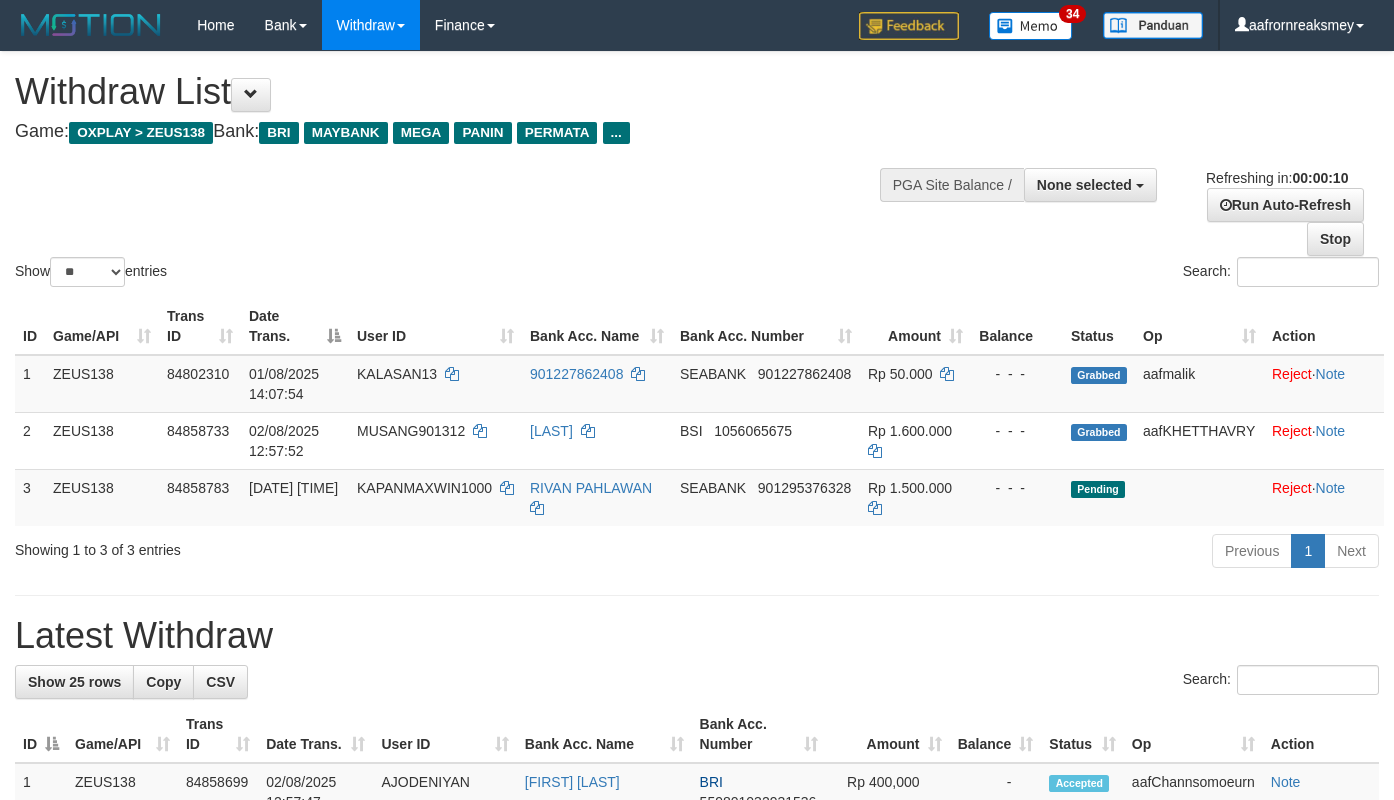 select 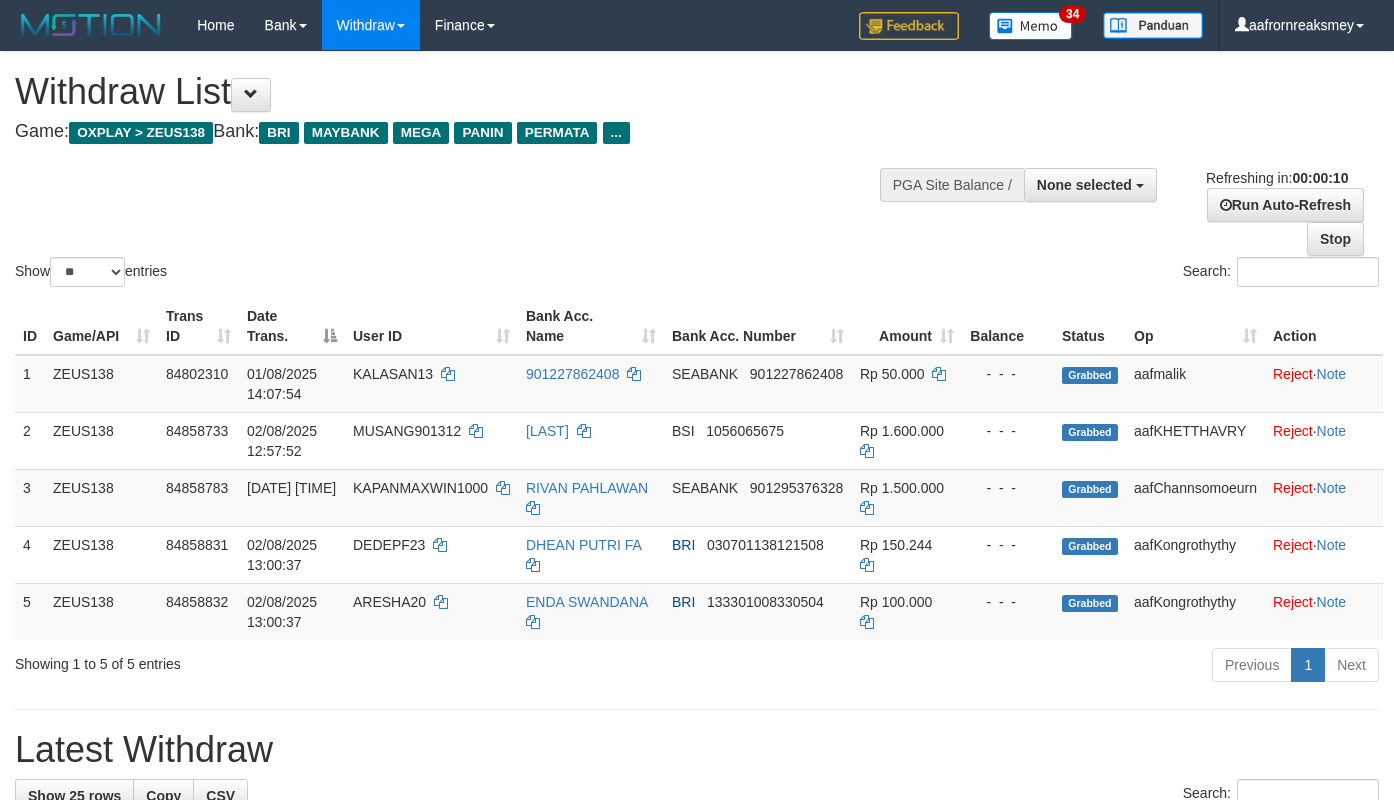 select 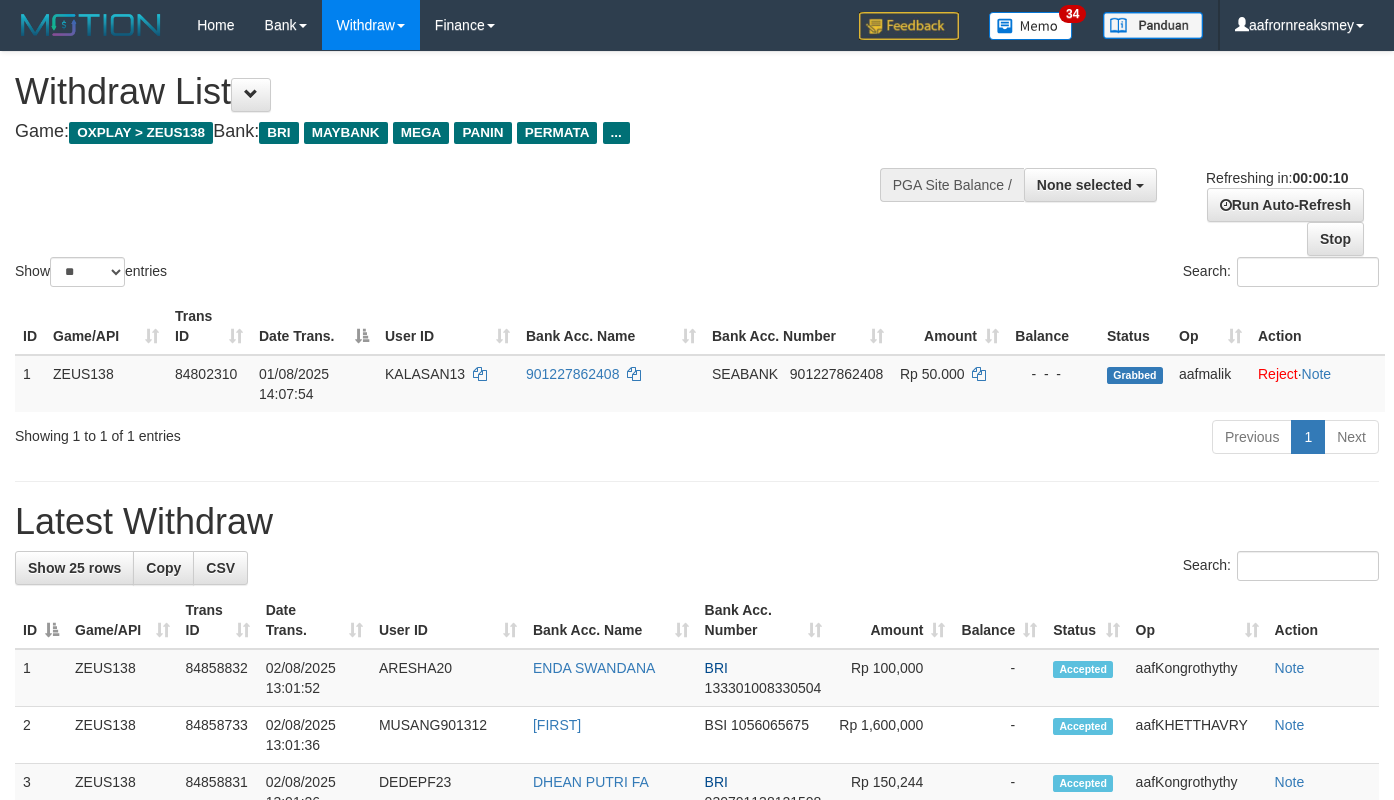 select 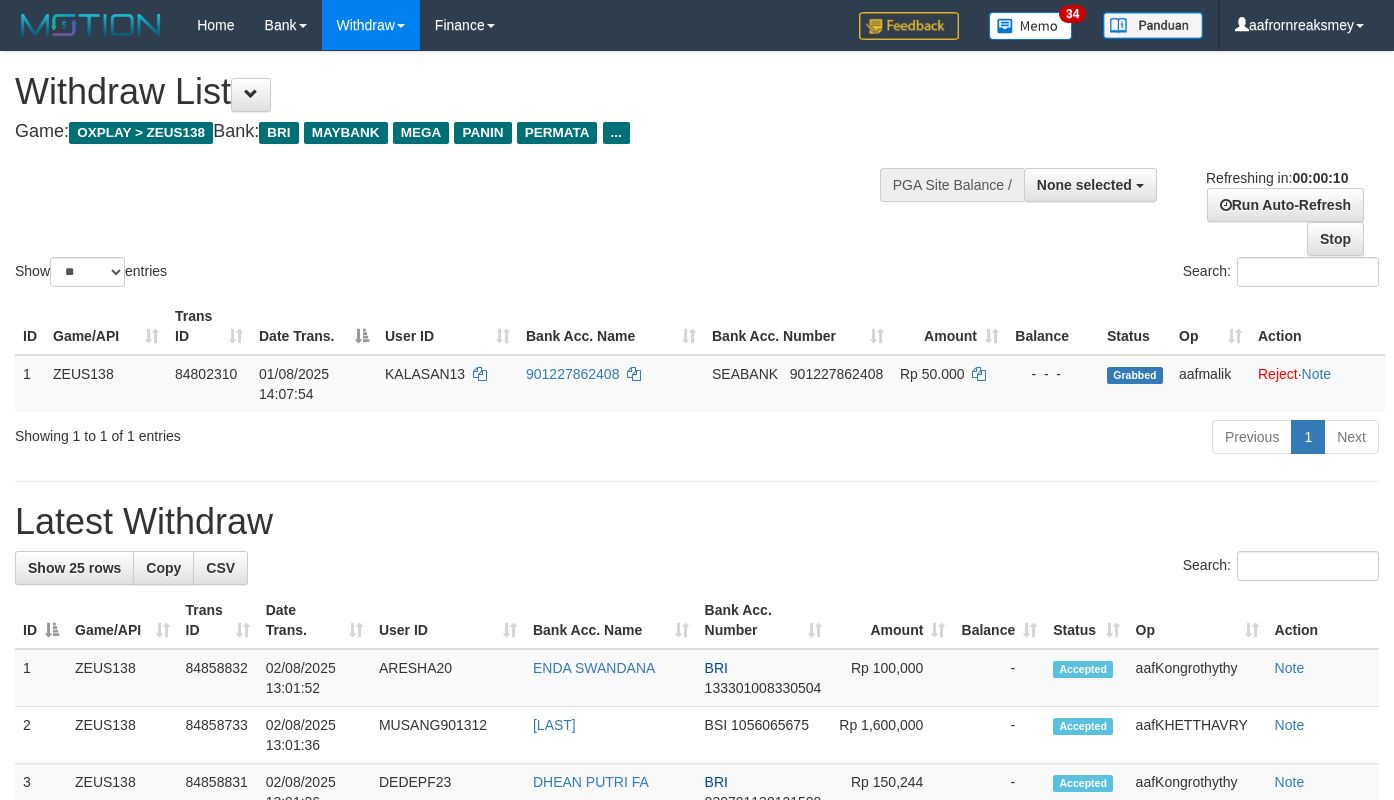 select 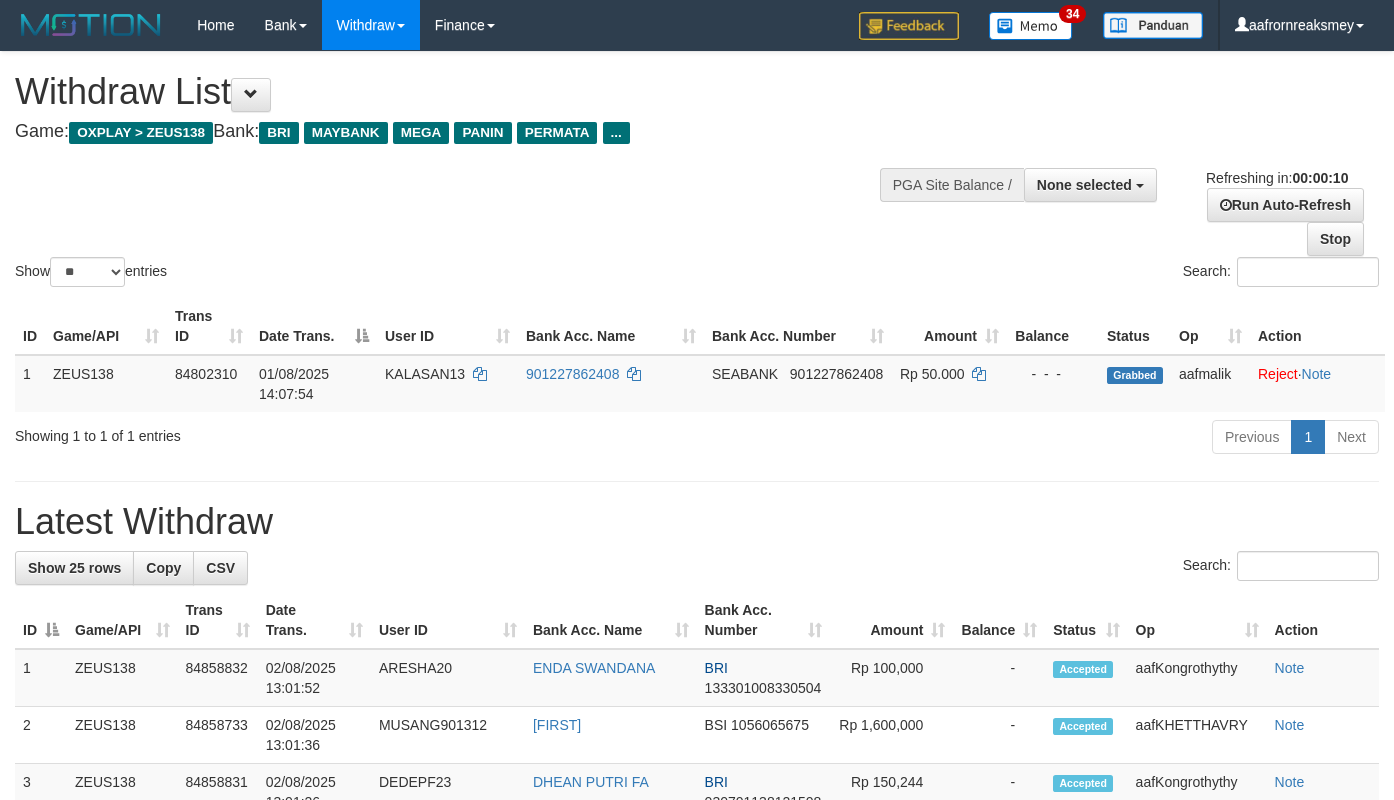 select 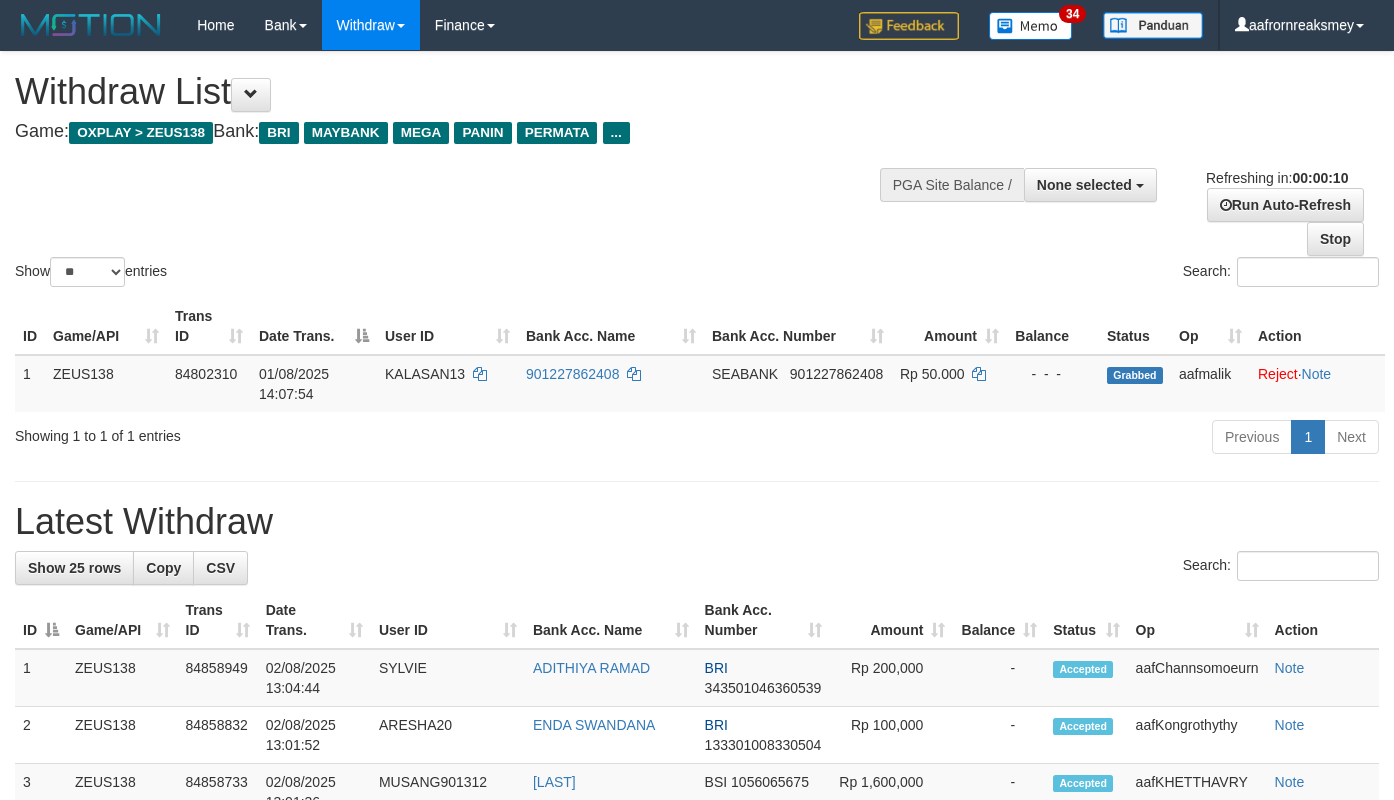 select 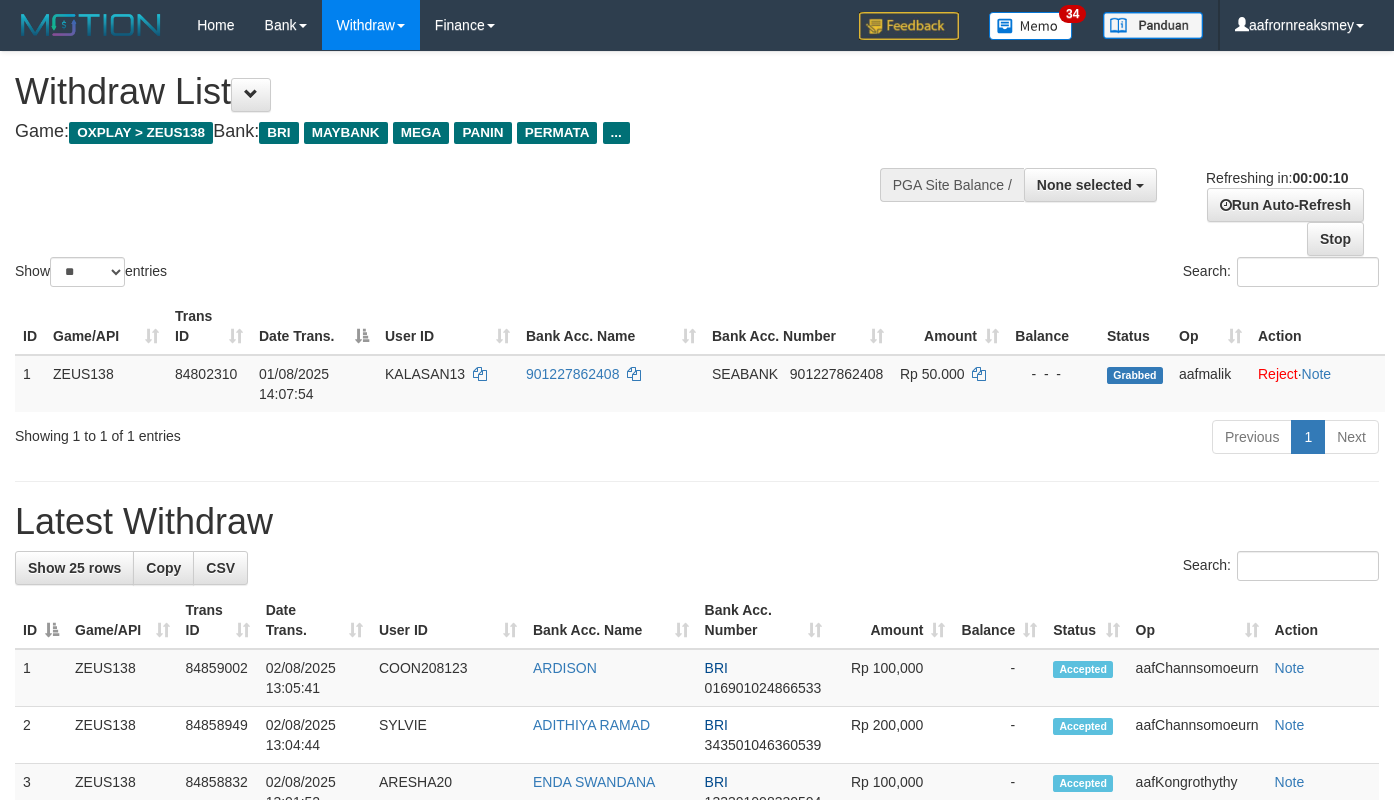 select 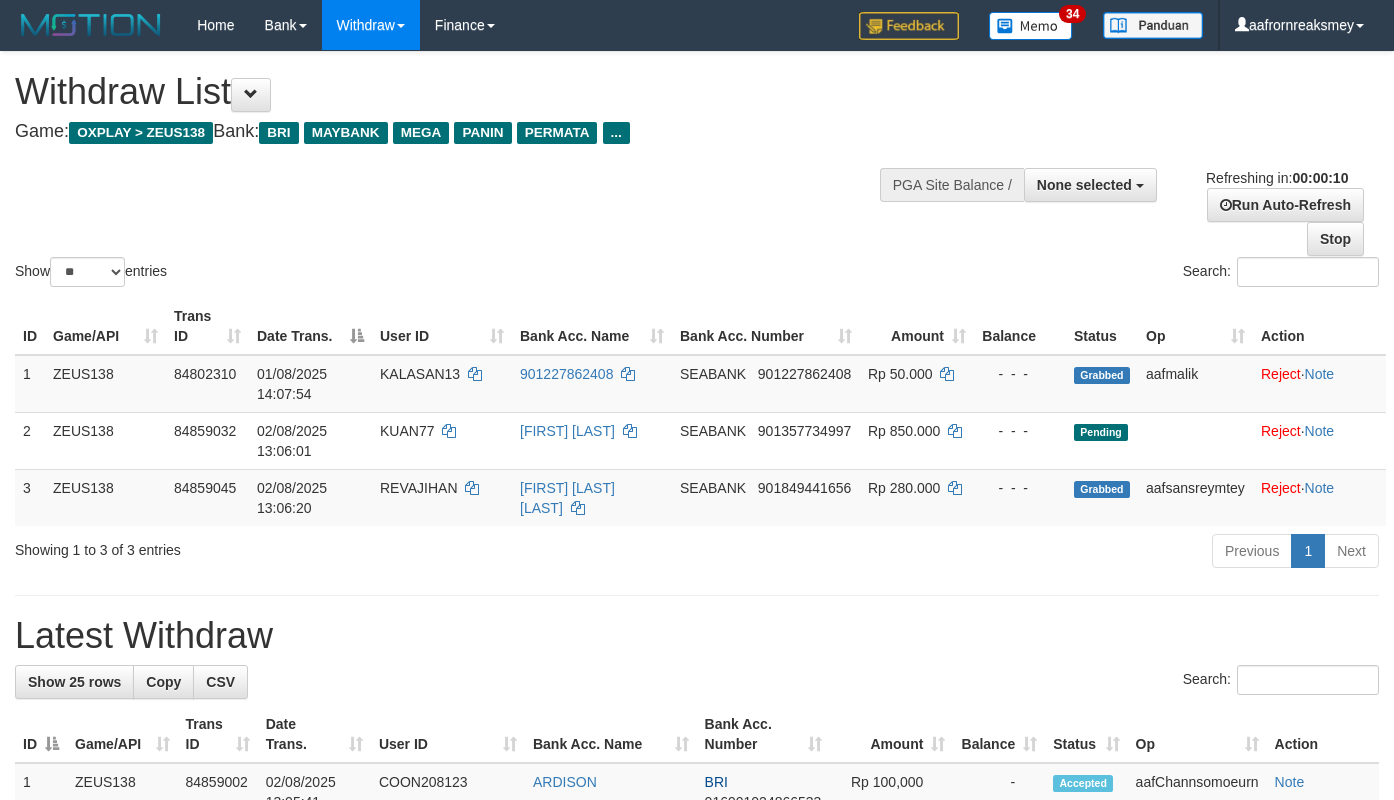 select 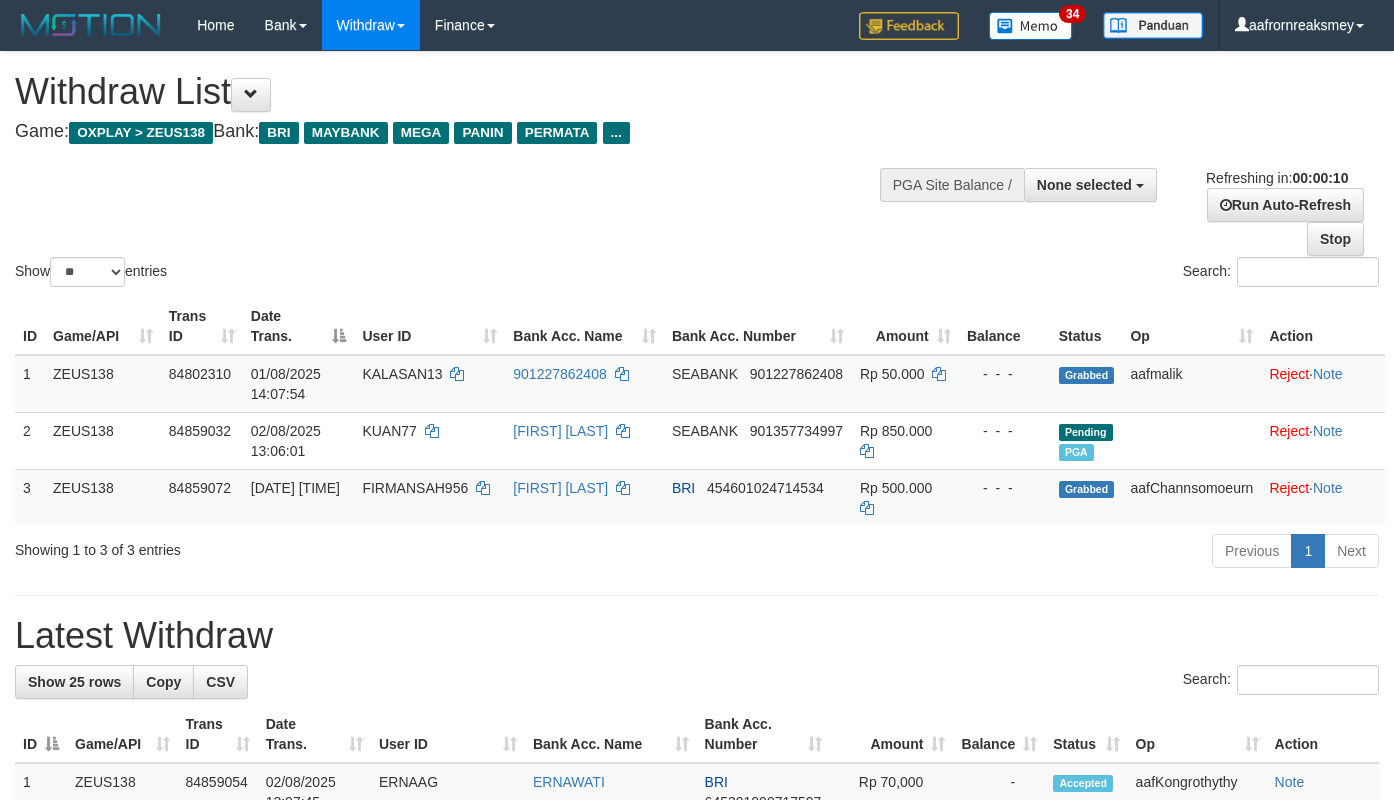 select 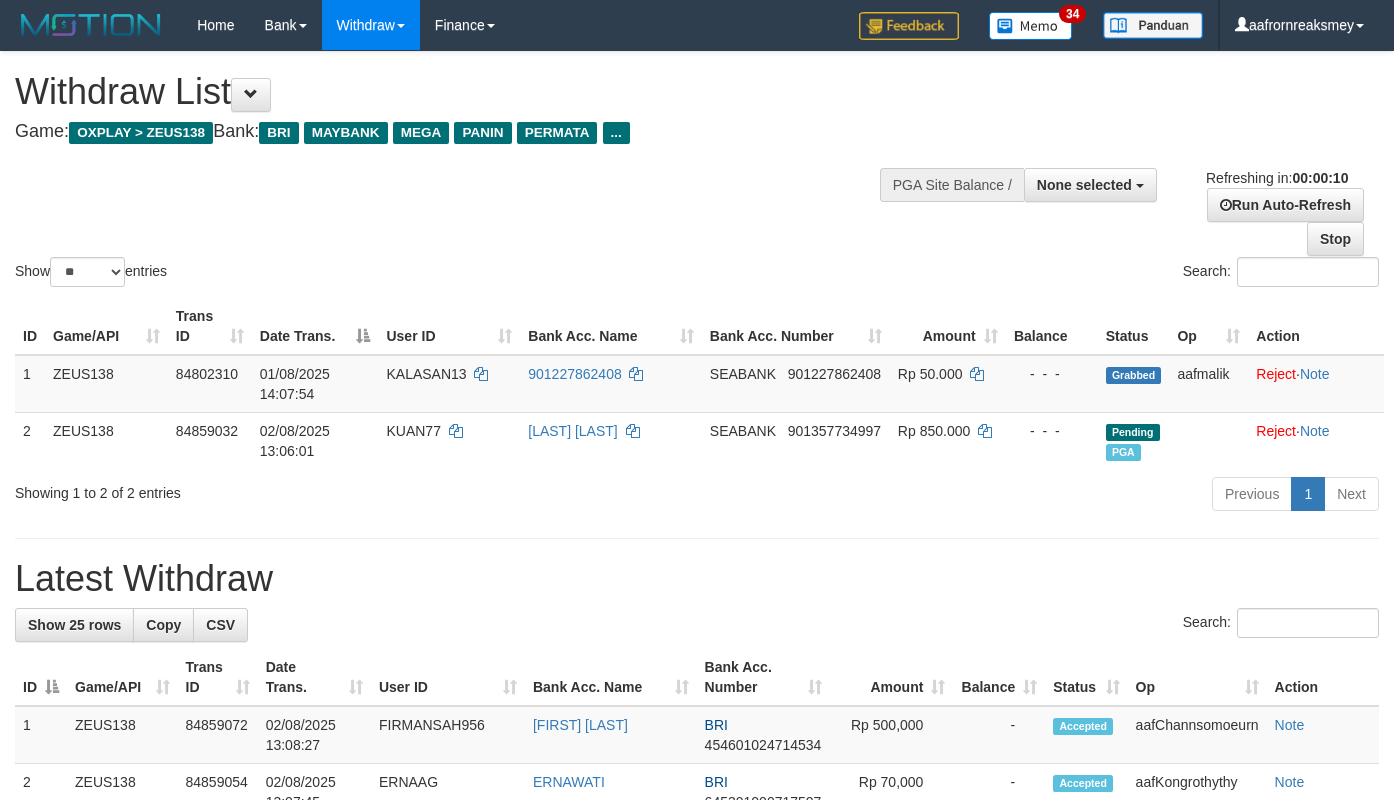 select 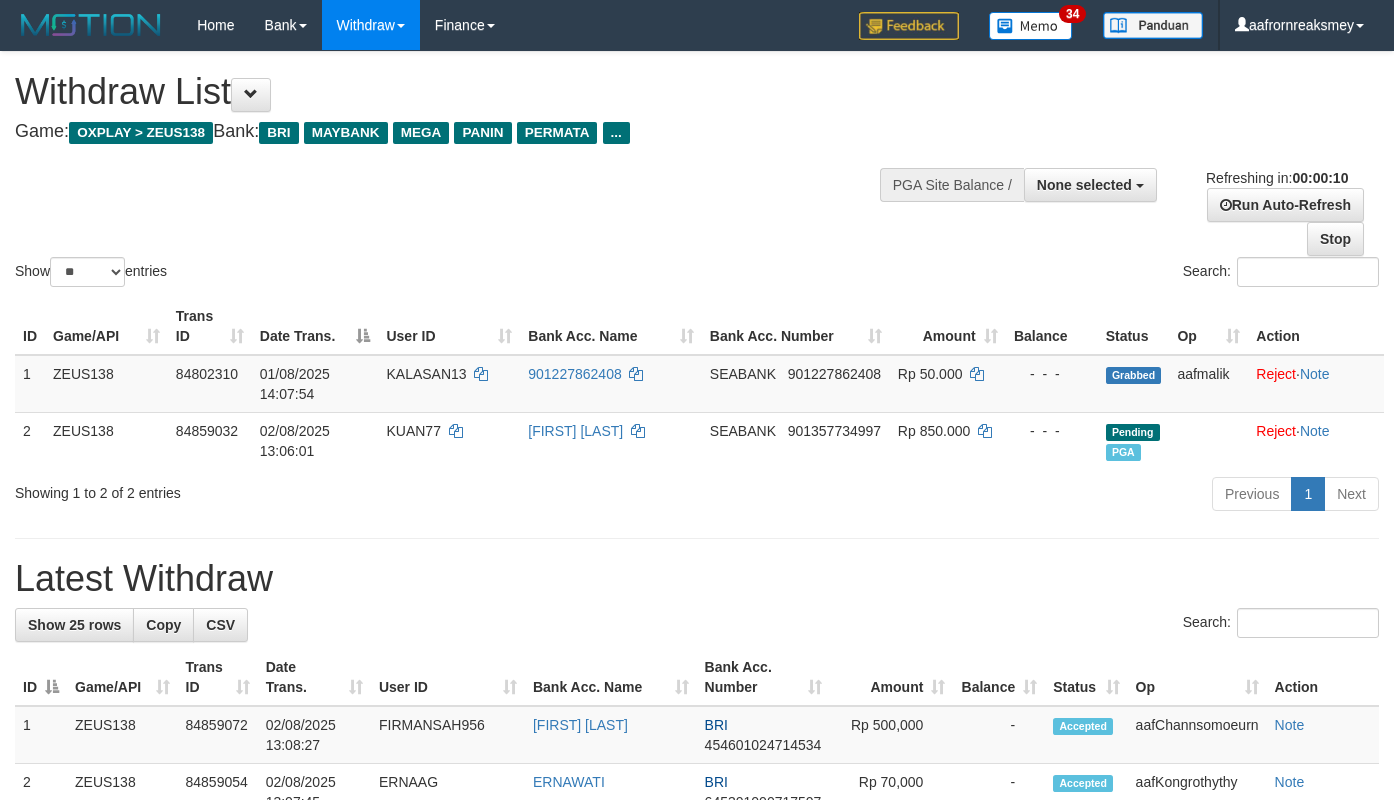 select 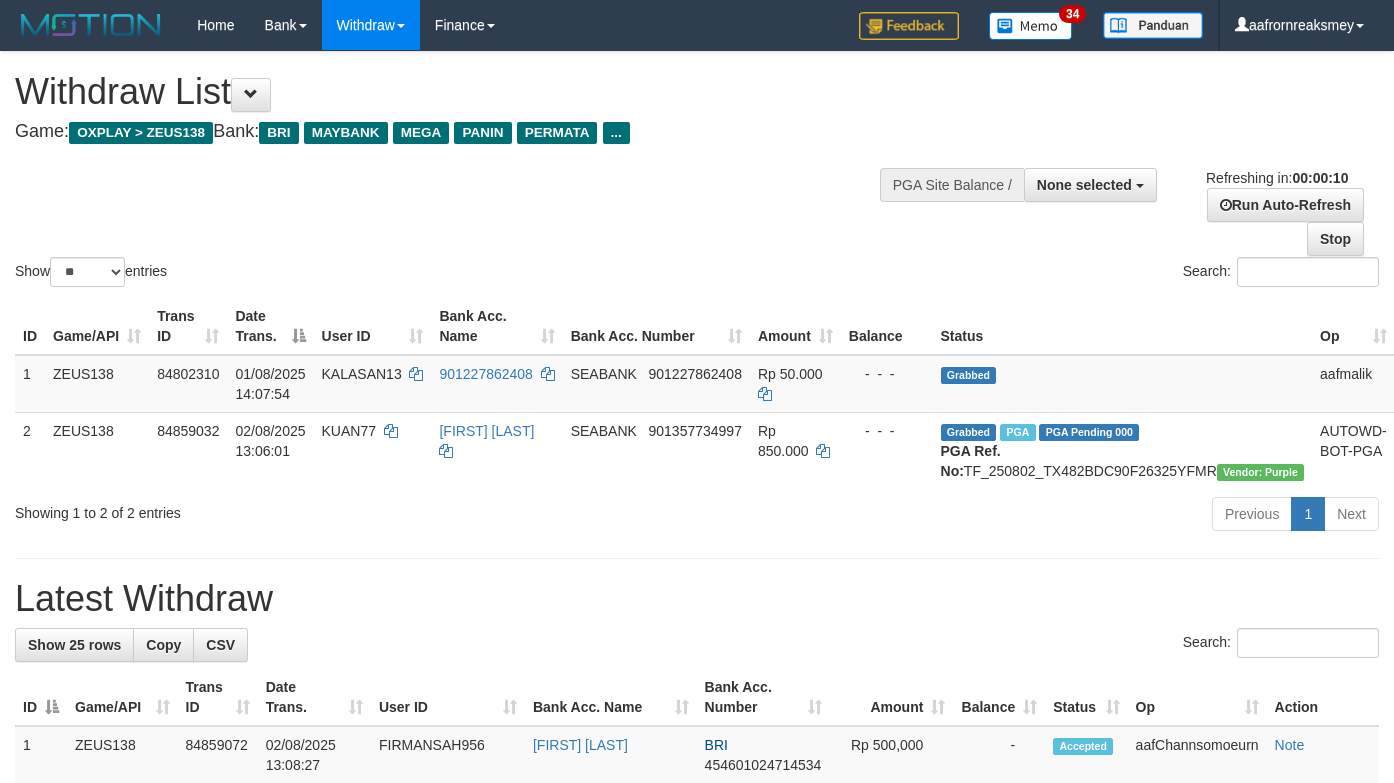 select 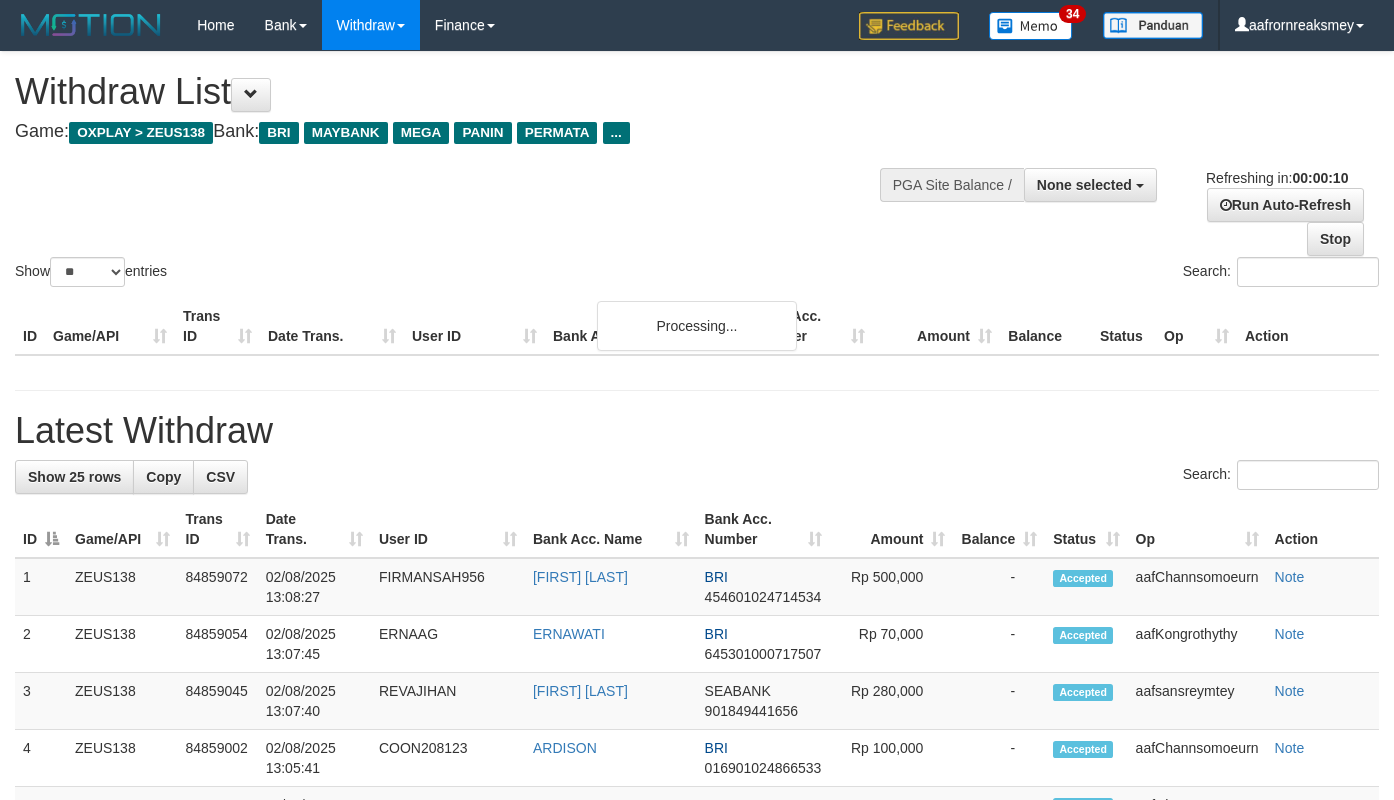 select 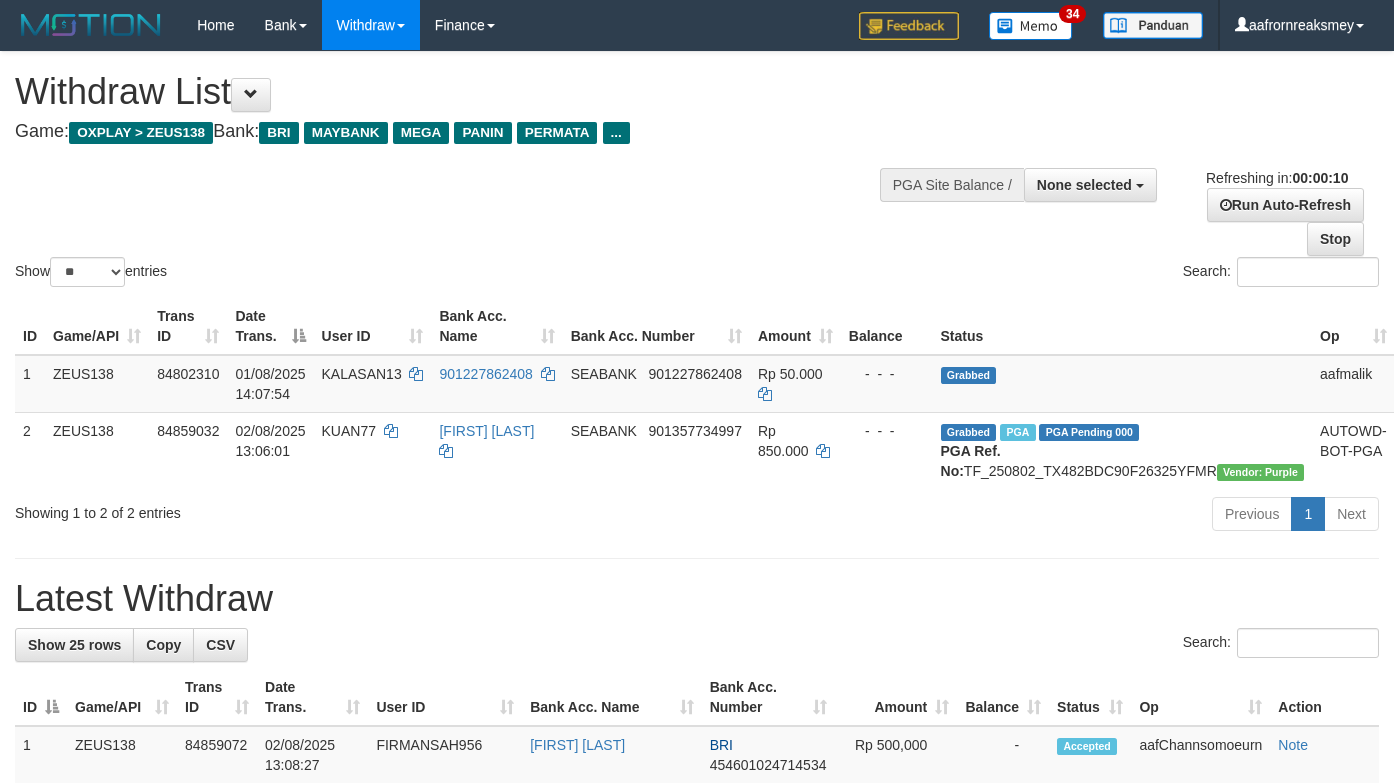 select 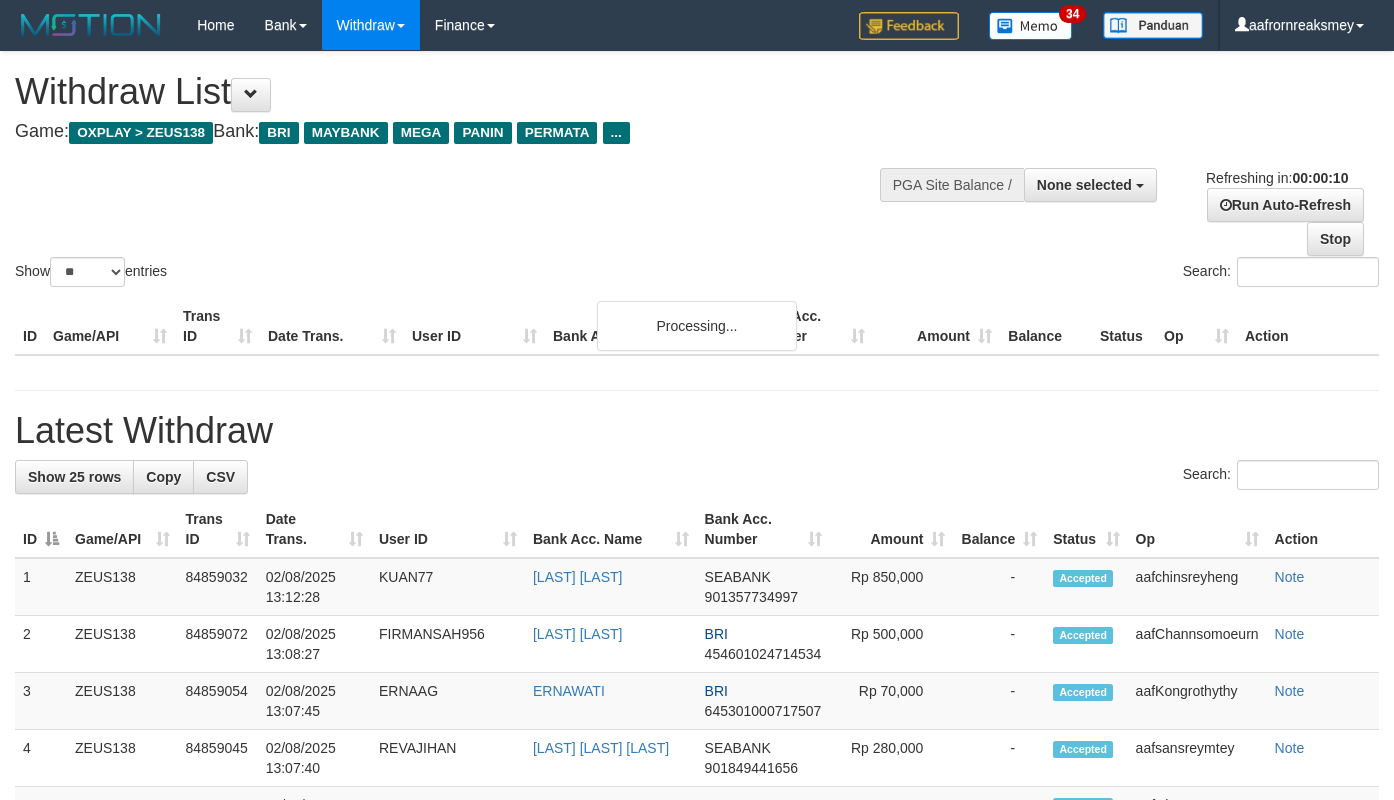 select 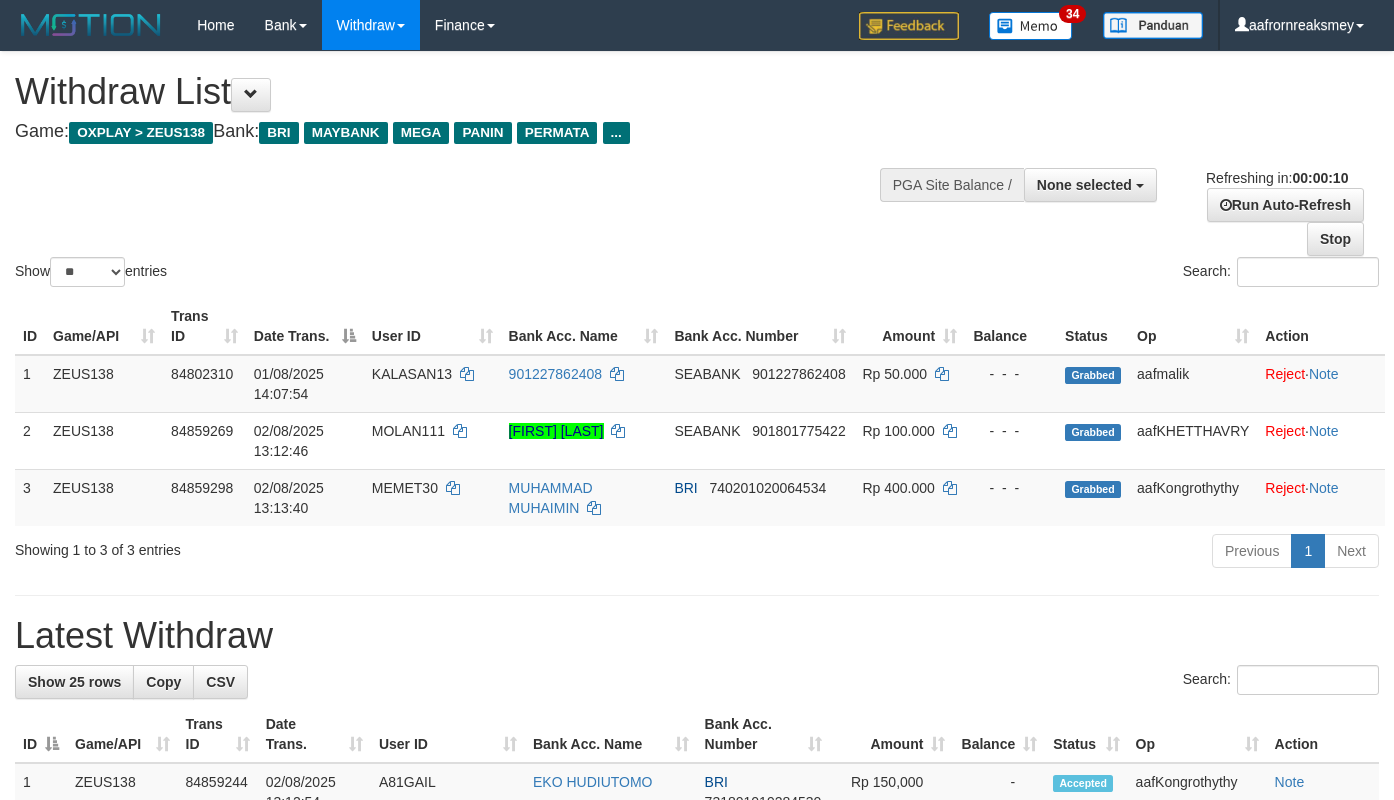 select 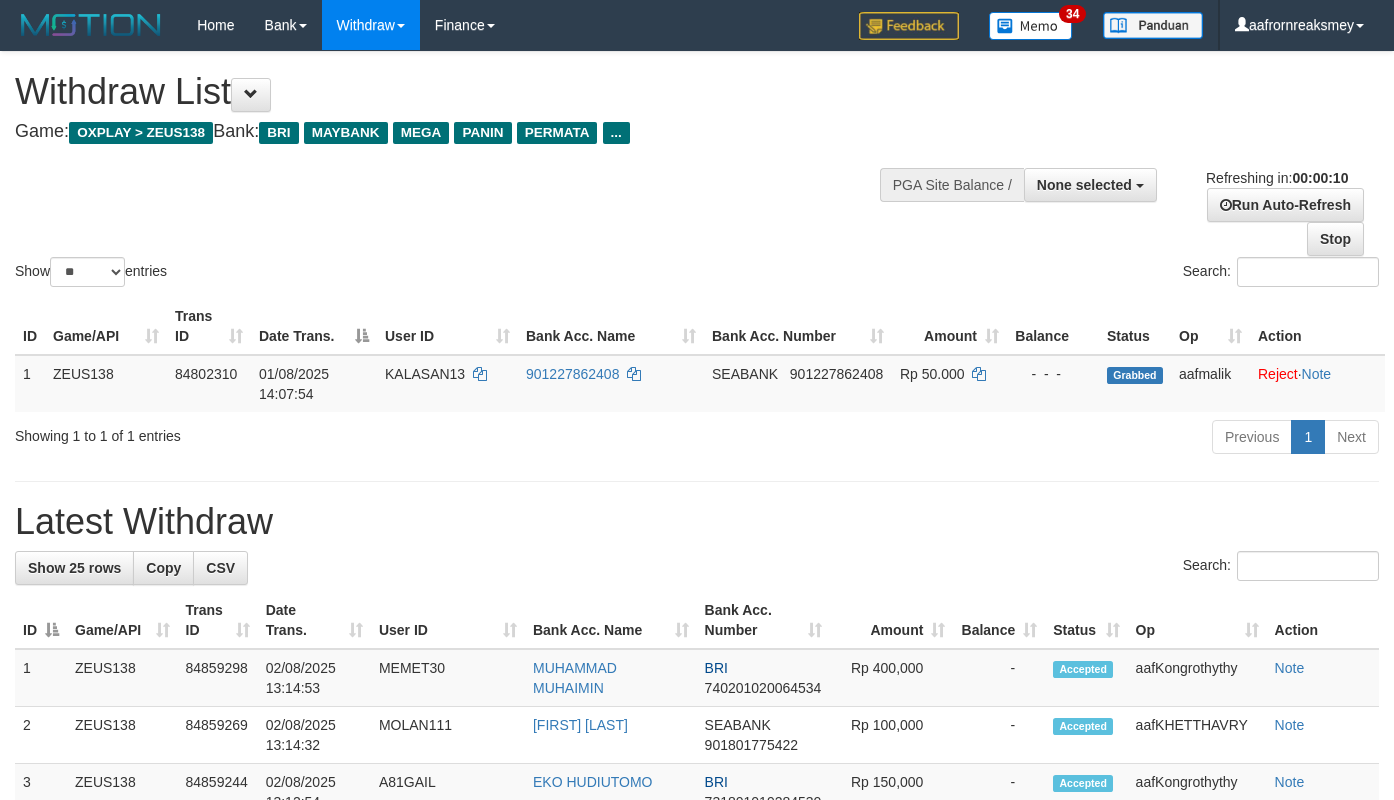 select 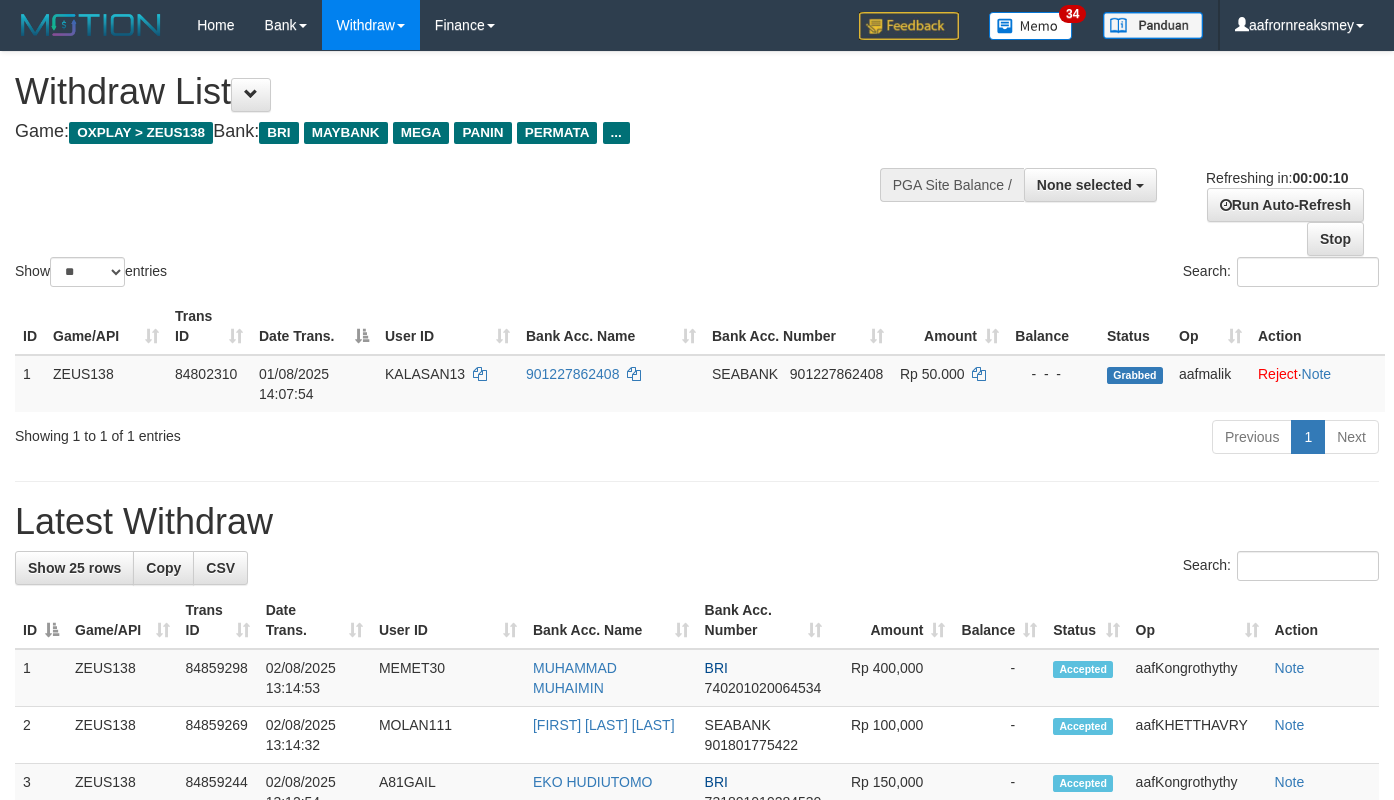 select 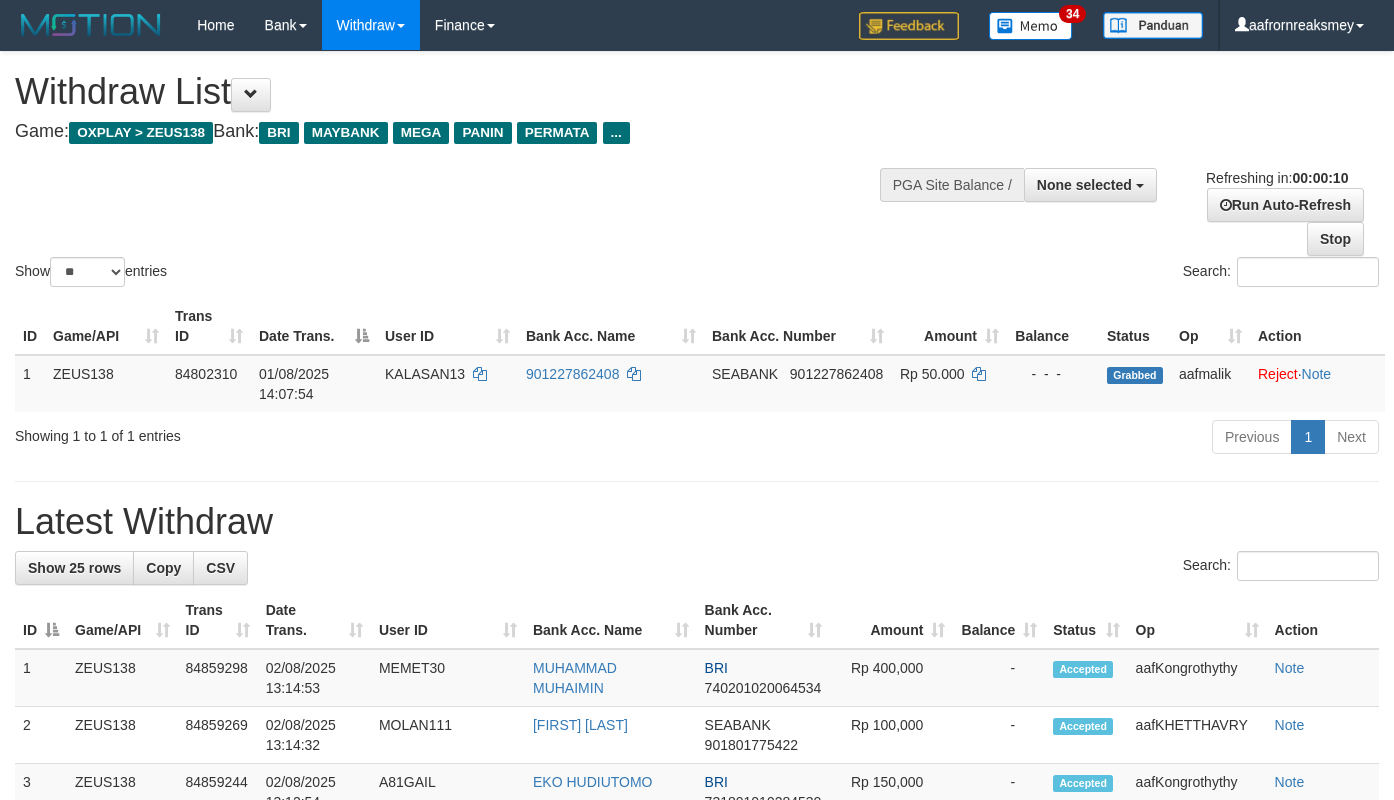 select 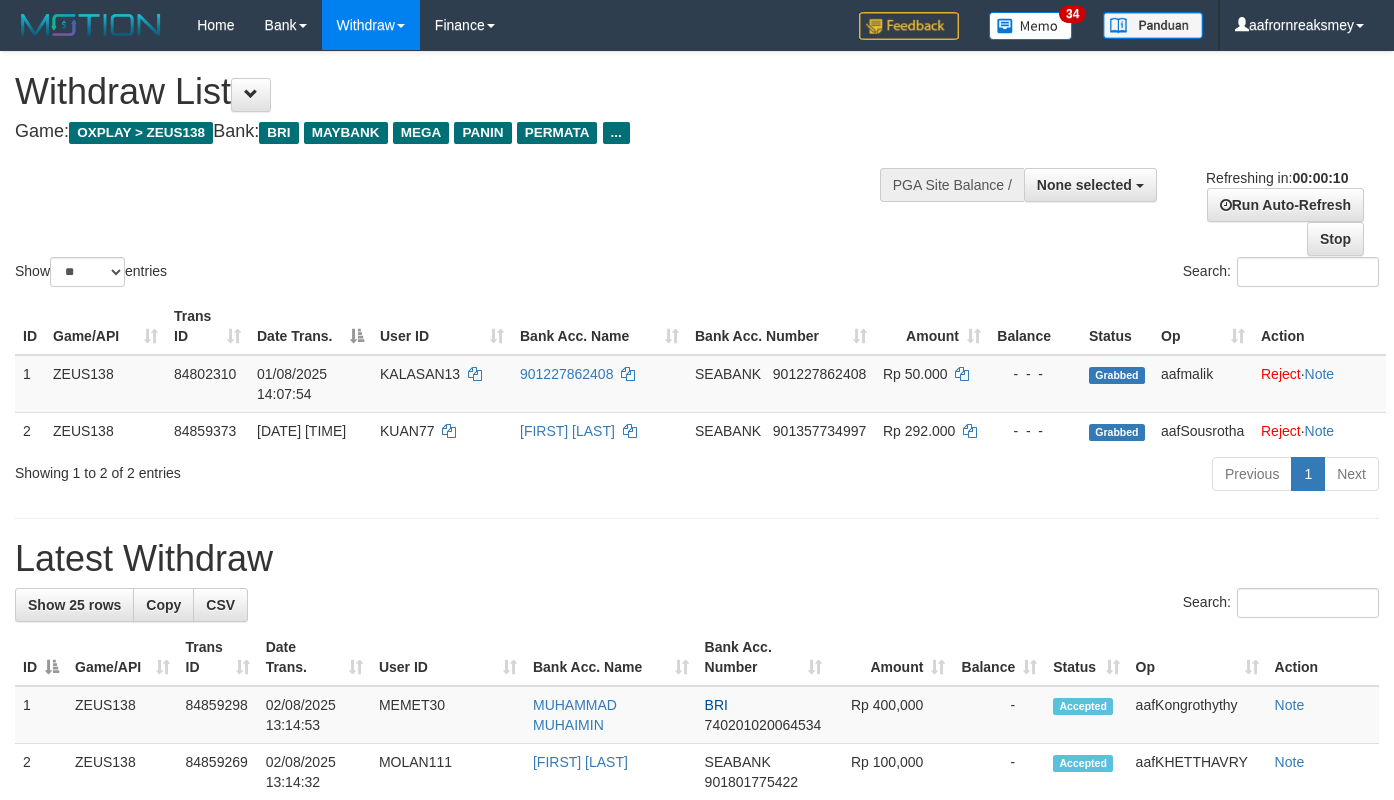 select 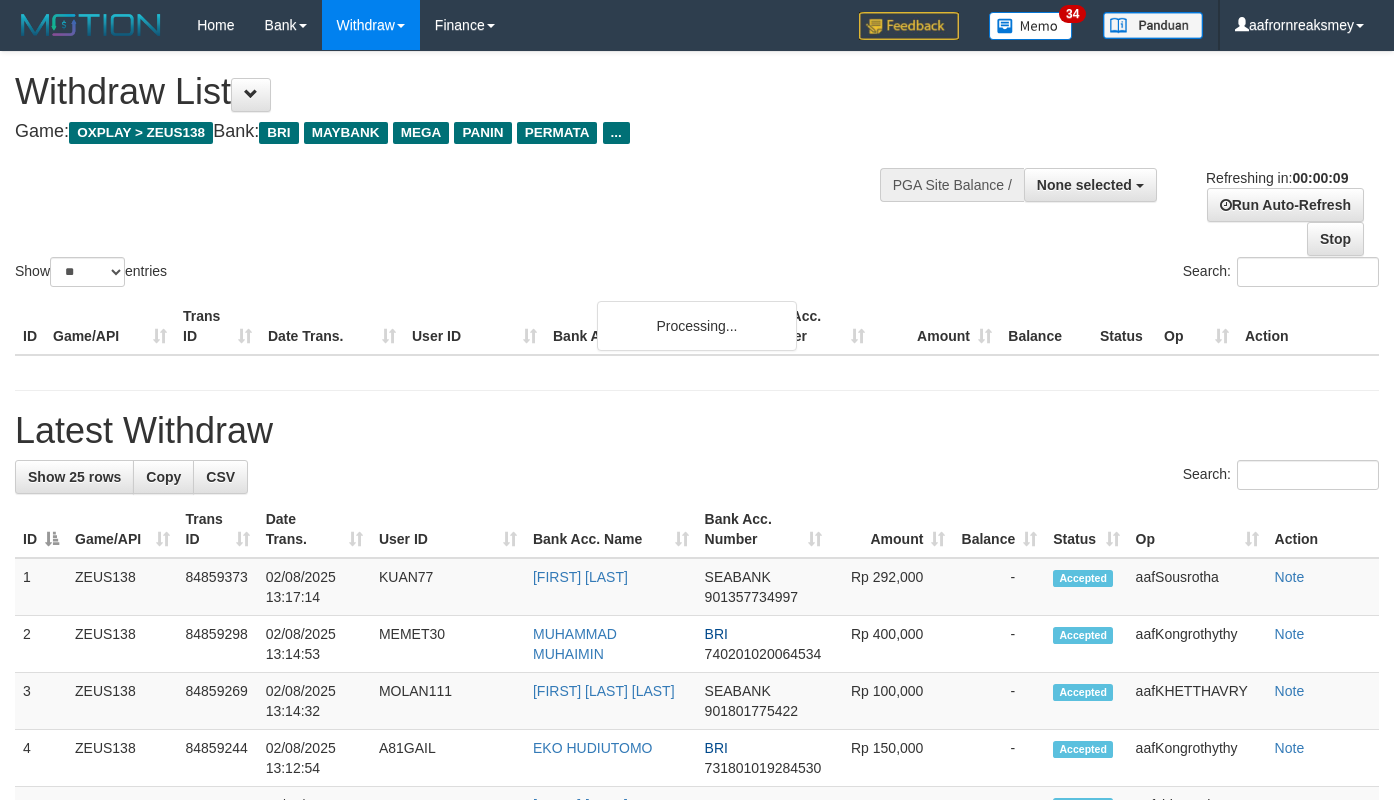 select 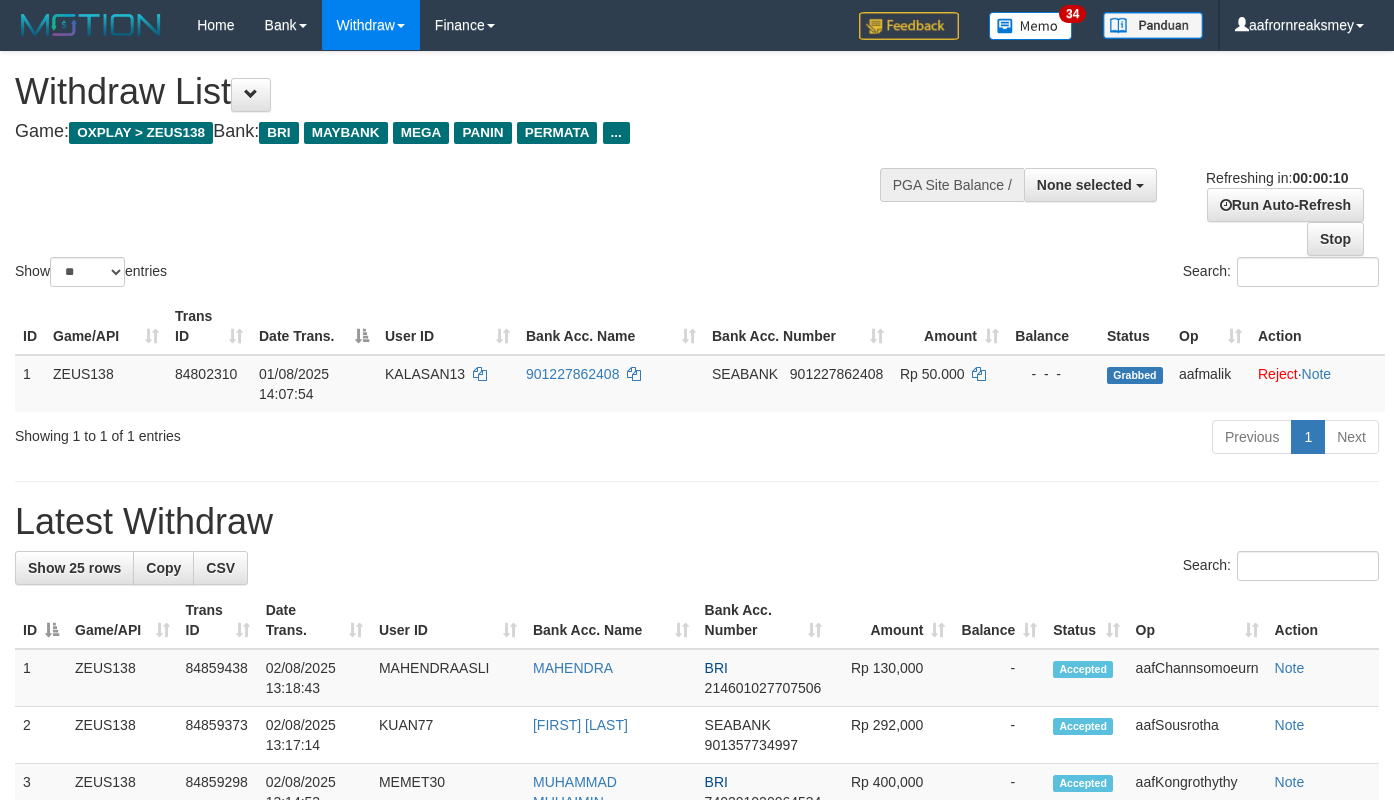 select 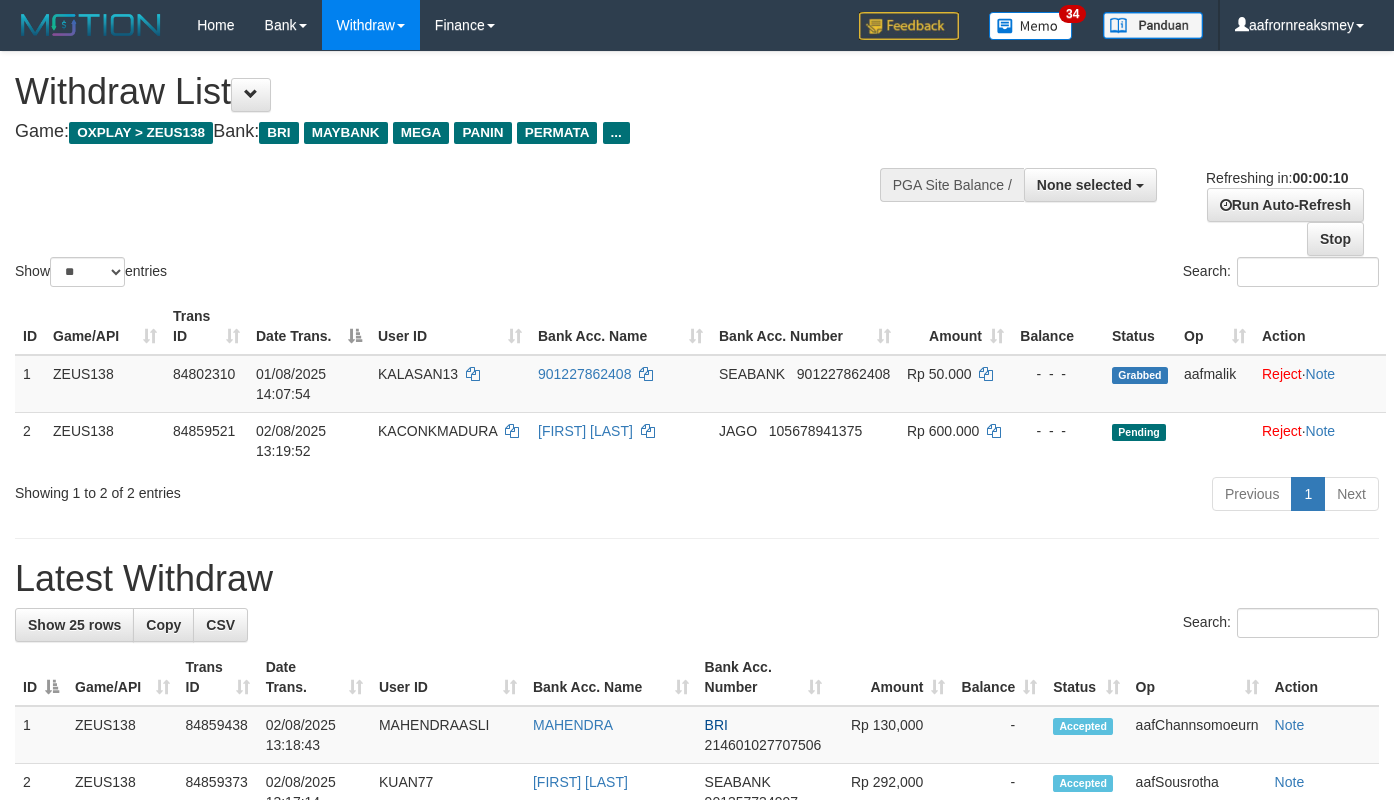 select 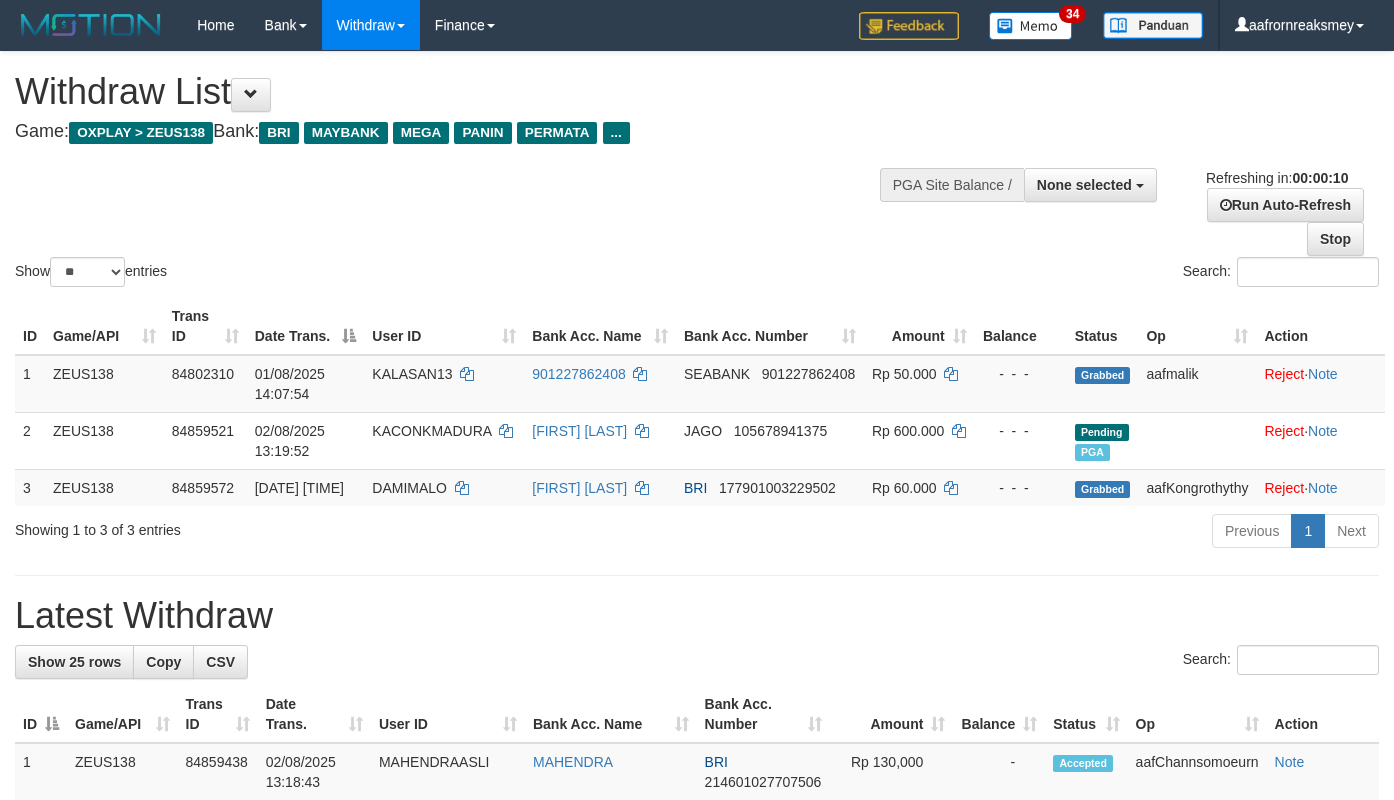 select 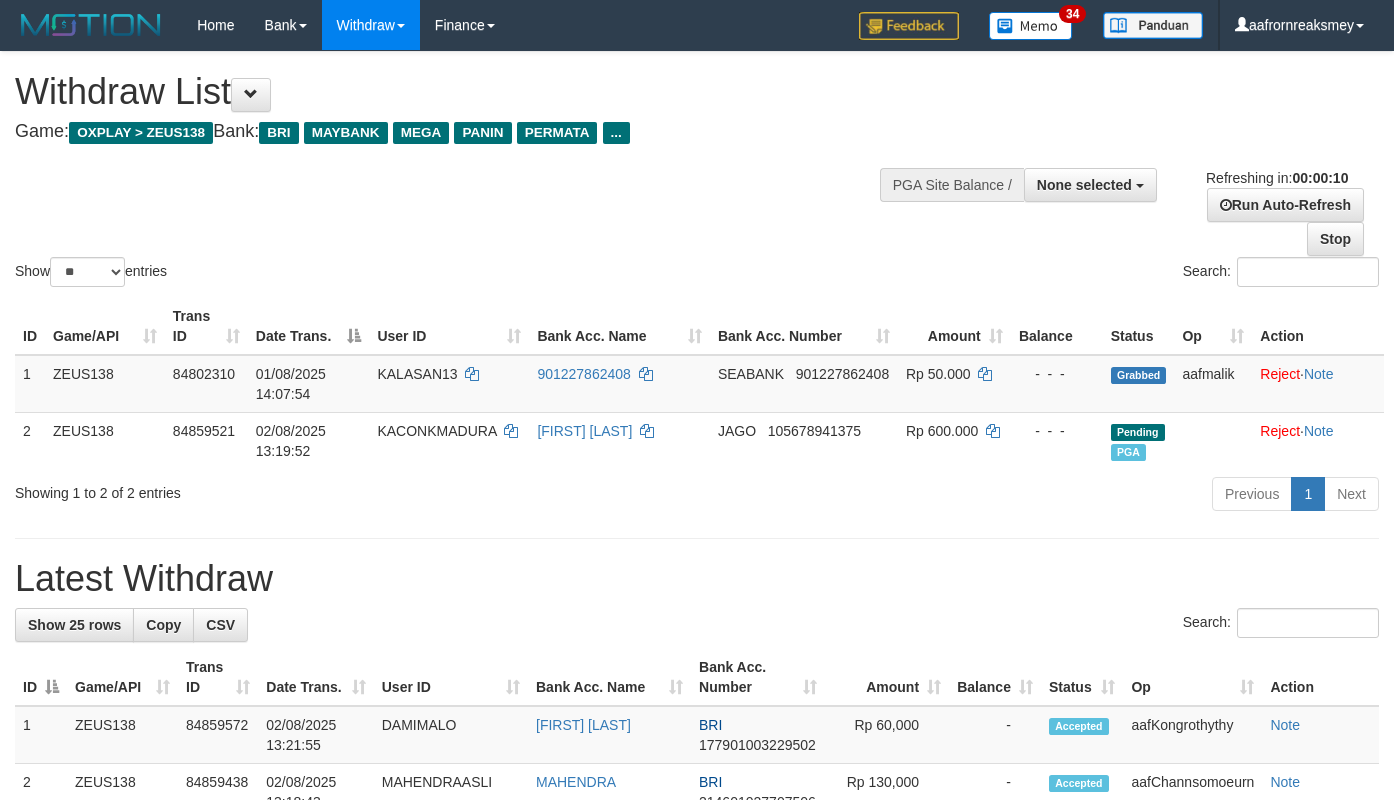 select 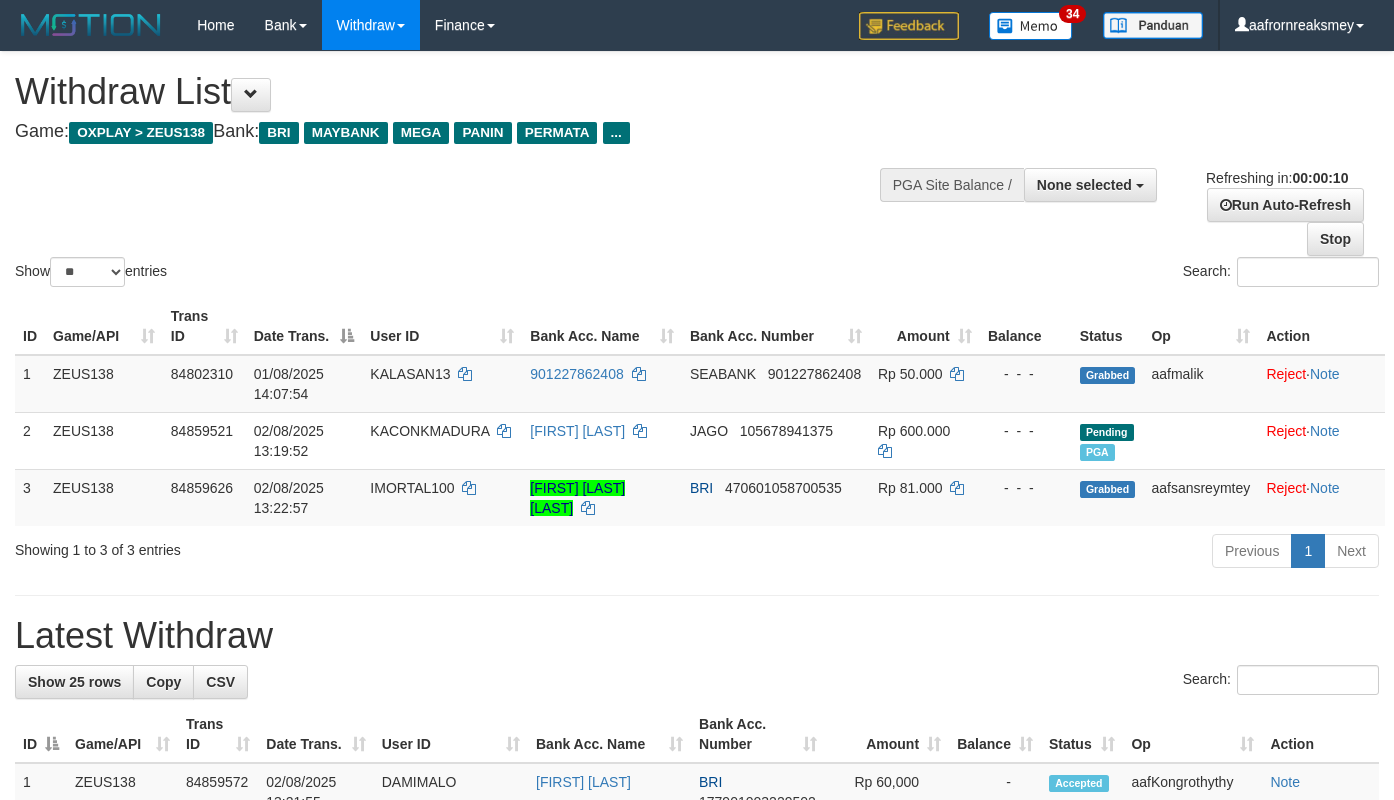 select 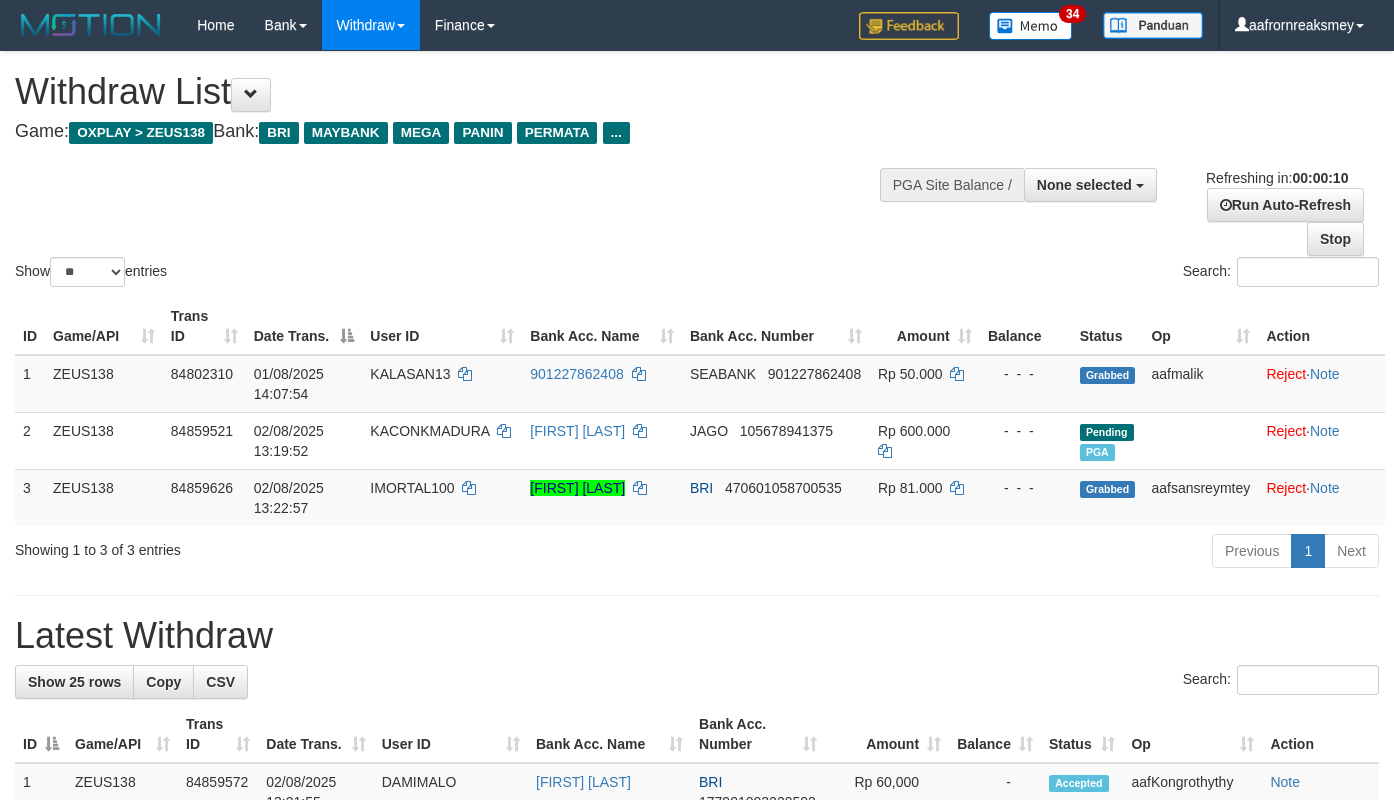 select 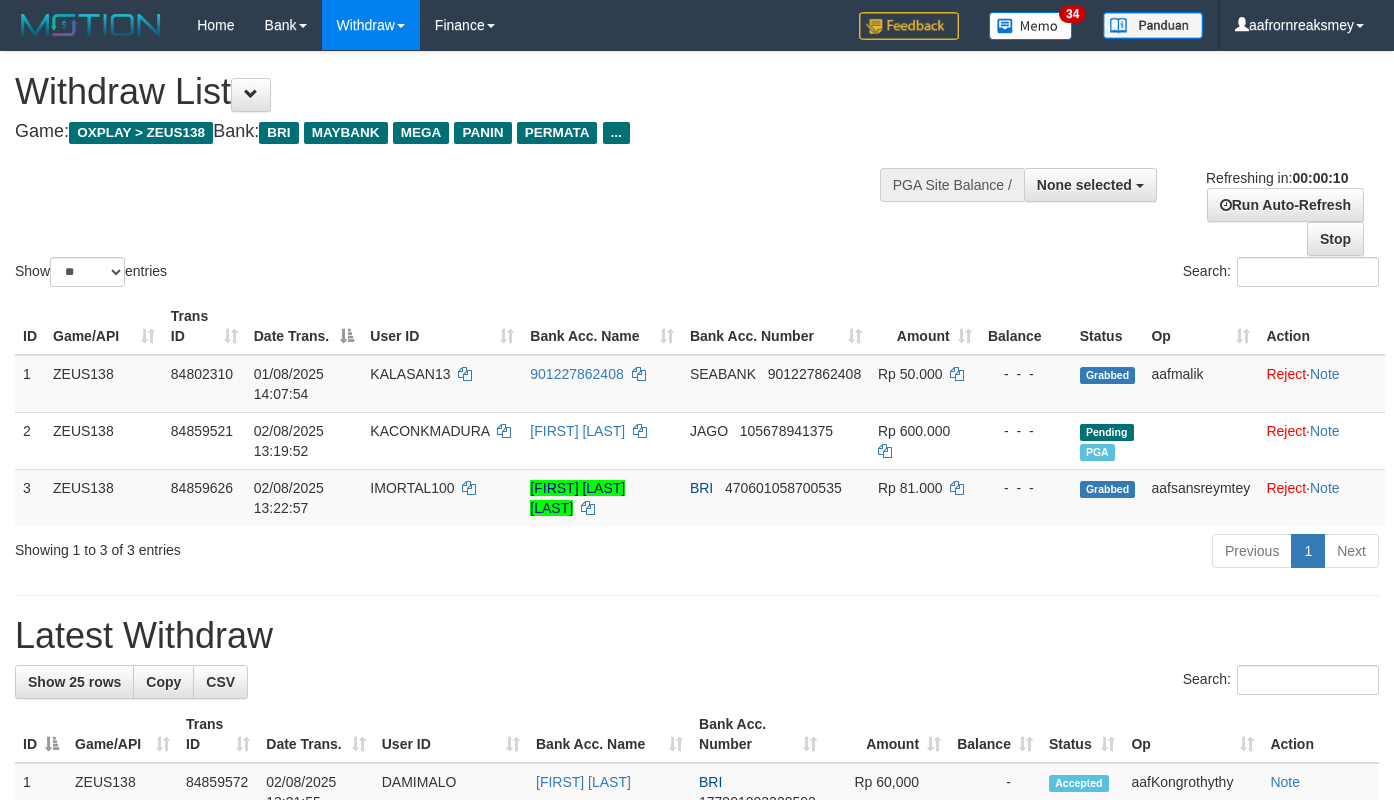 select 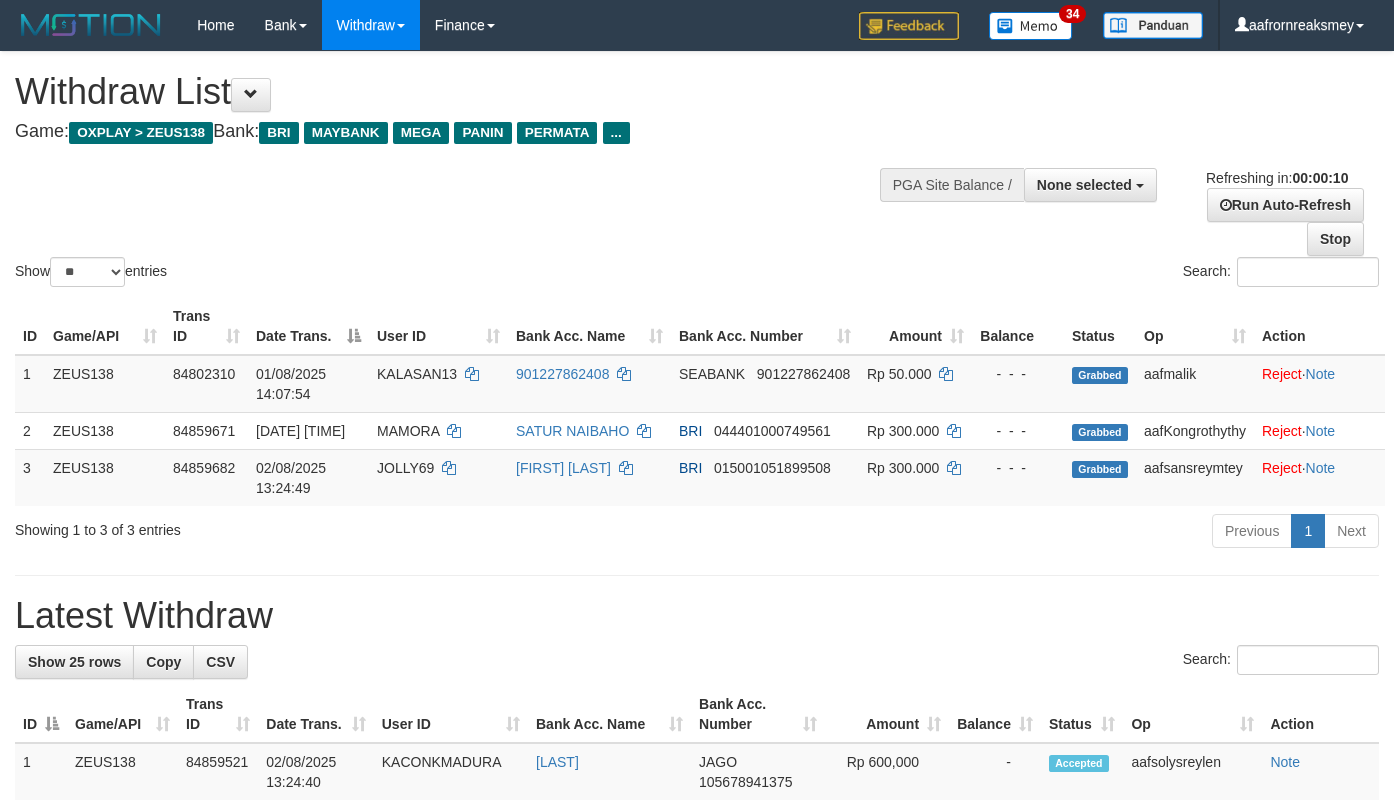 select 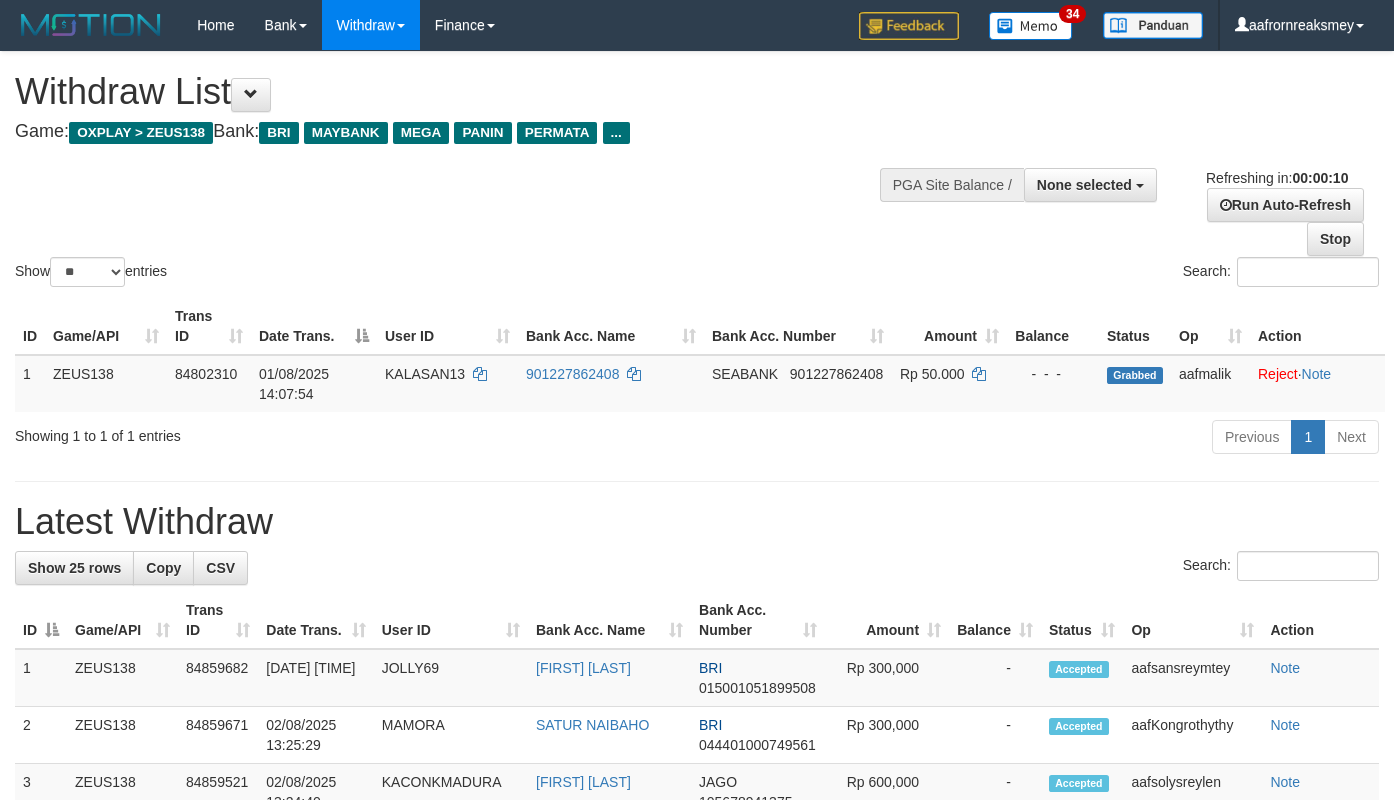 select 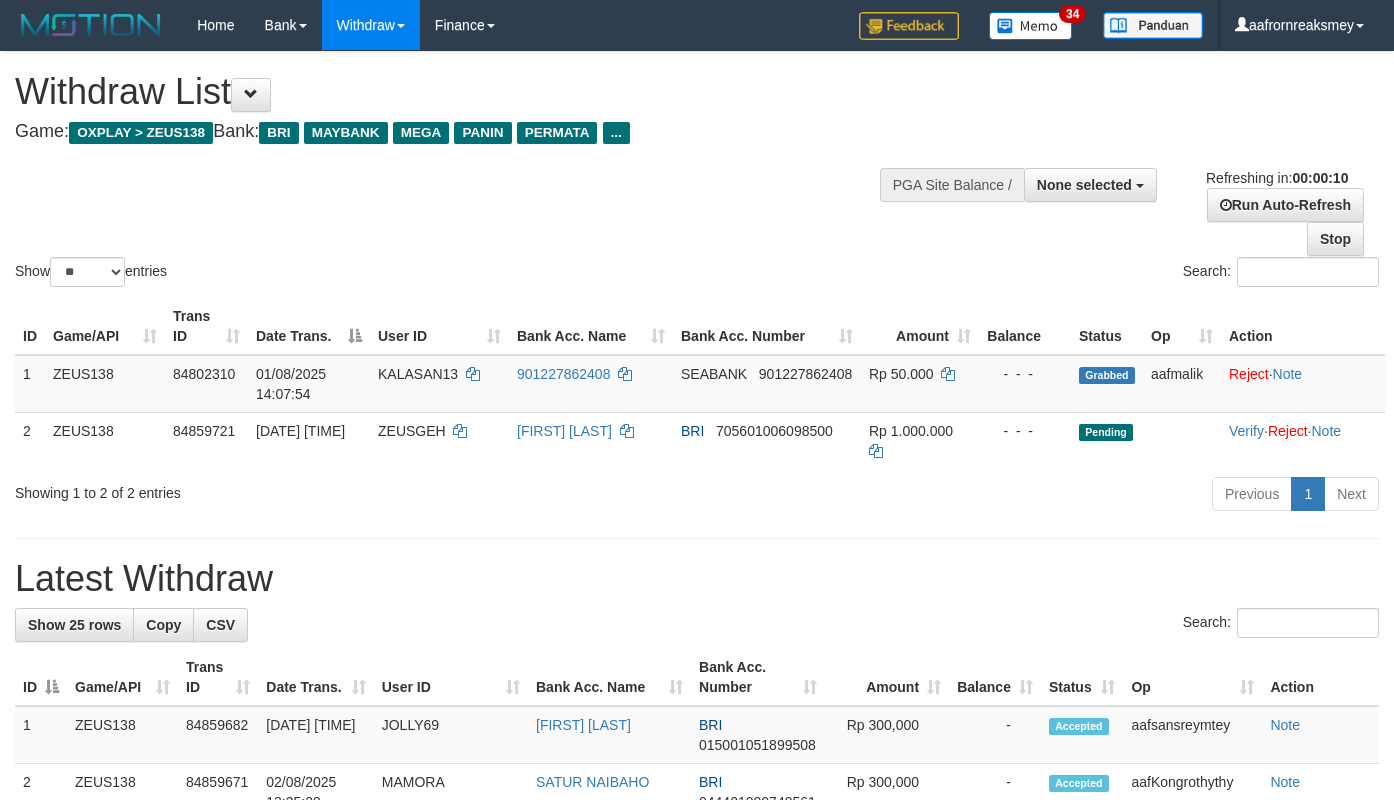 select 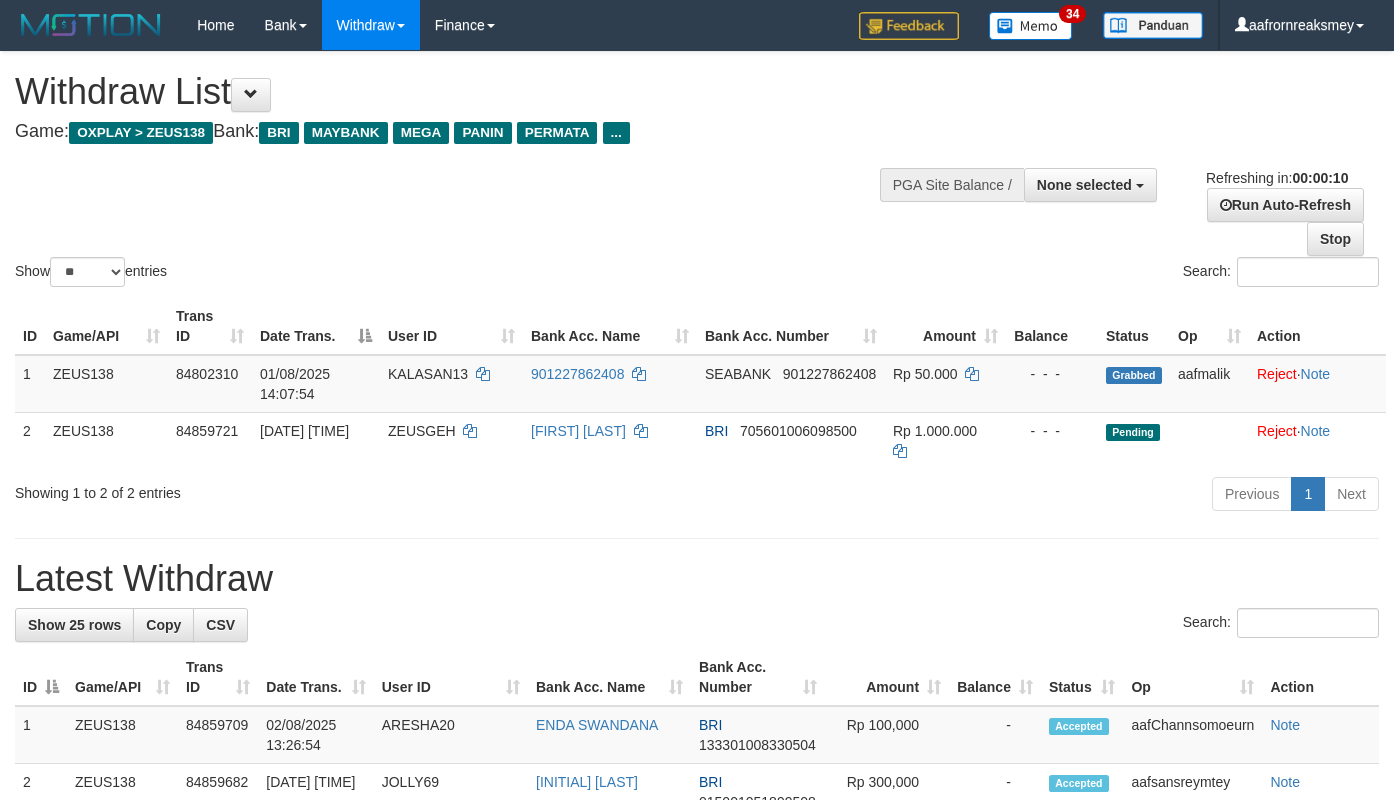 select 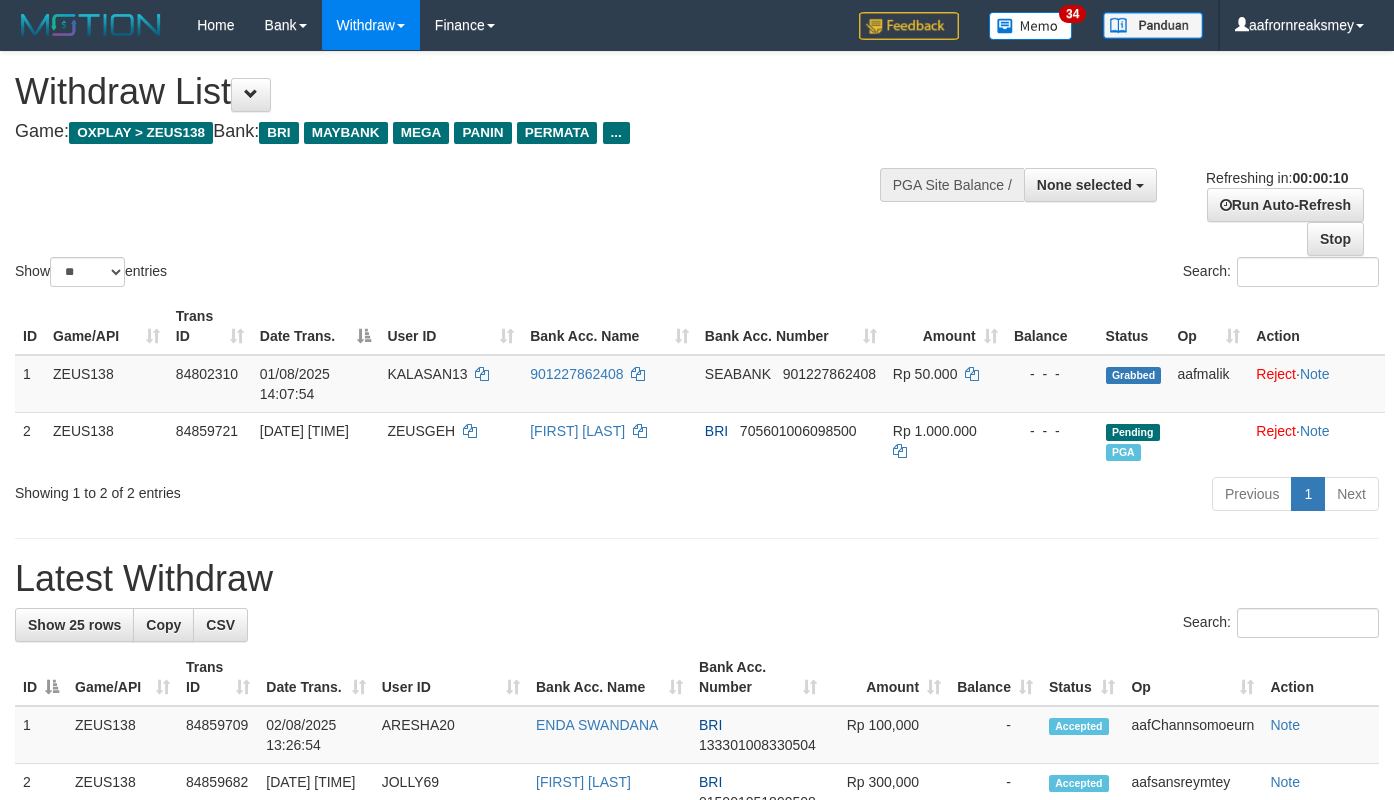 select 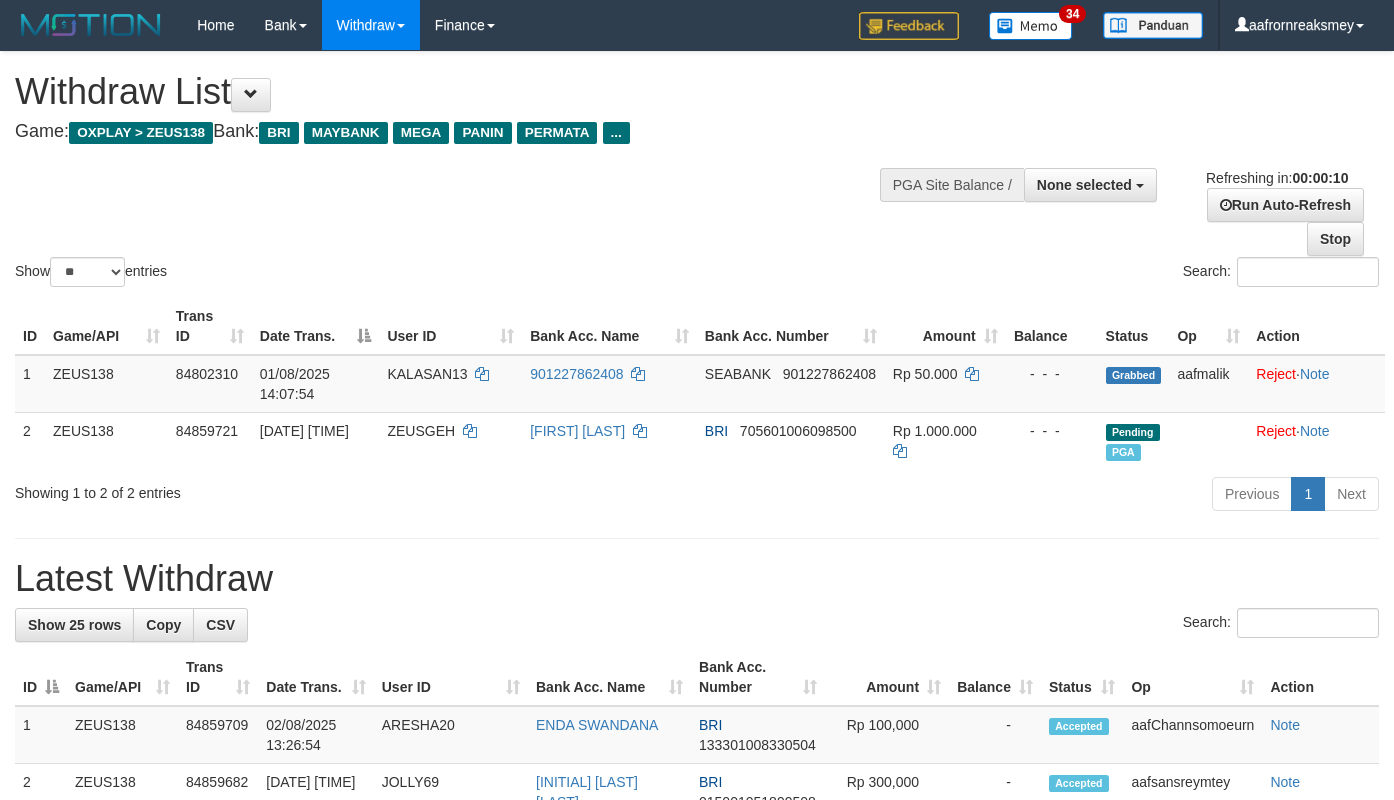 select 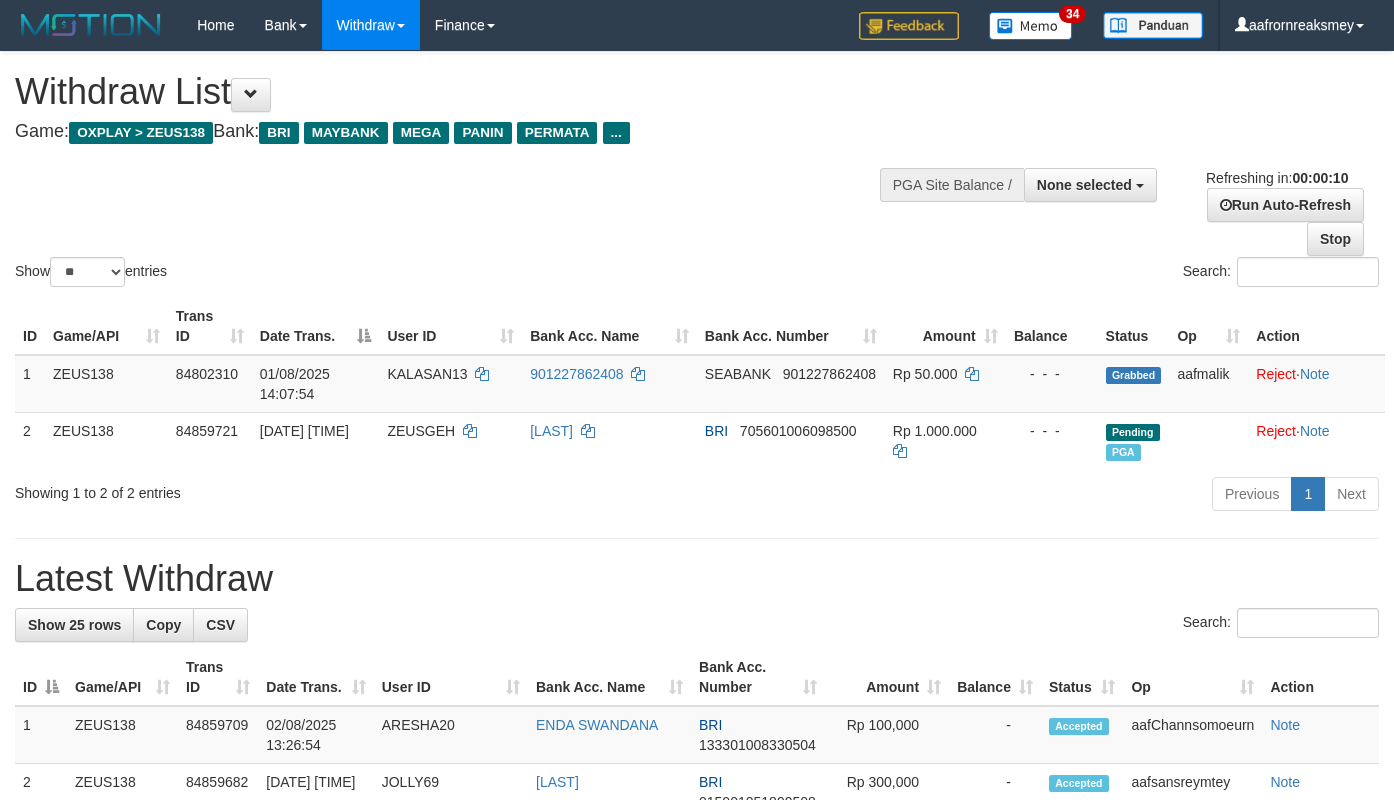 select 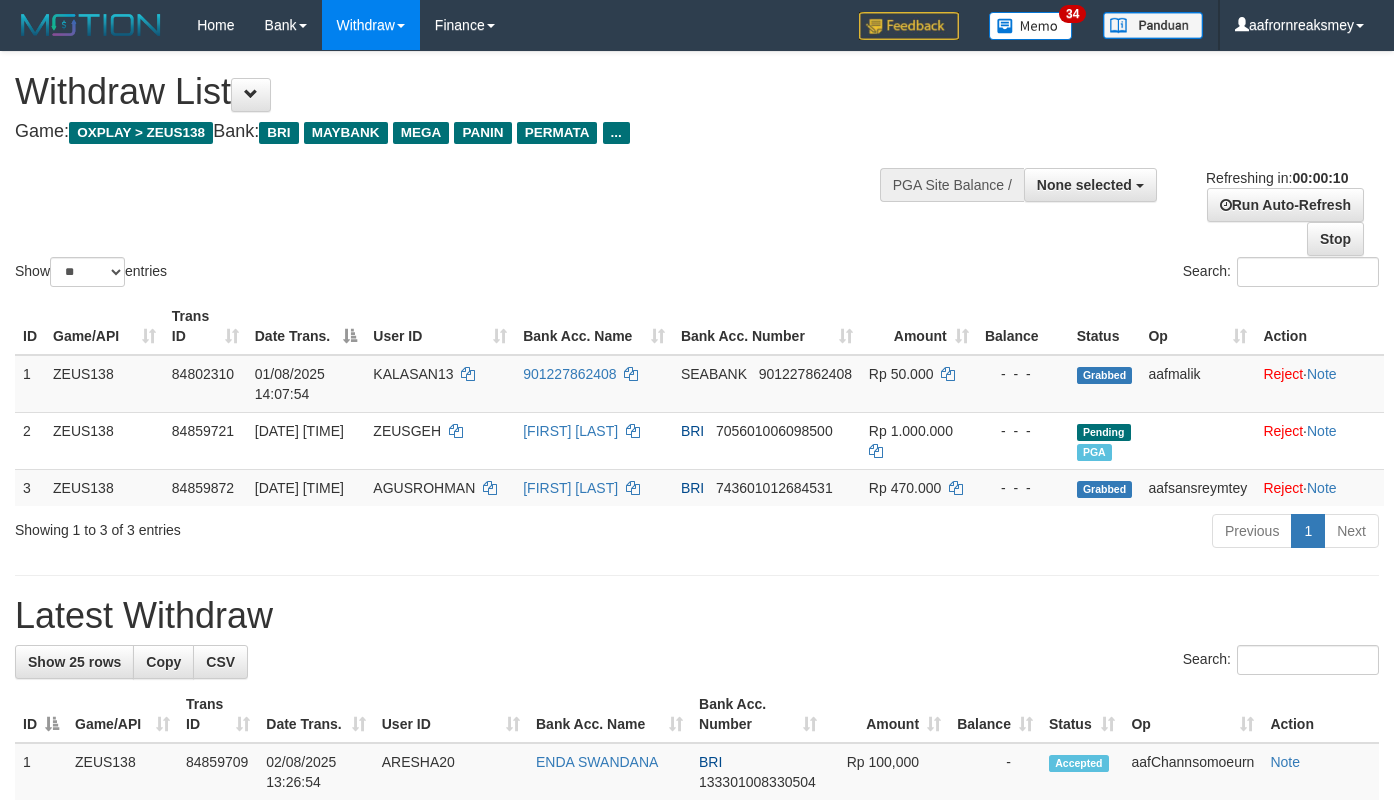 select 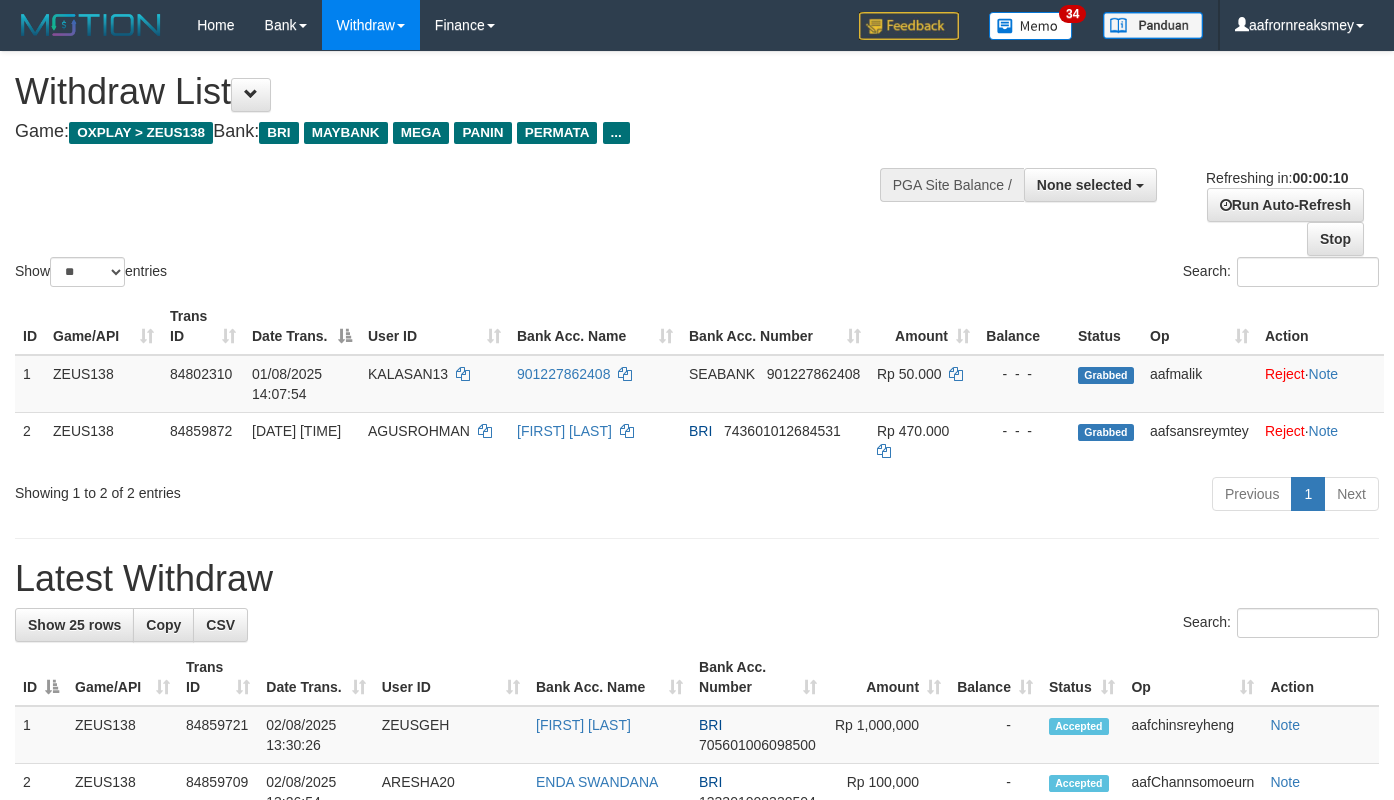select 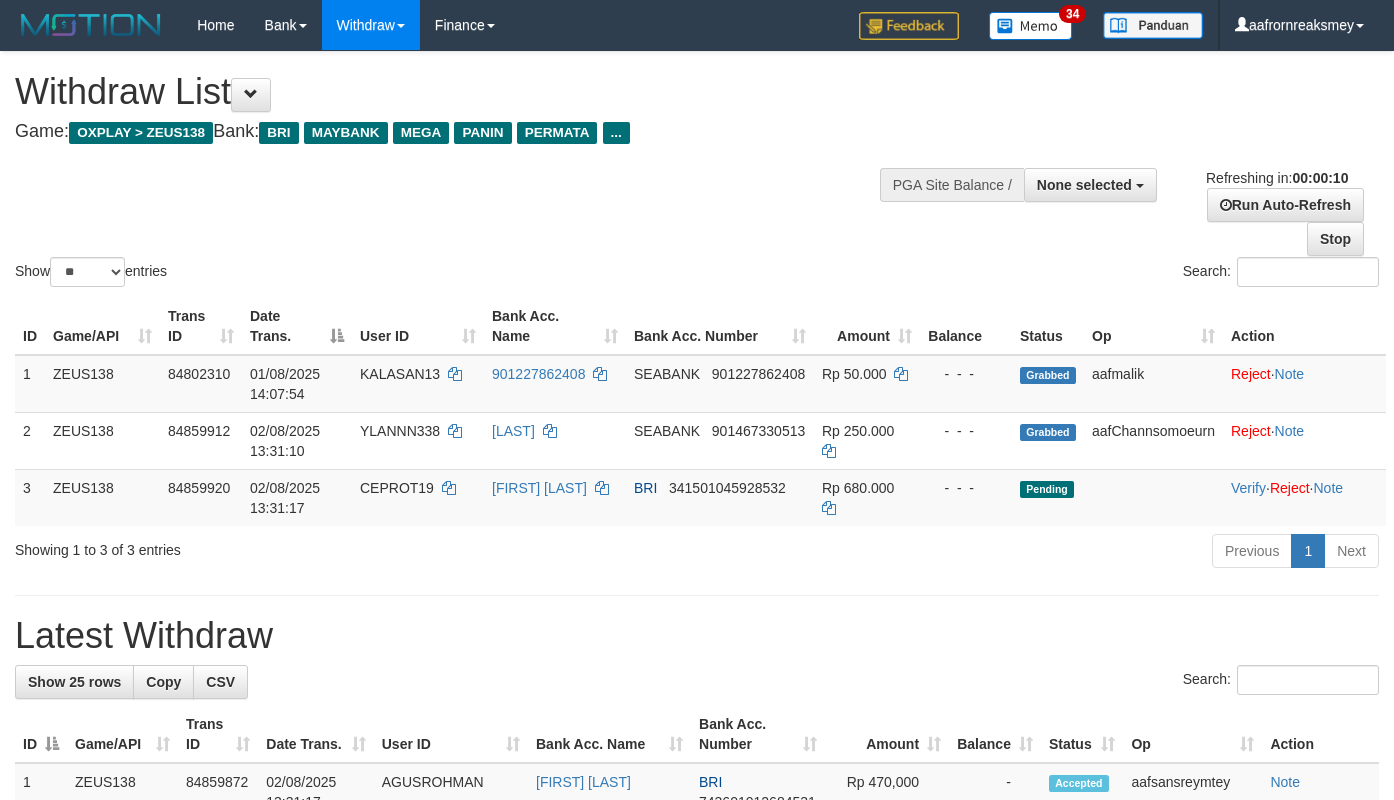 select 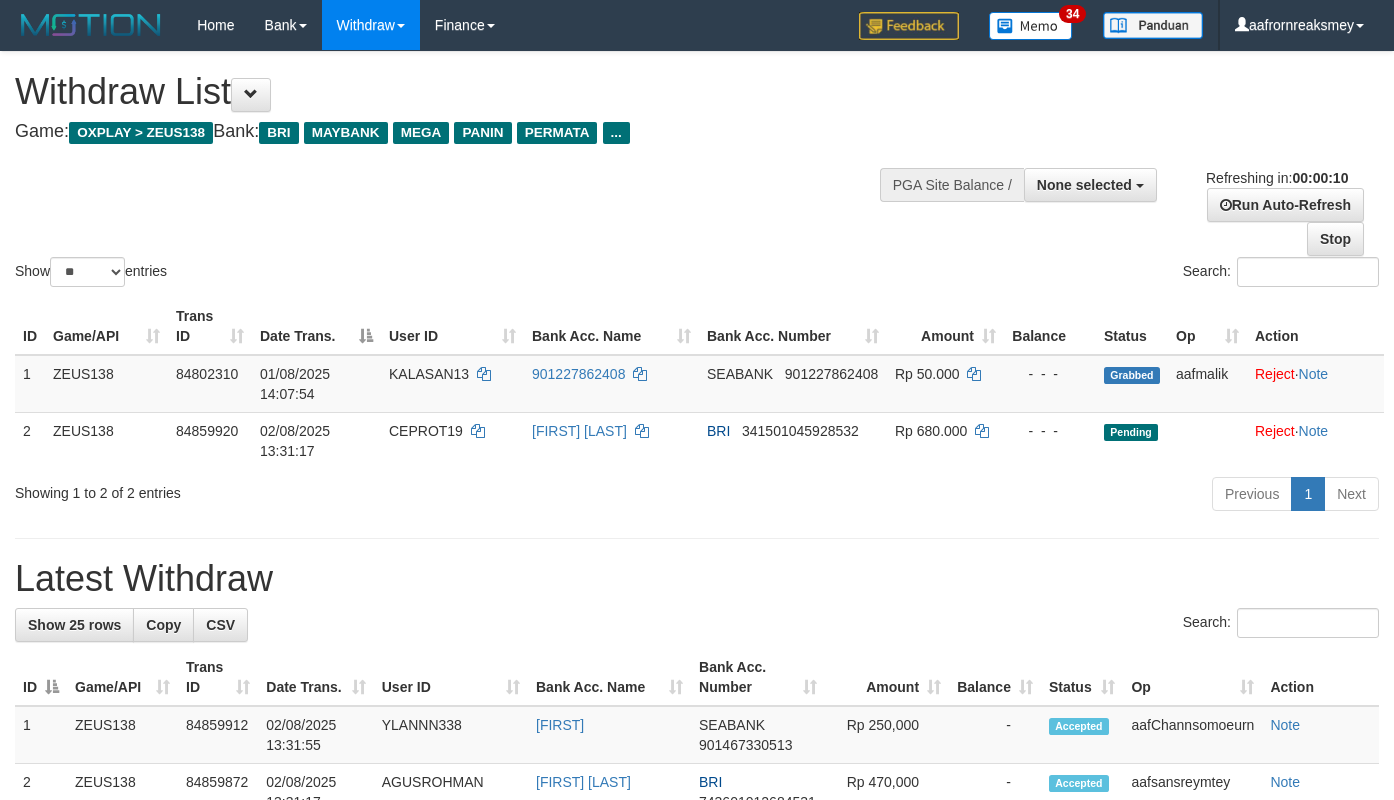 select 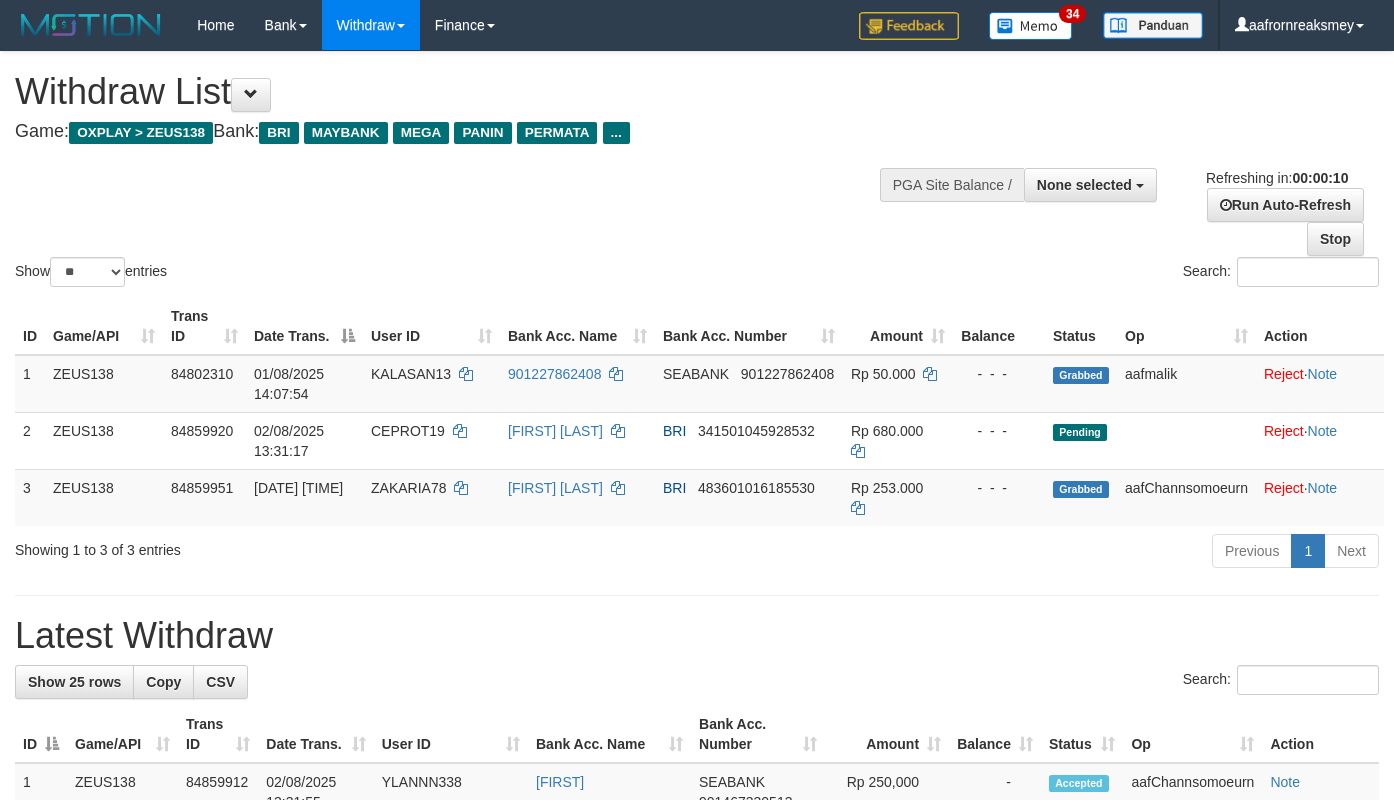 select 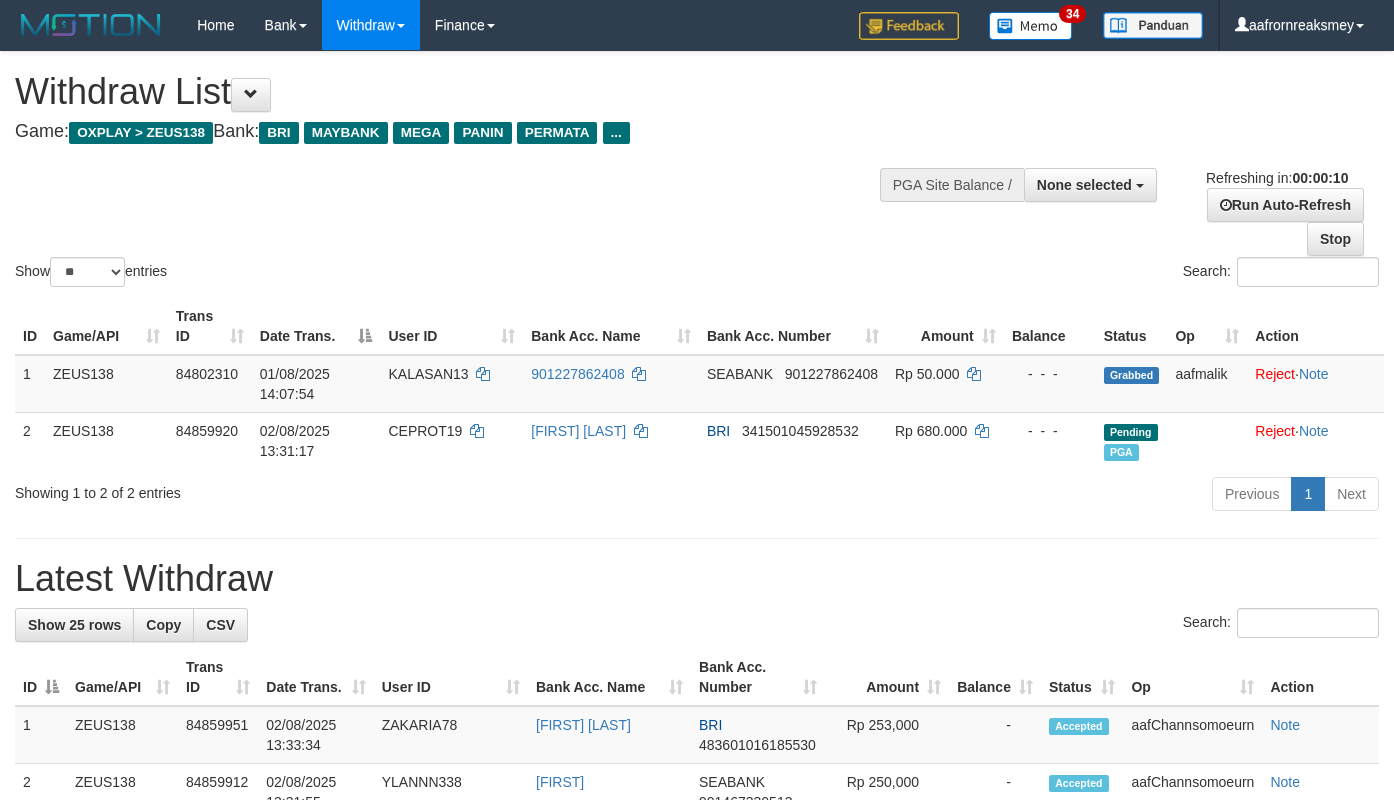 select 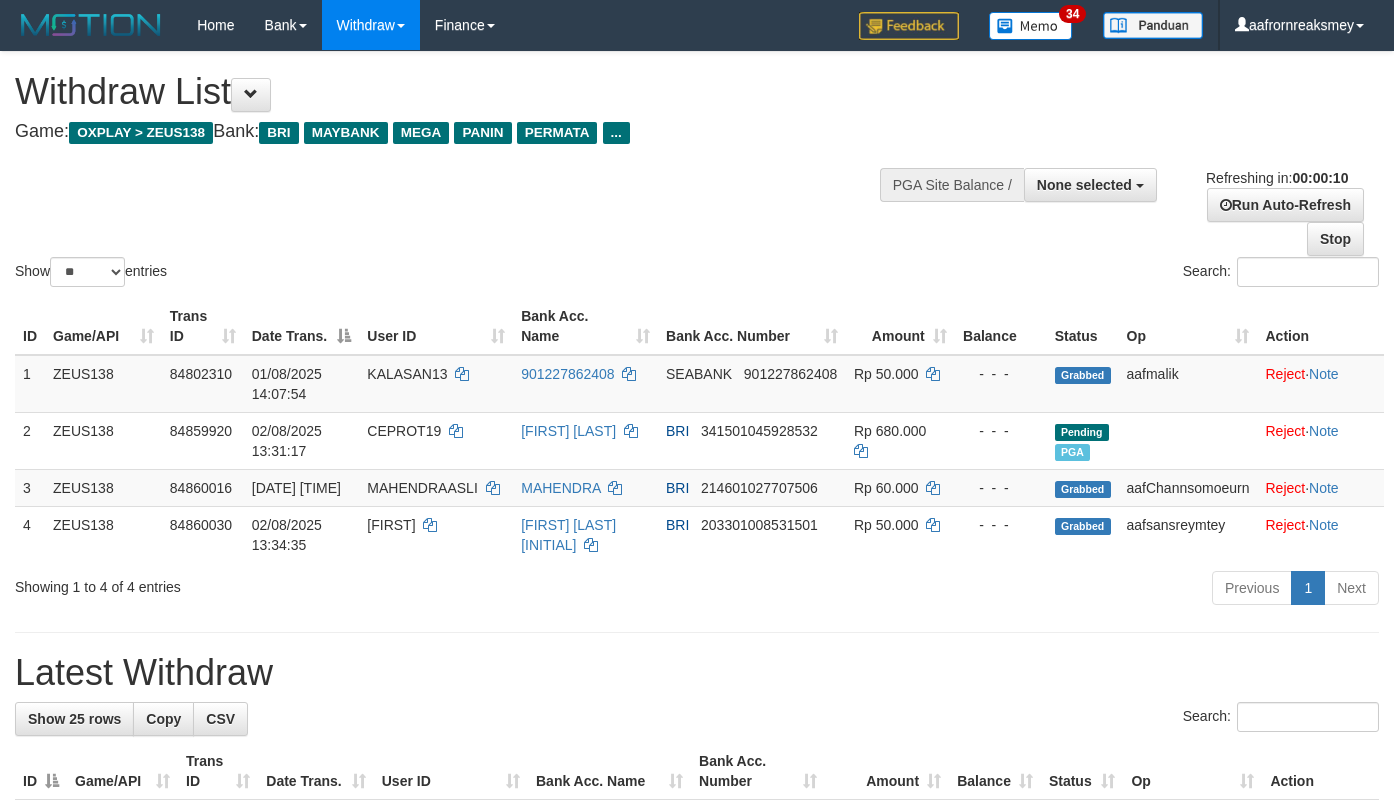 select 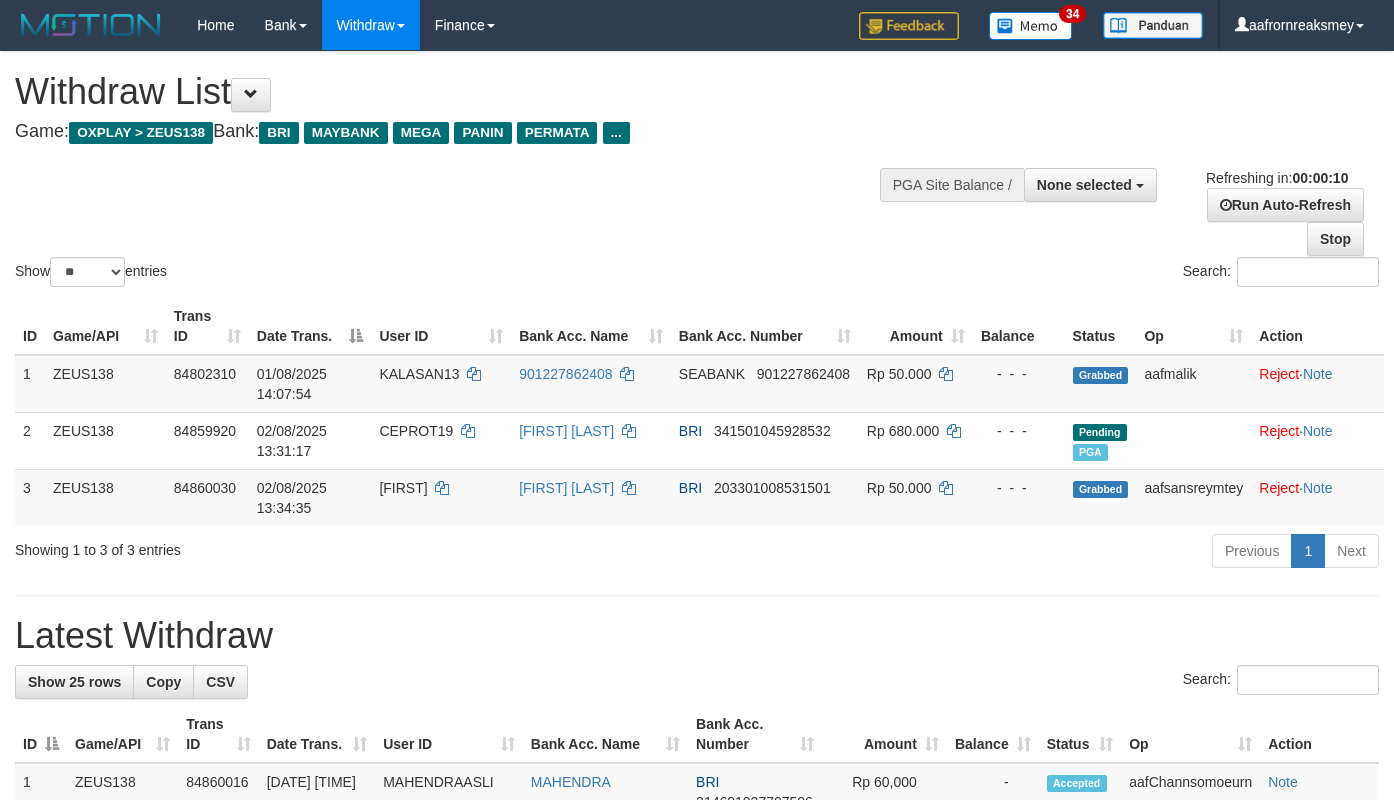 select 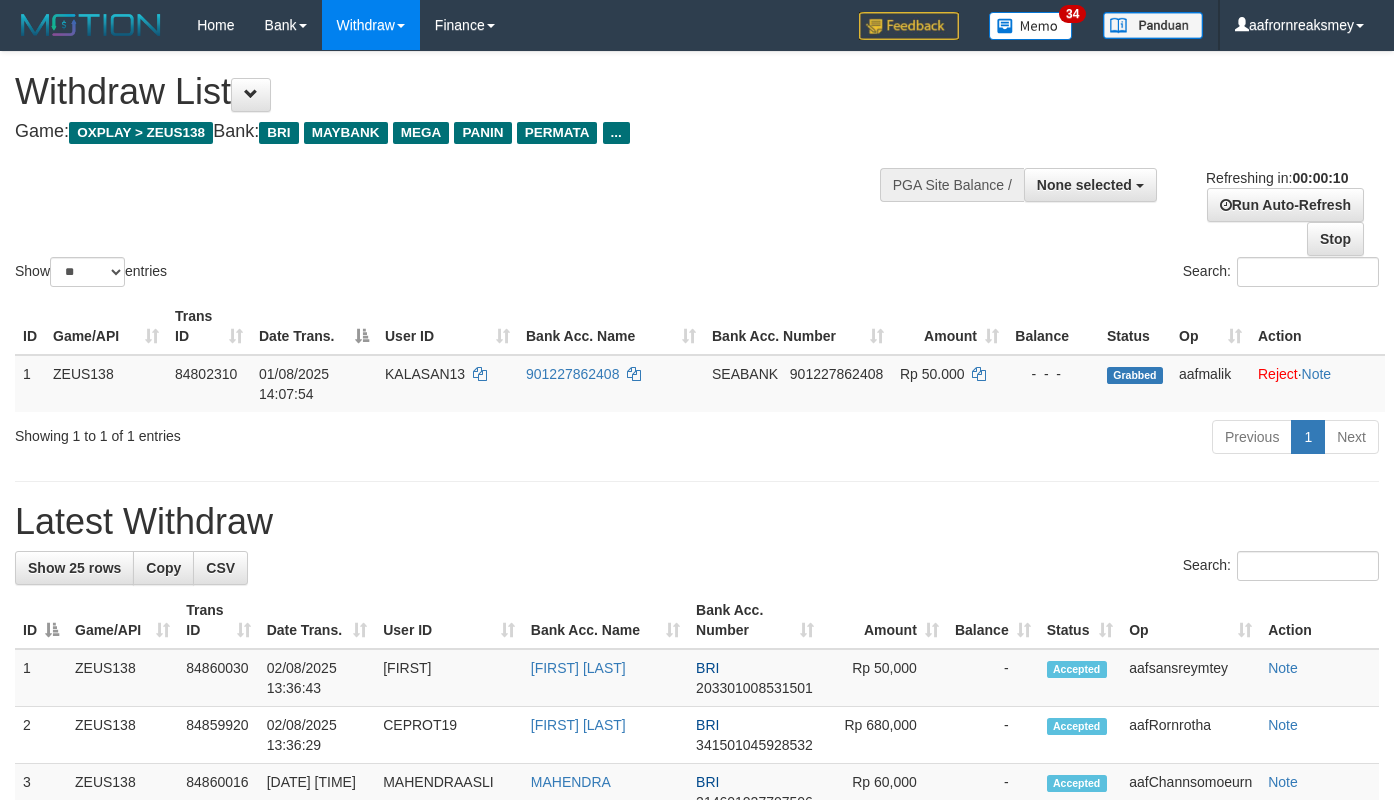 select 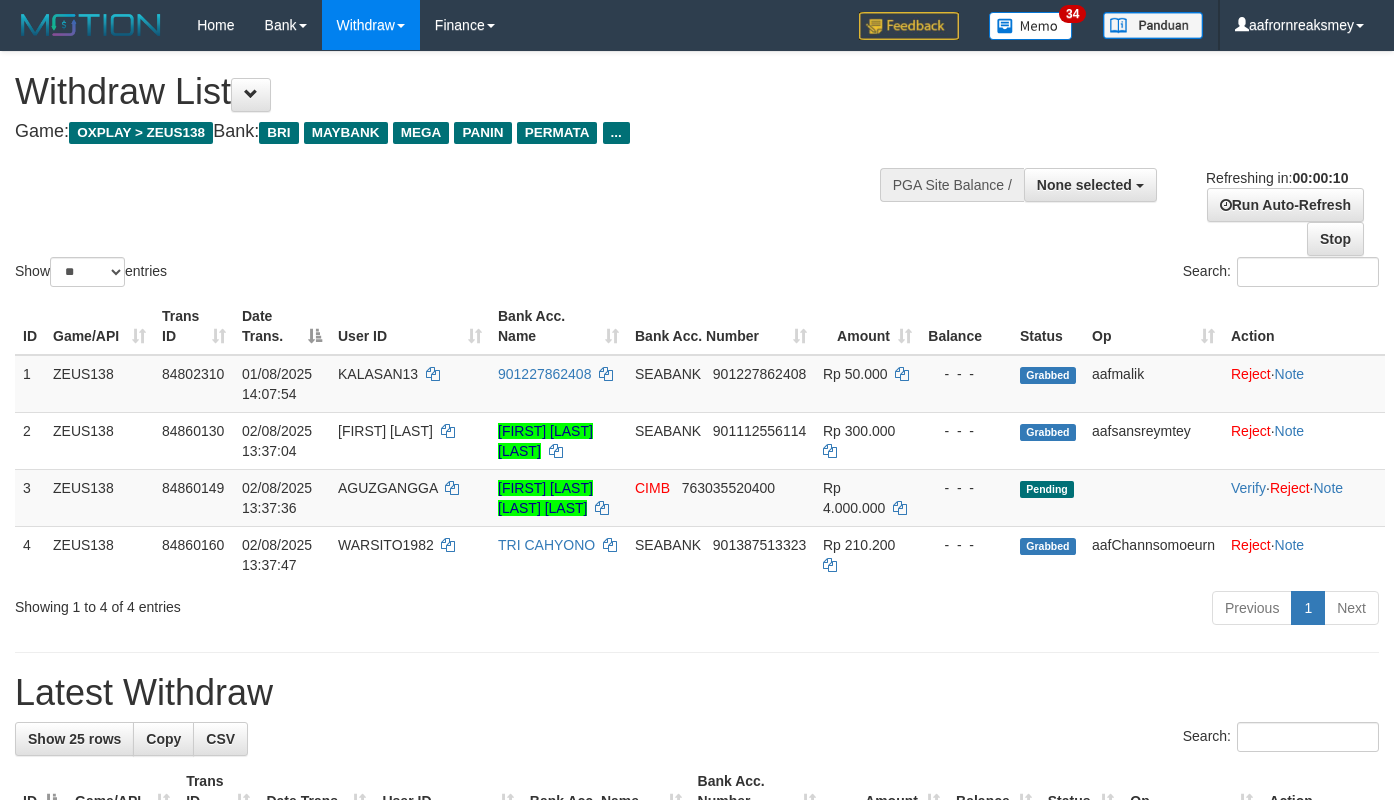 select 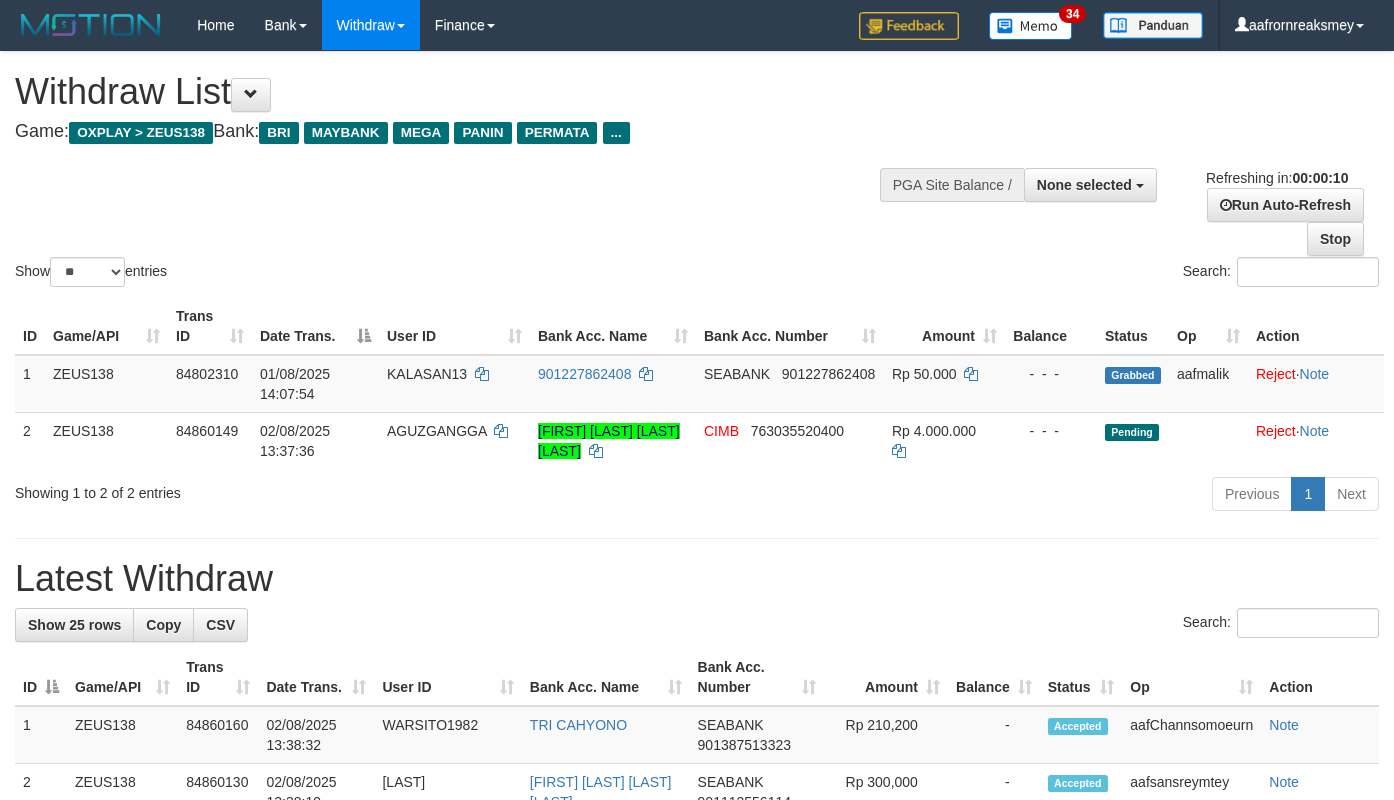 select 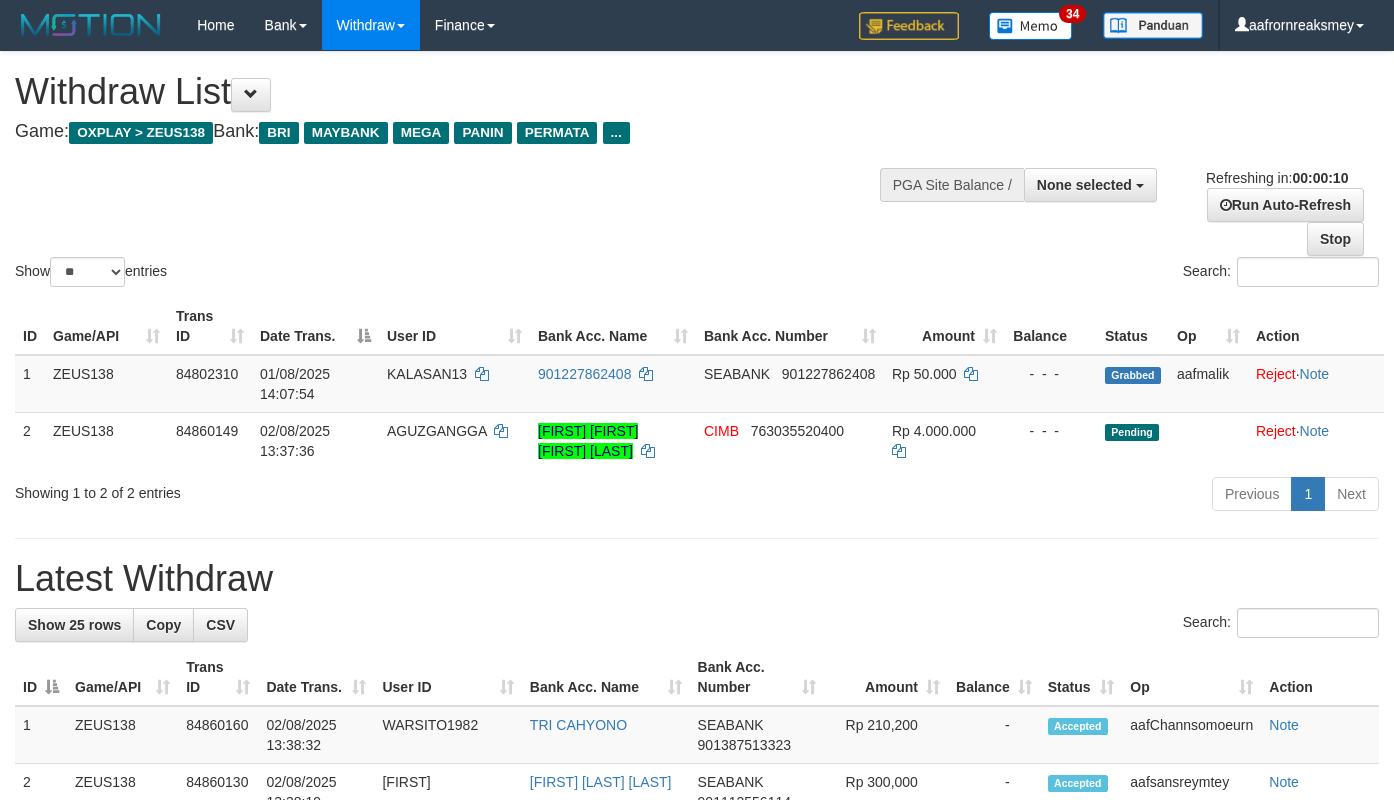 select 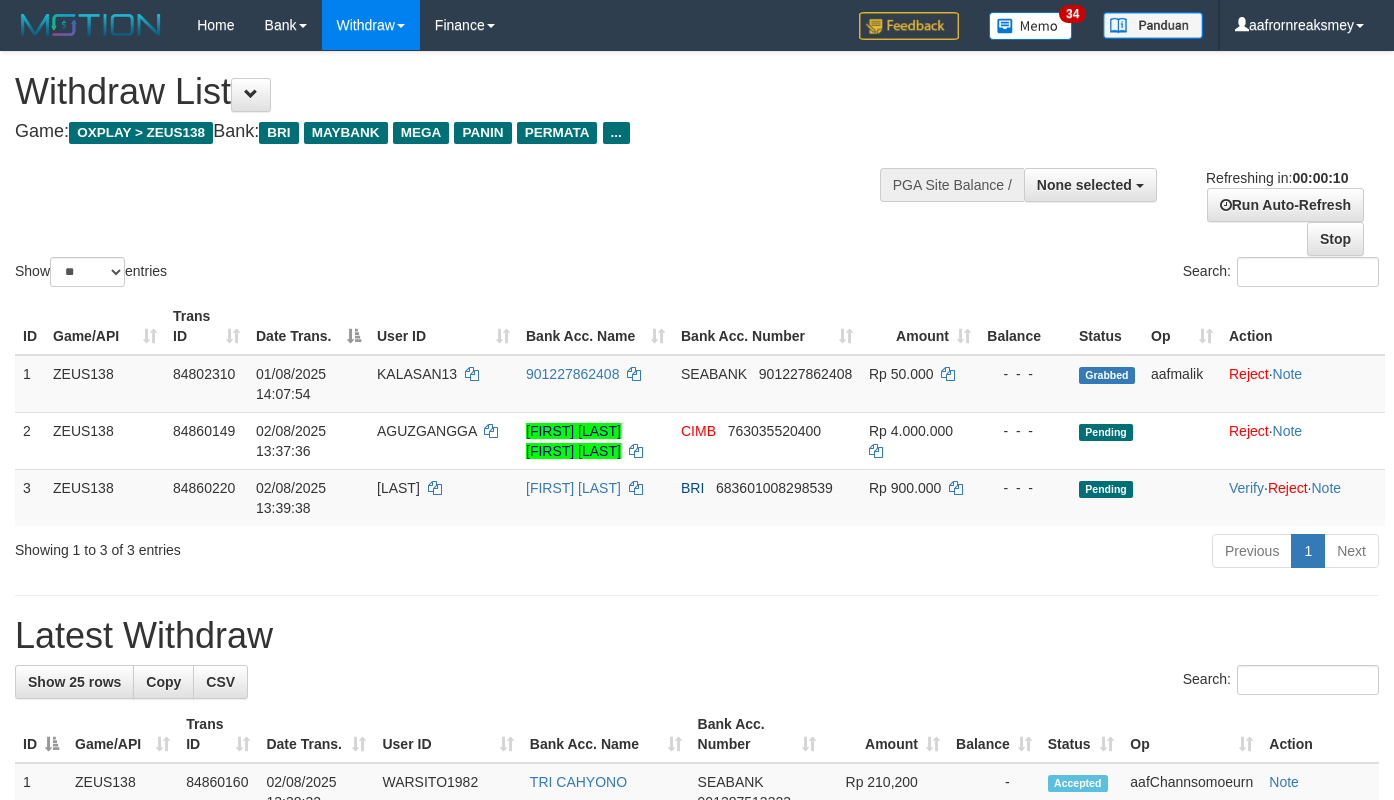 select 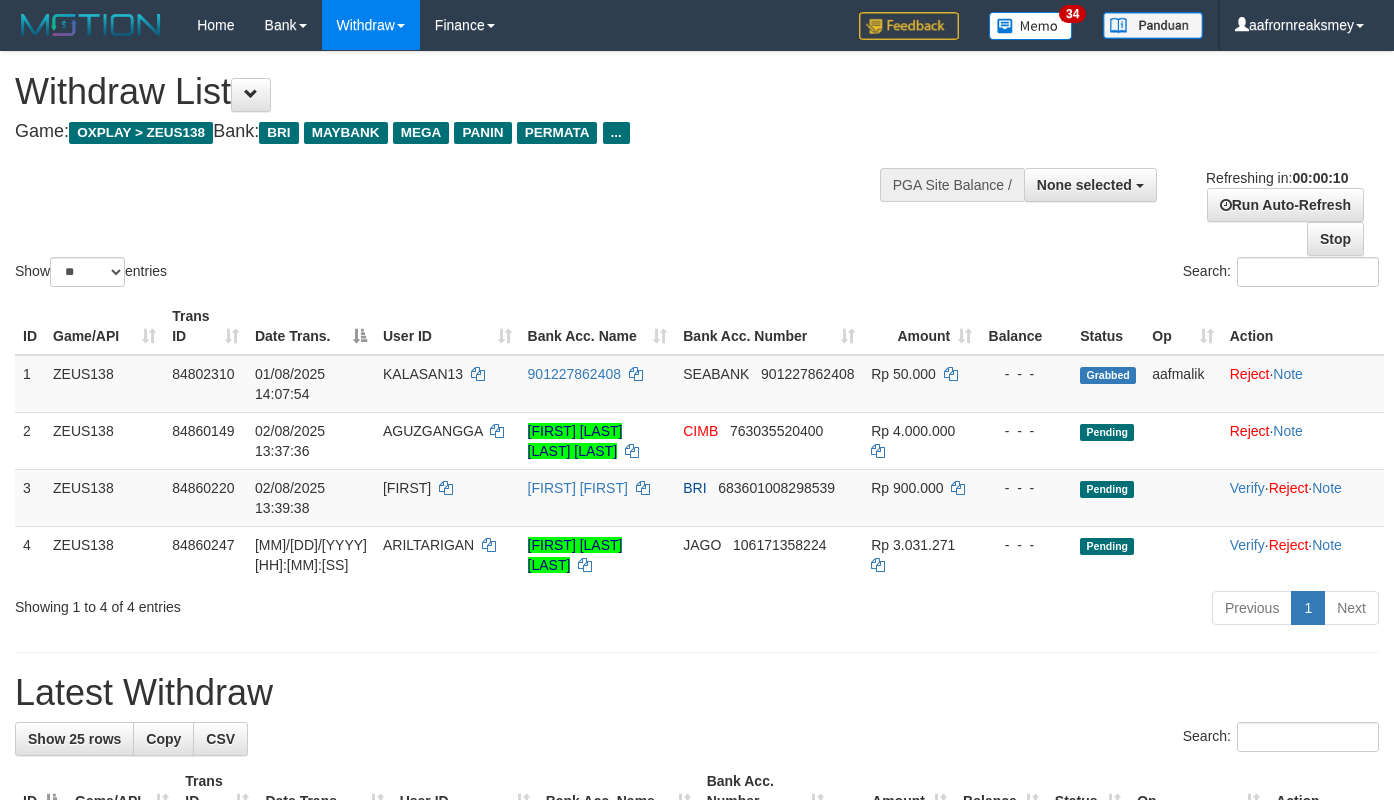 select 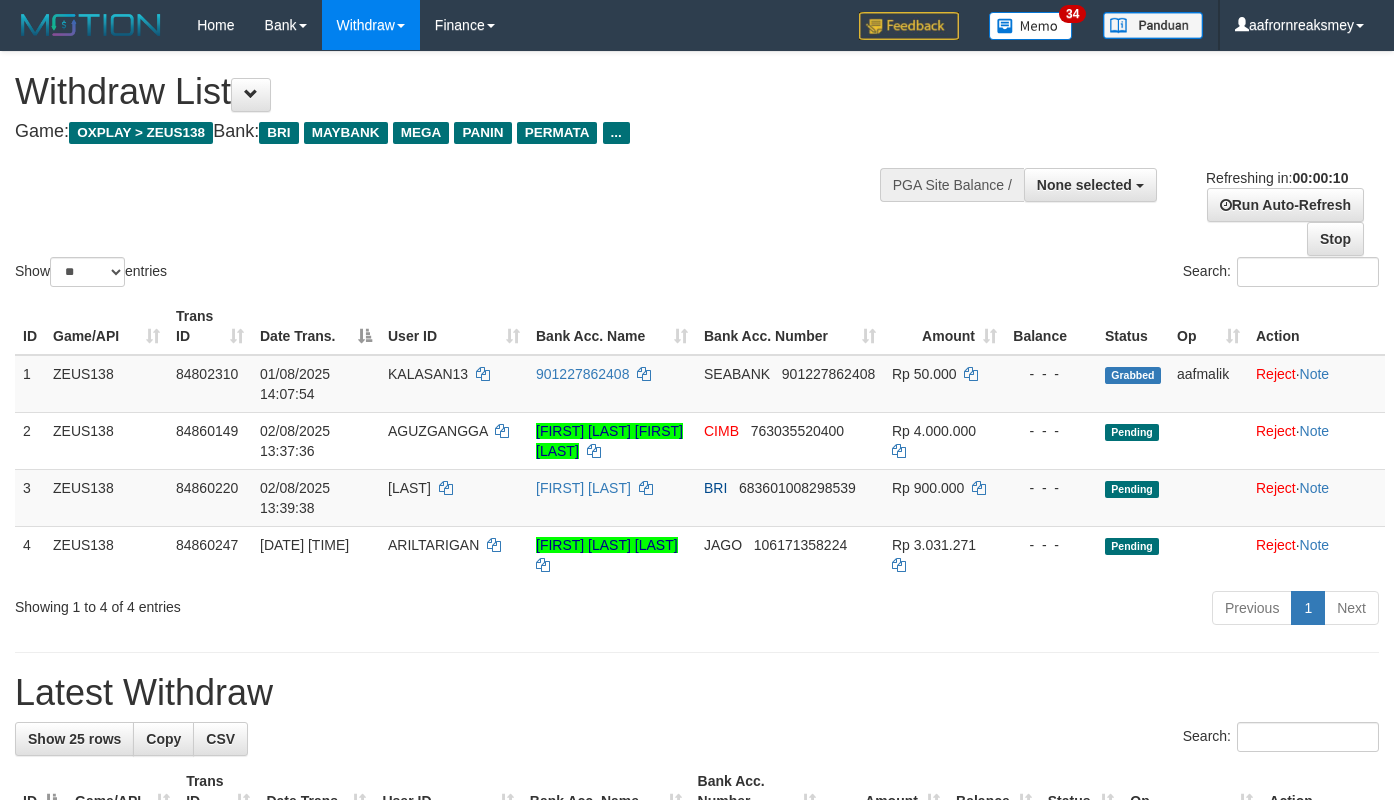 select 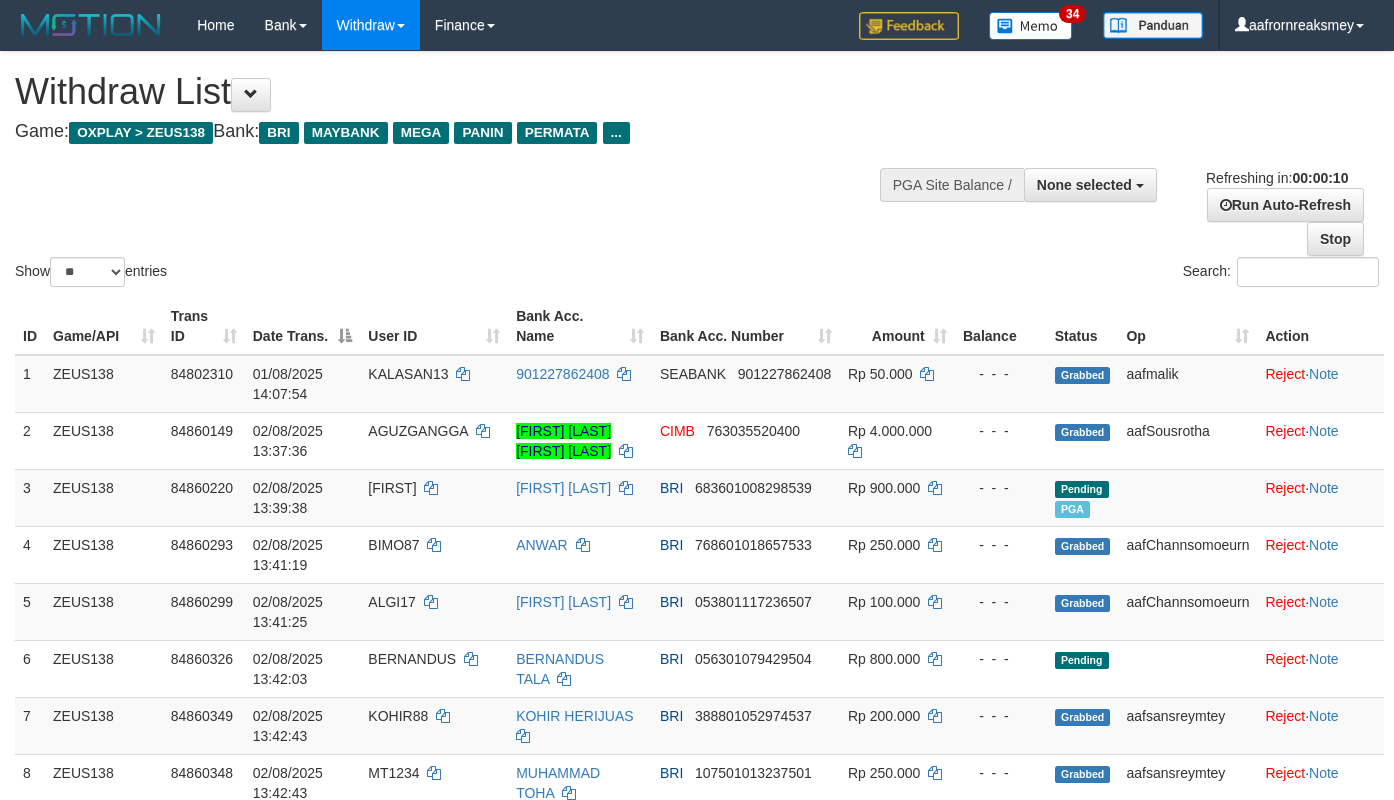 select 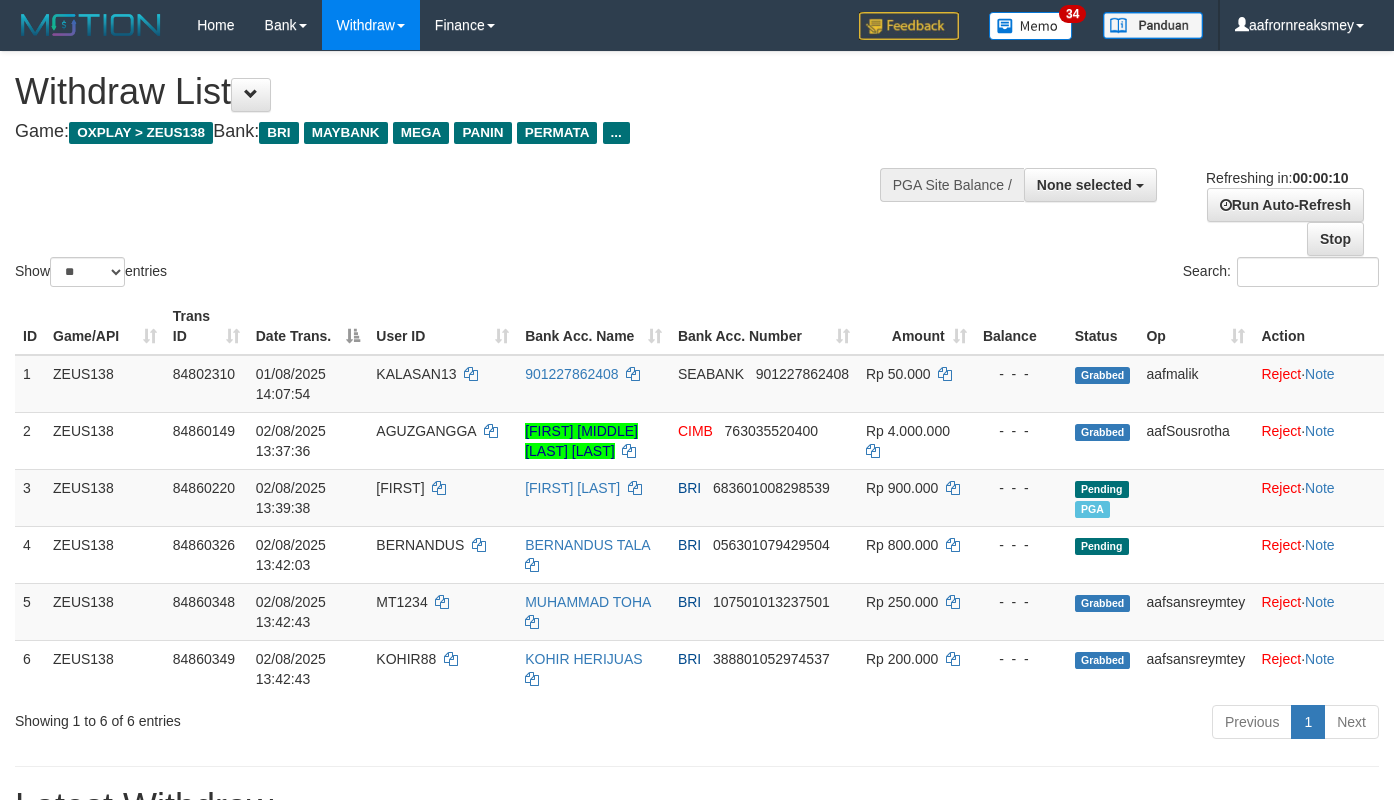 select 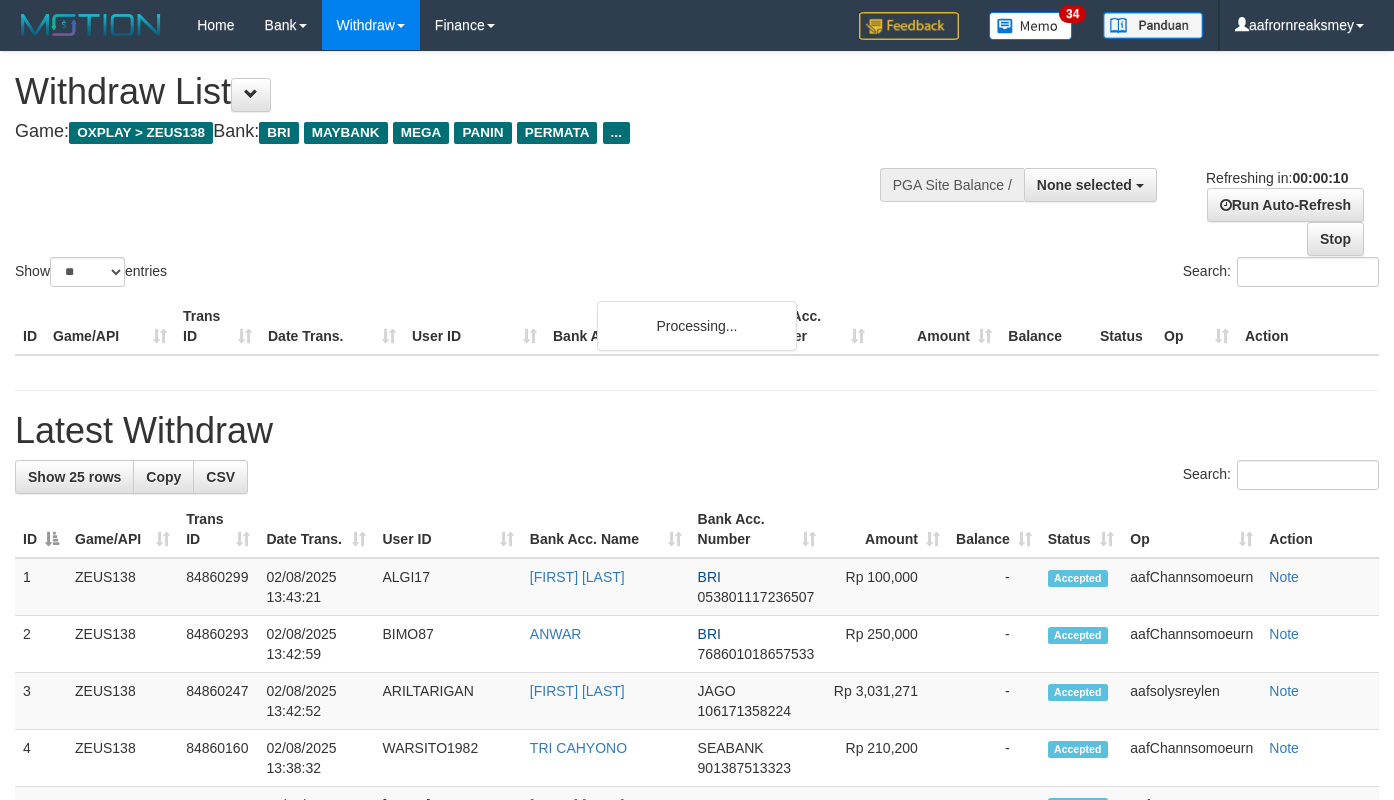 select 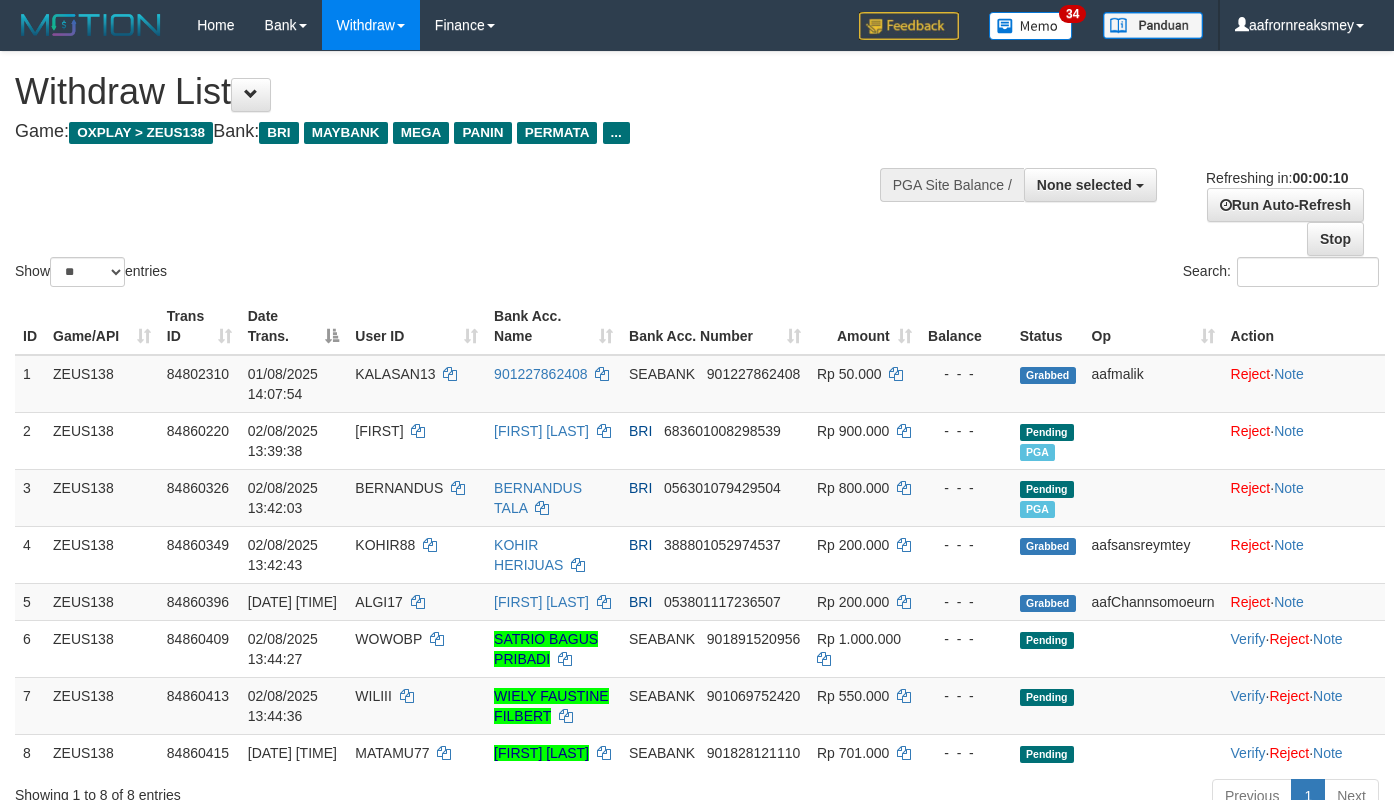 select 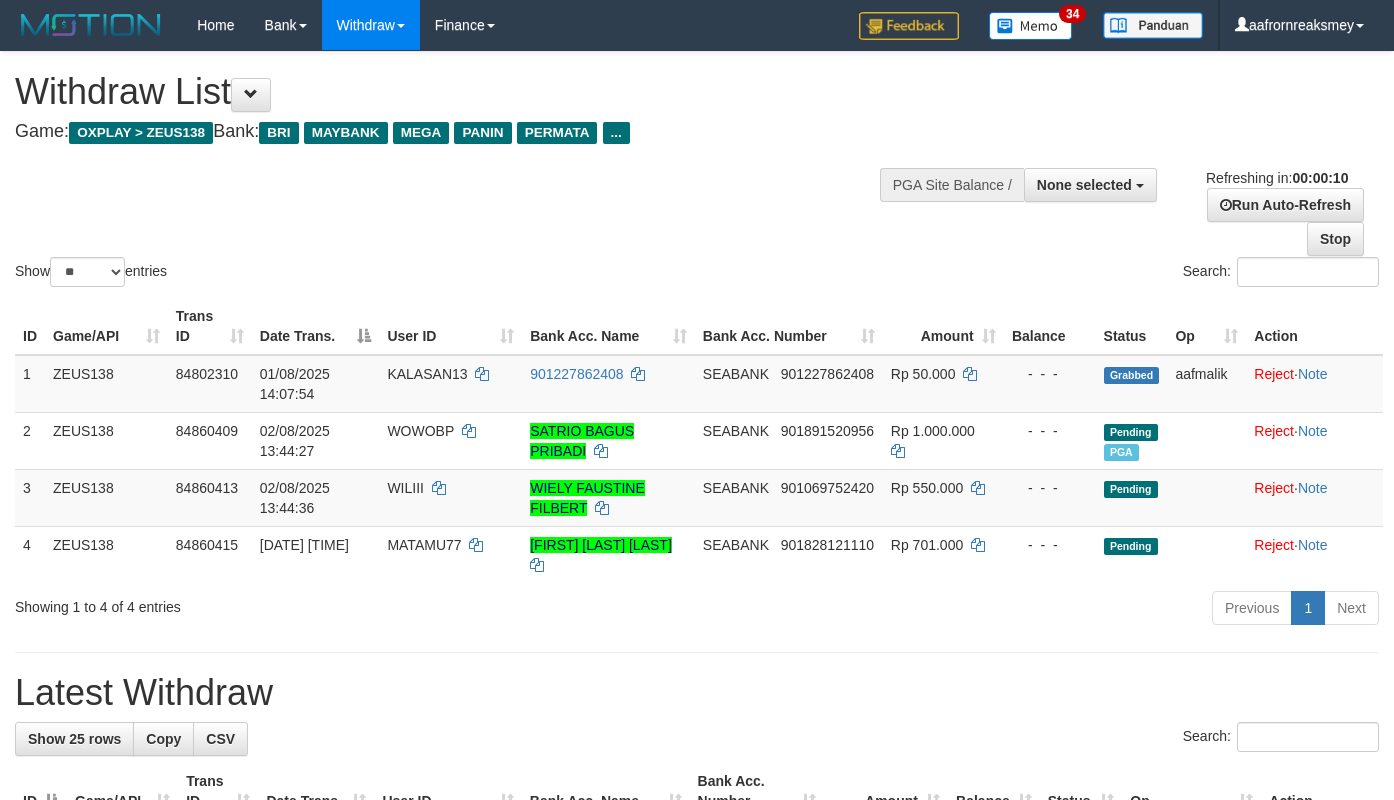 select 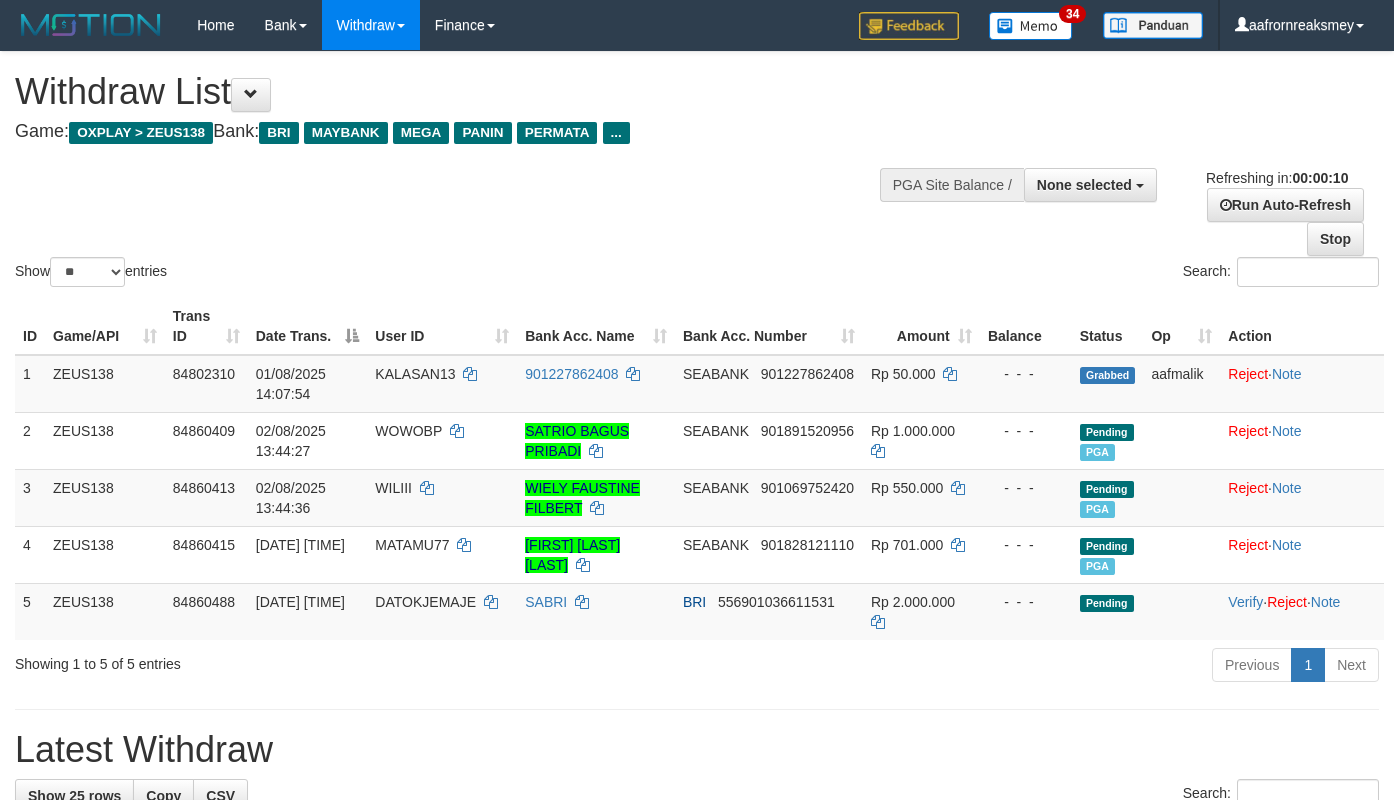 select 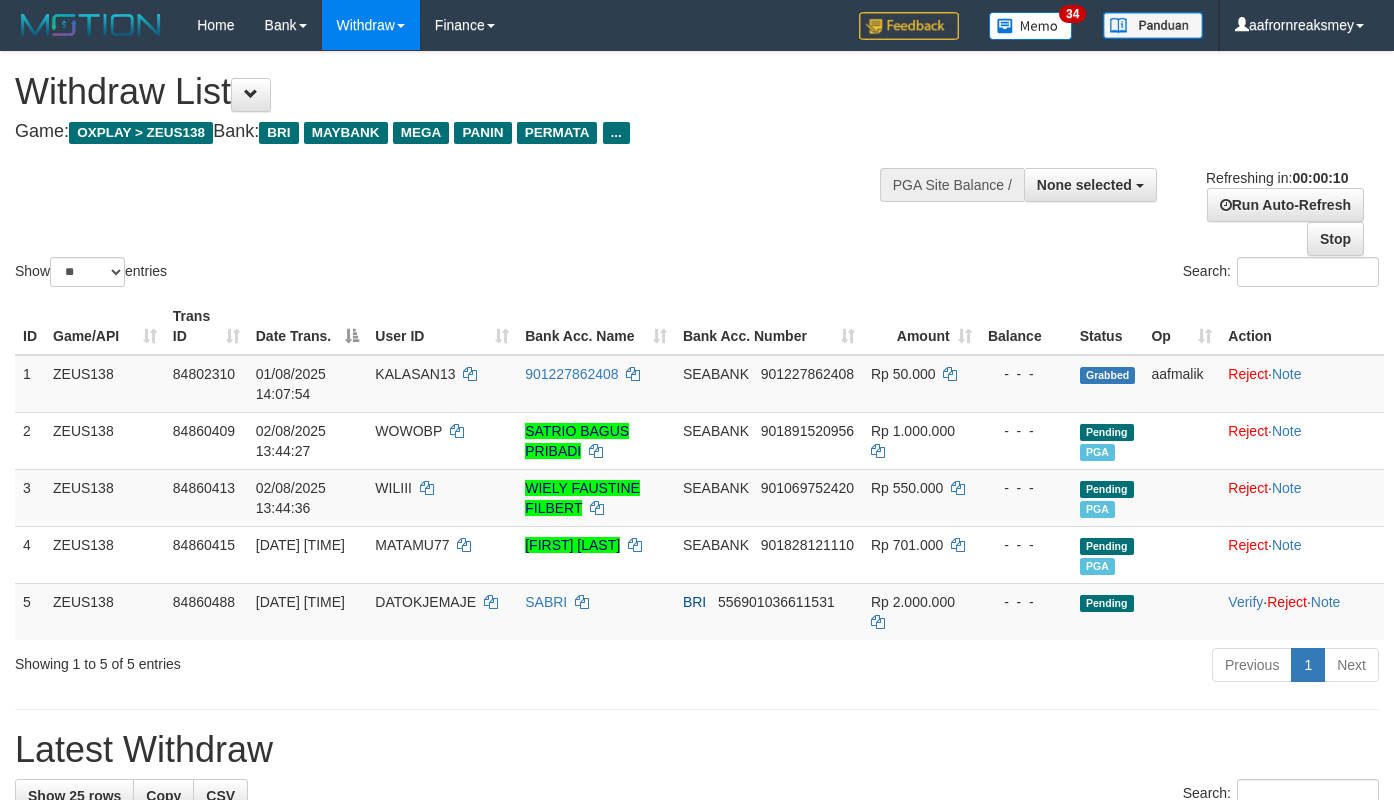 select 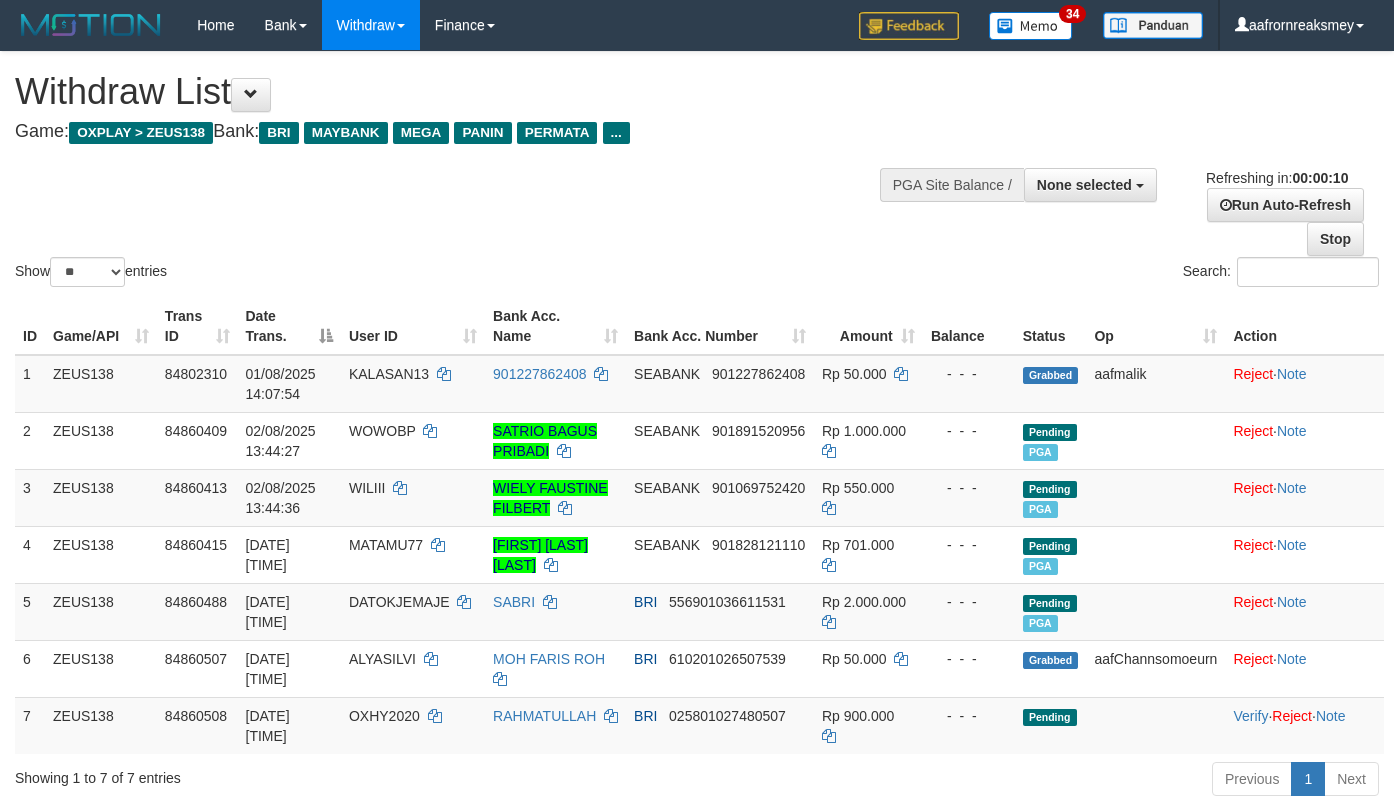 select 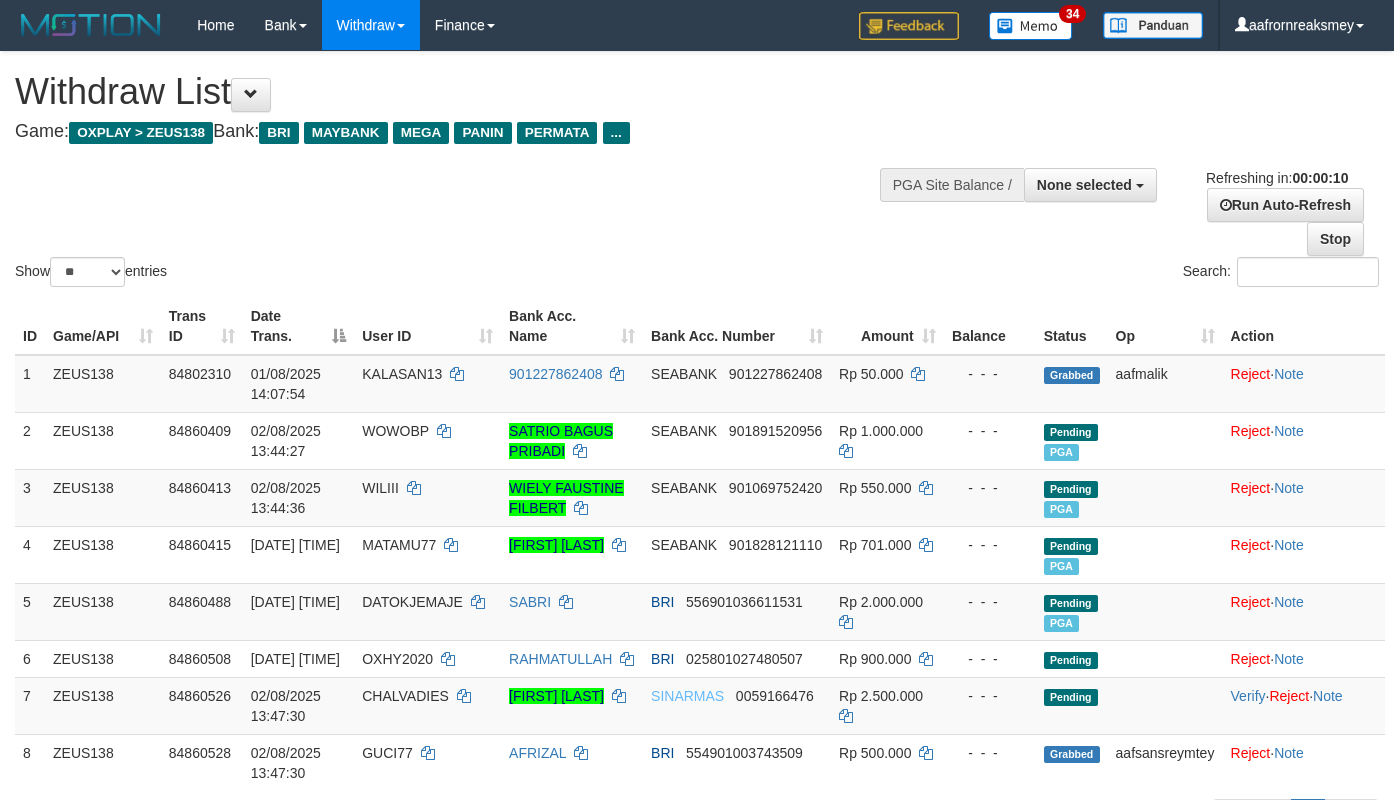 select 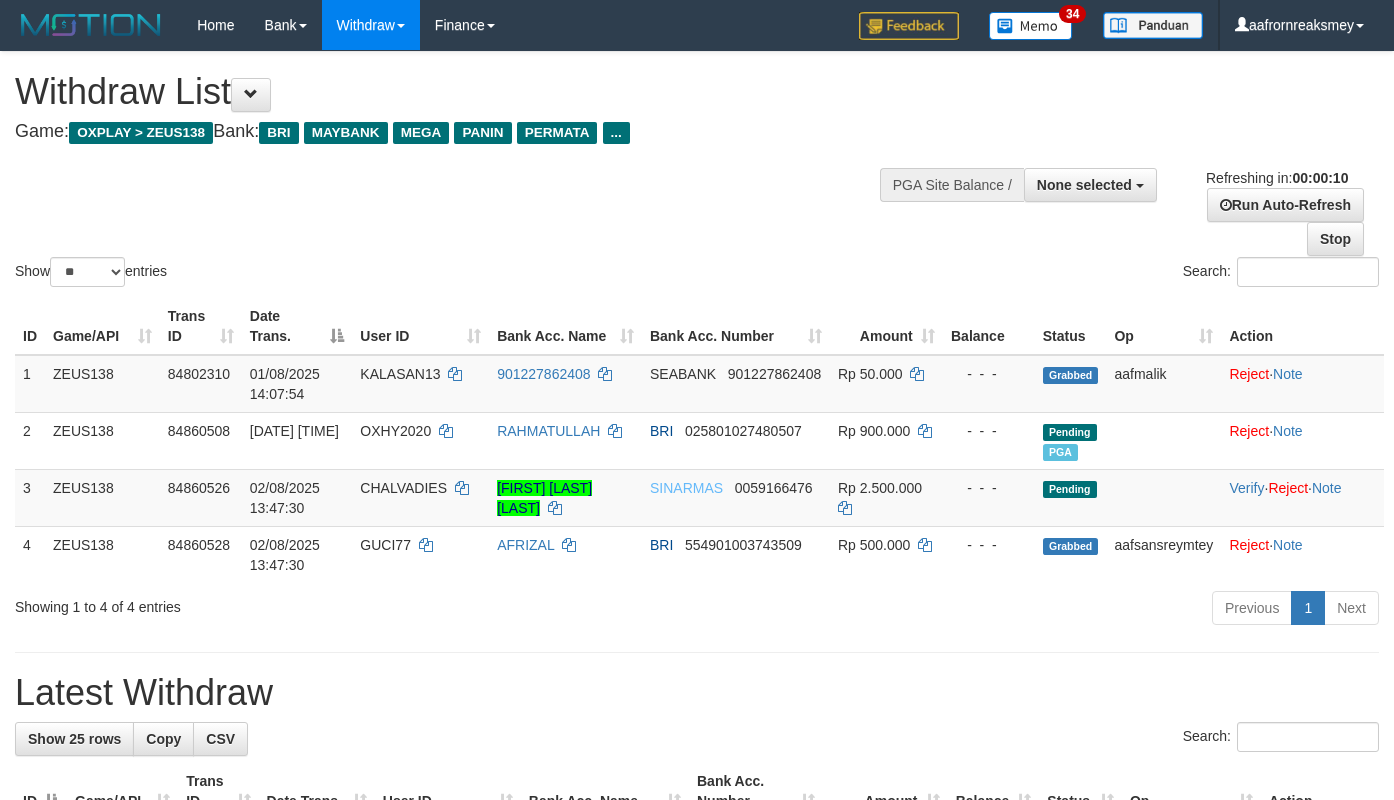 select 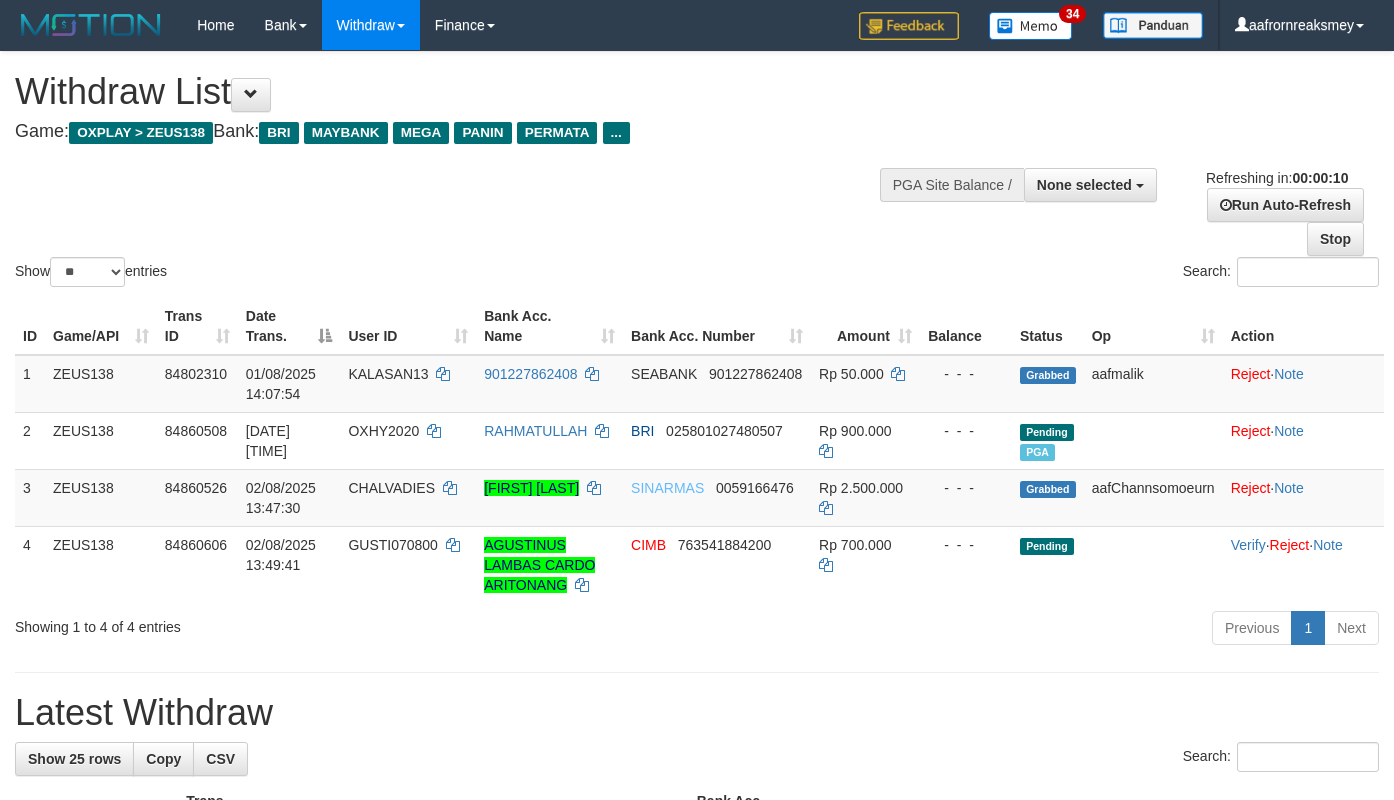 select 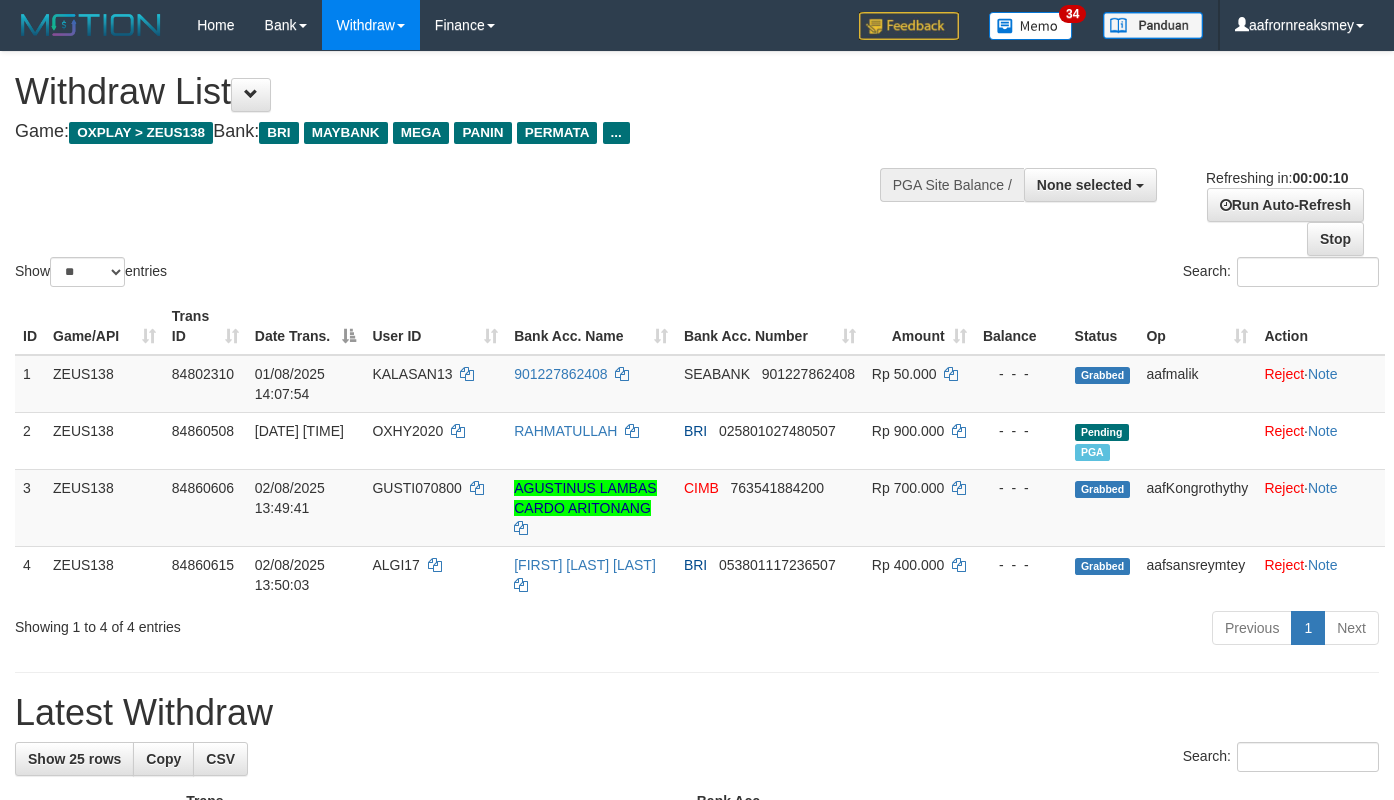 select 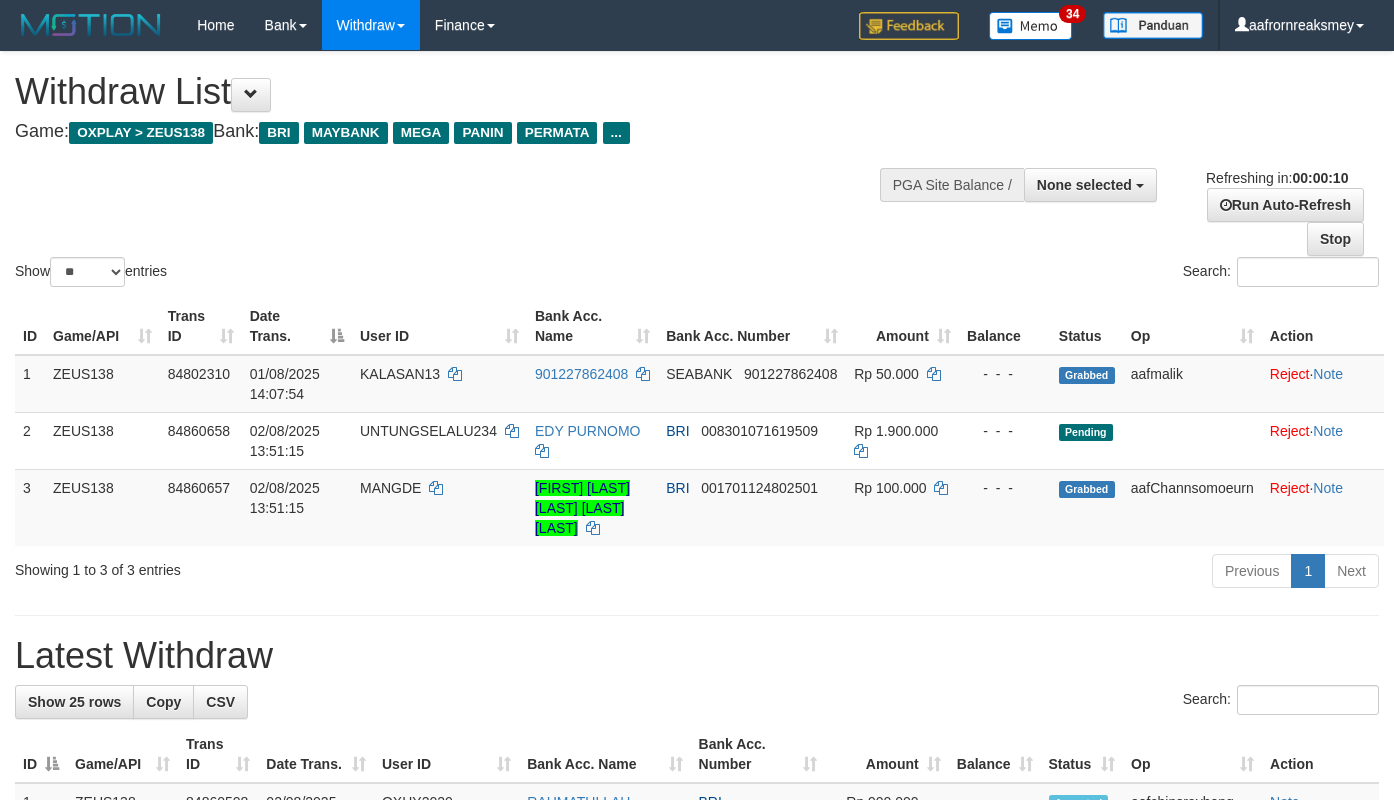 select 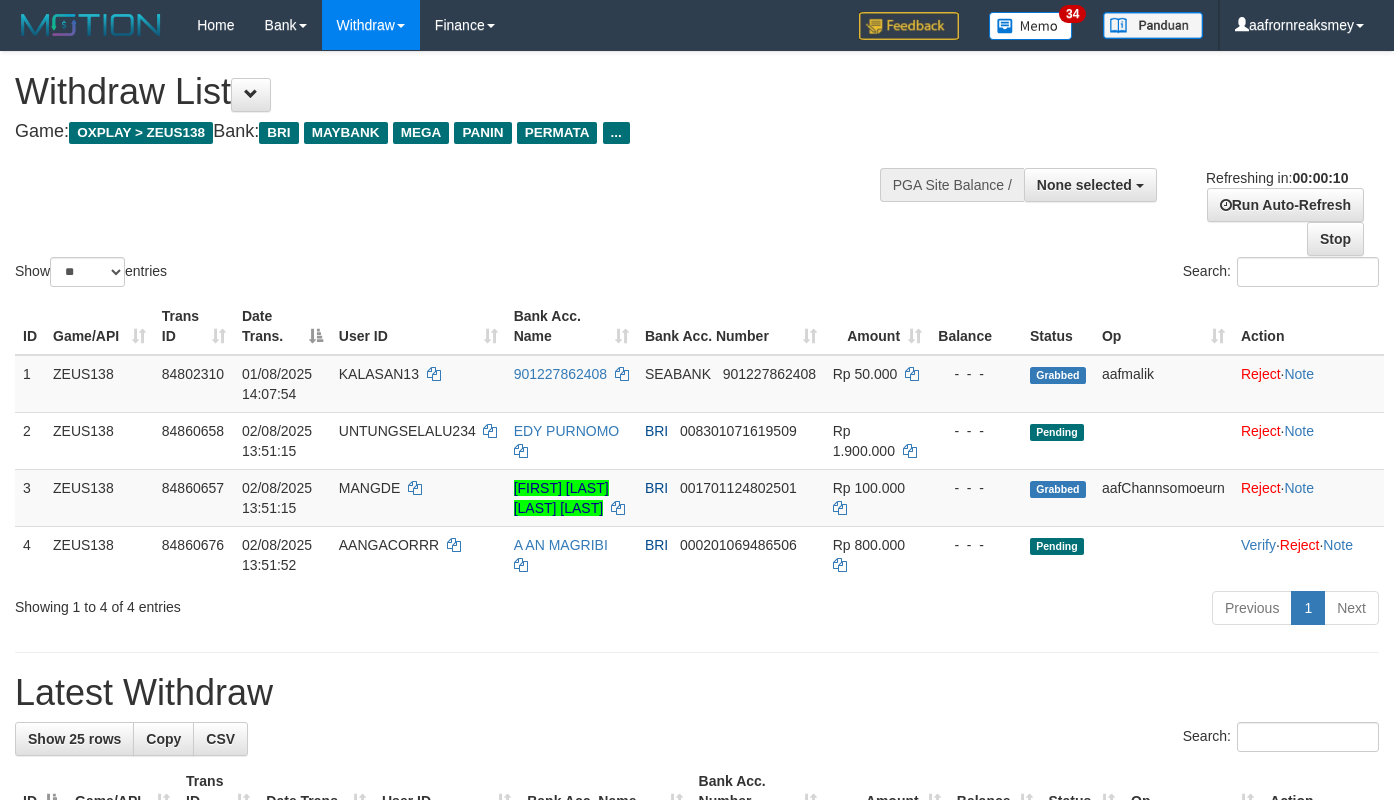 select 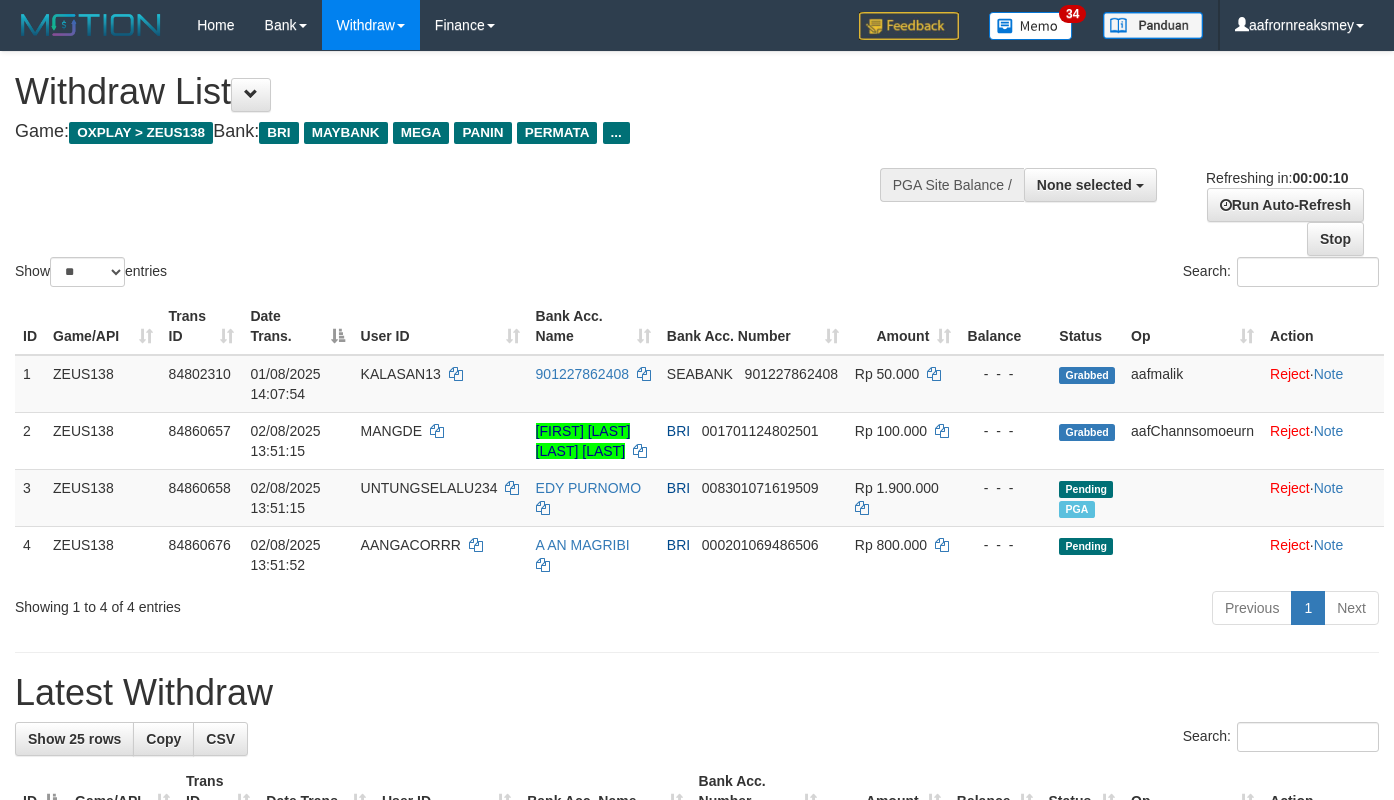 select 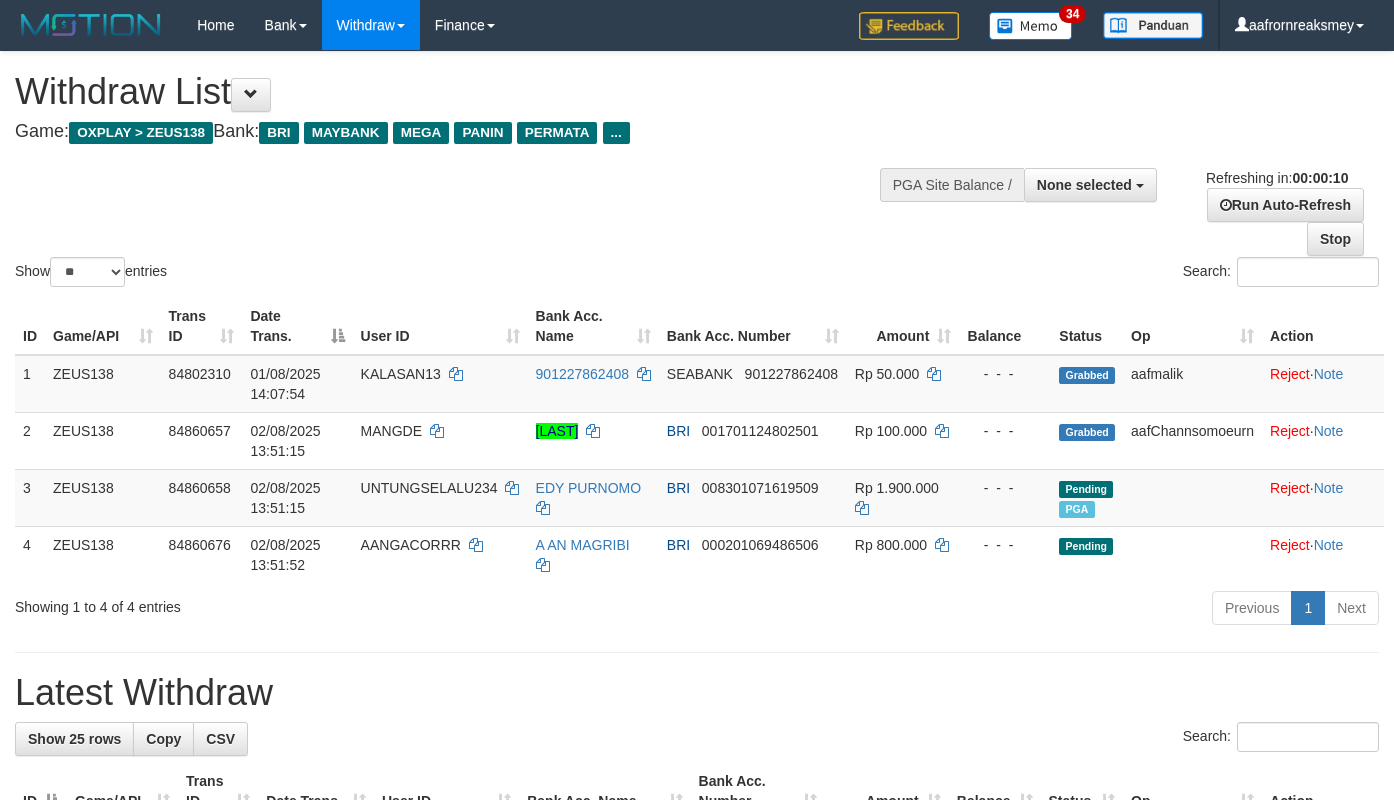 select 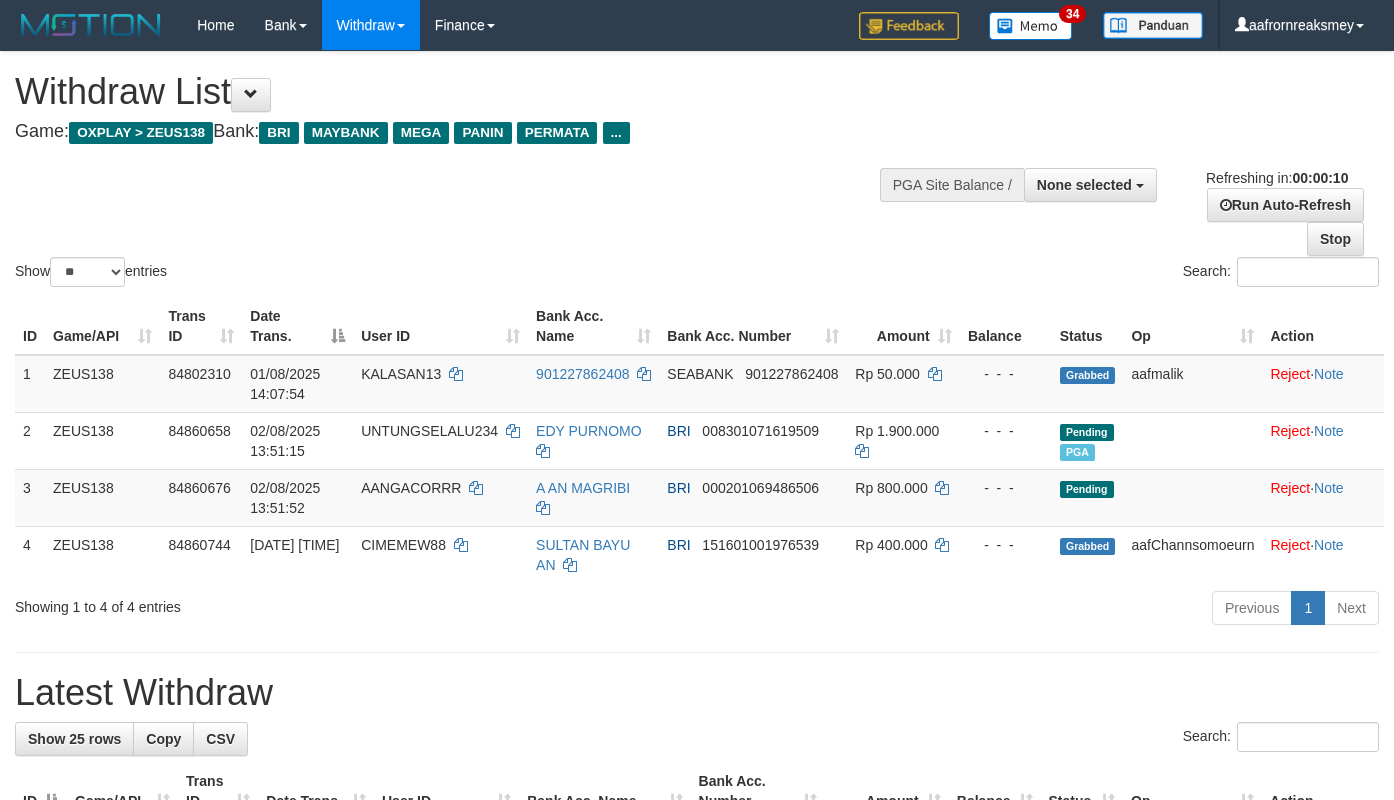 select 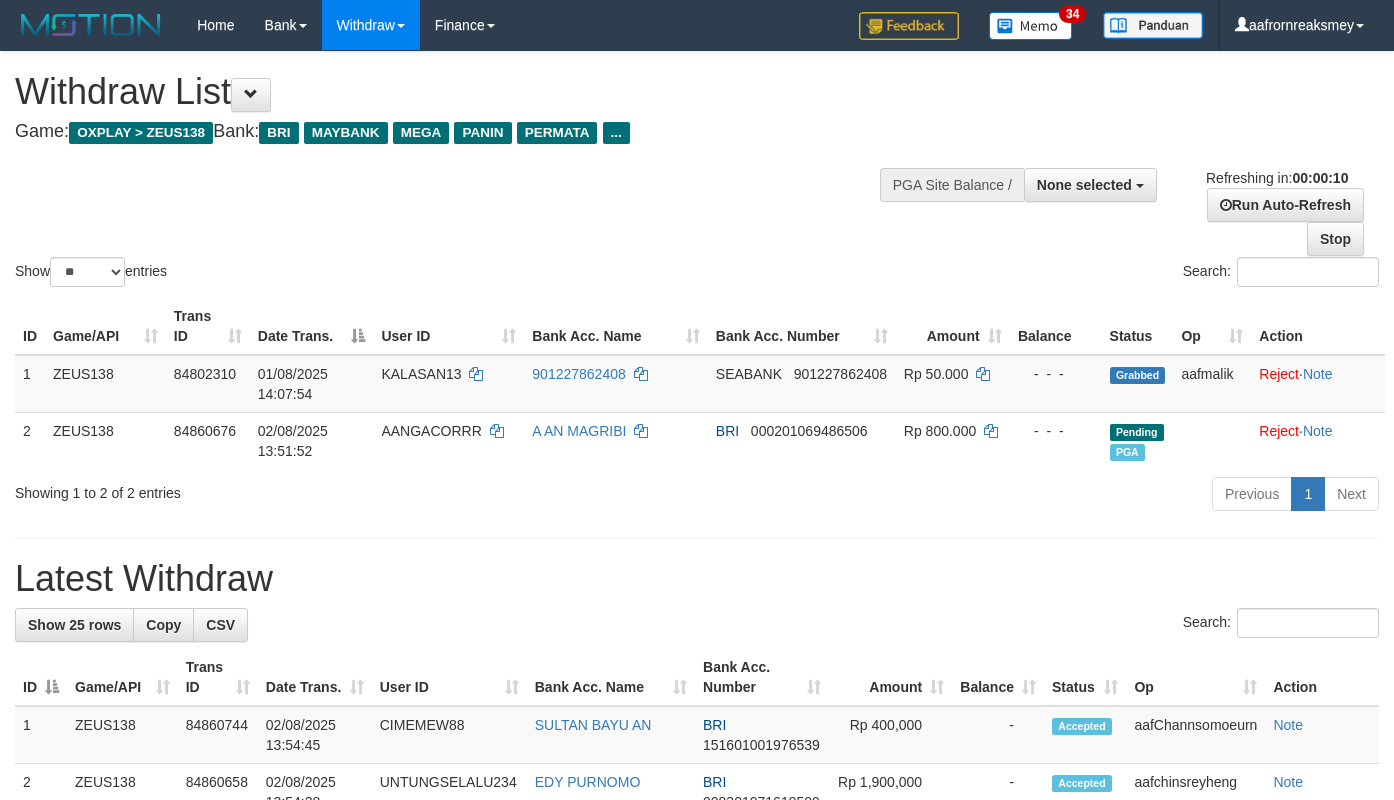 select 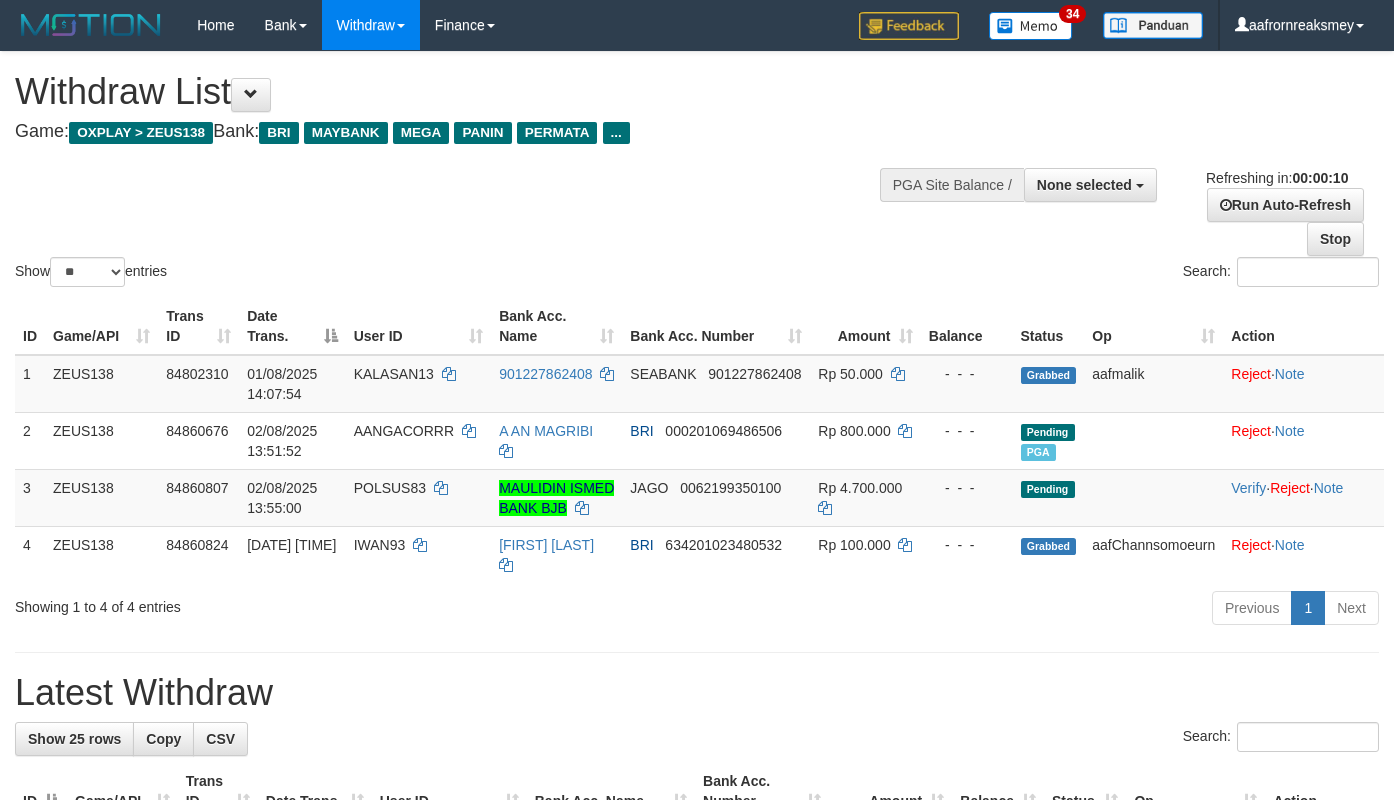 select 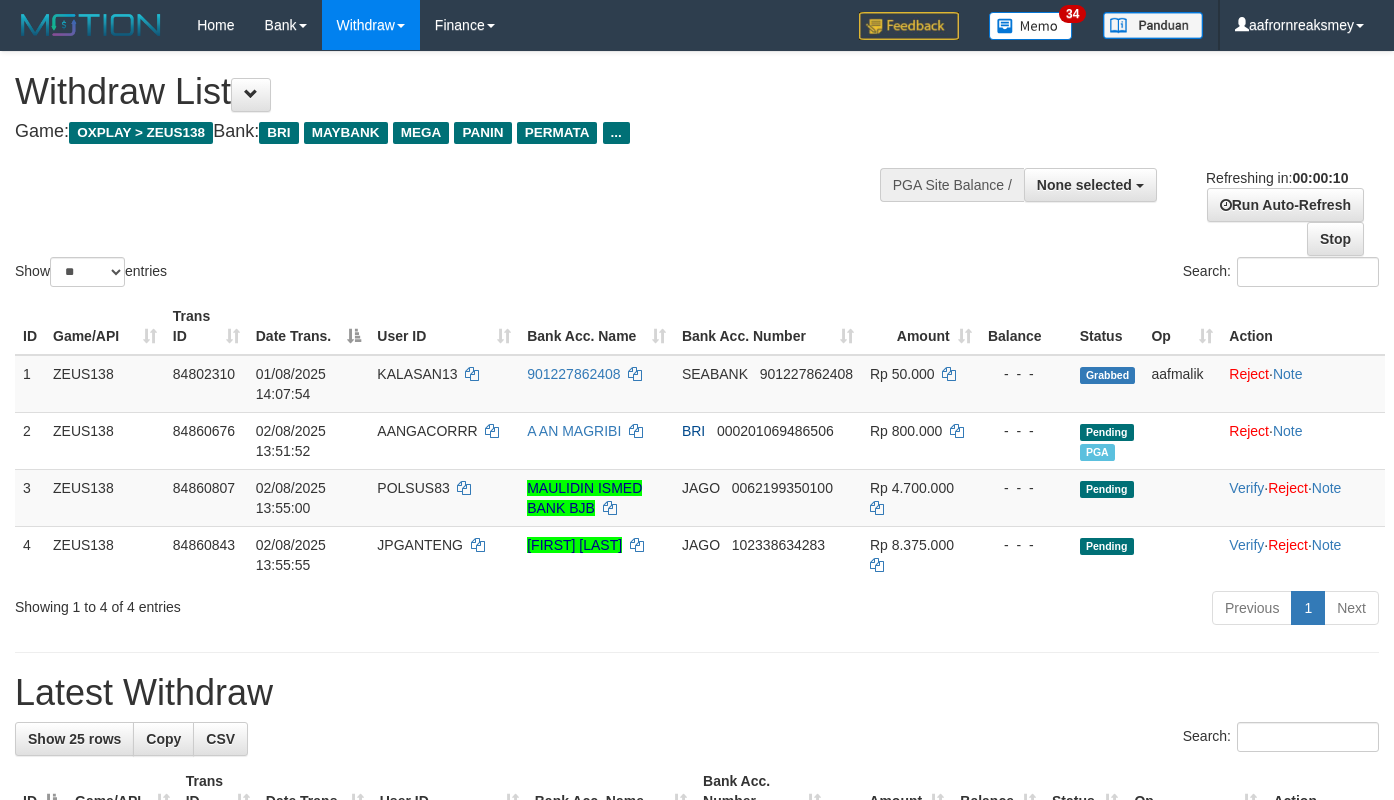 select 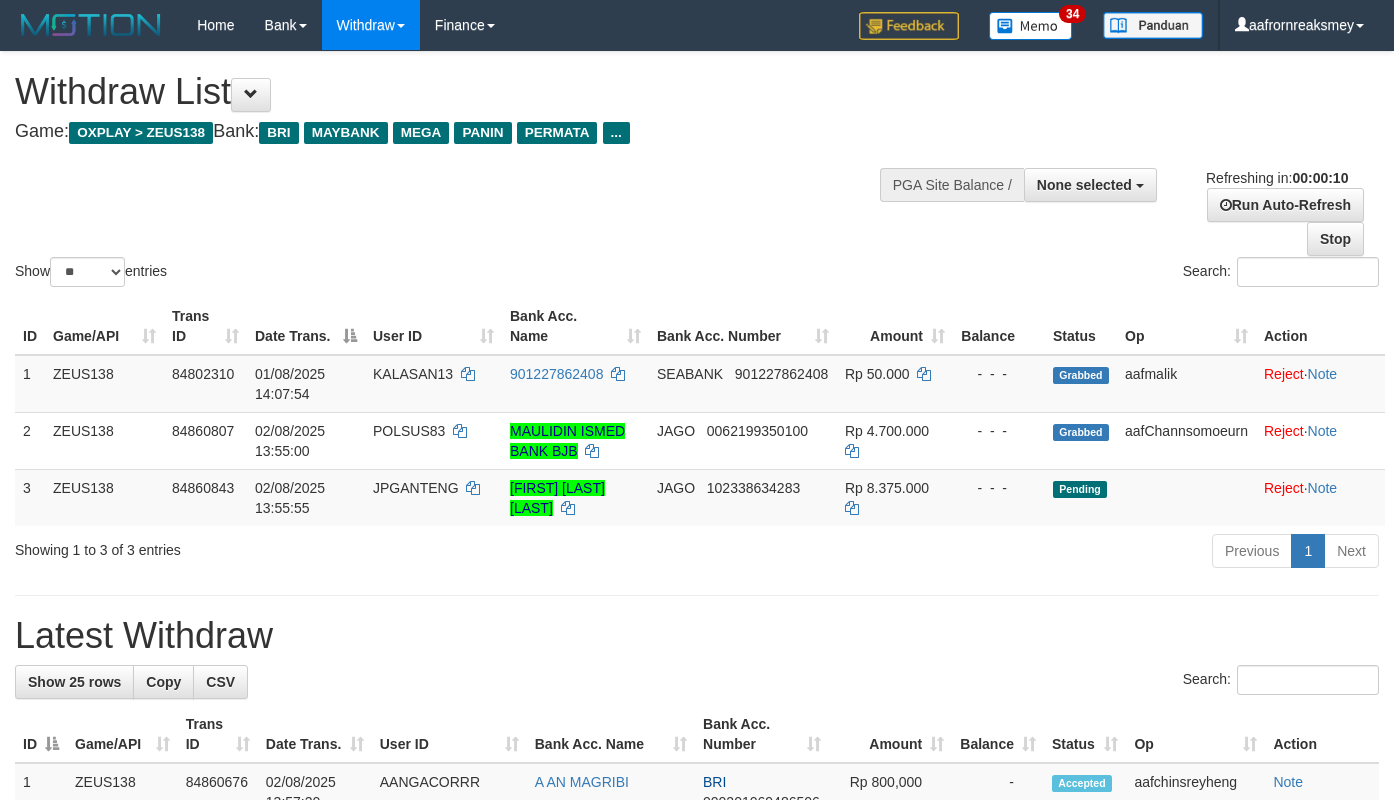 select 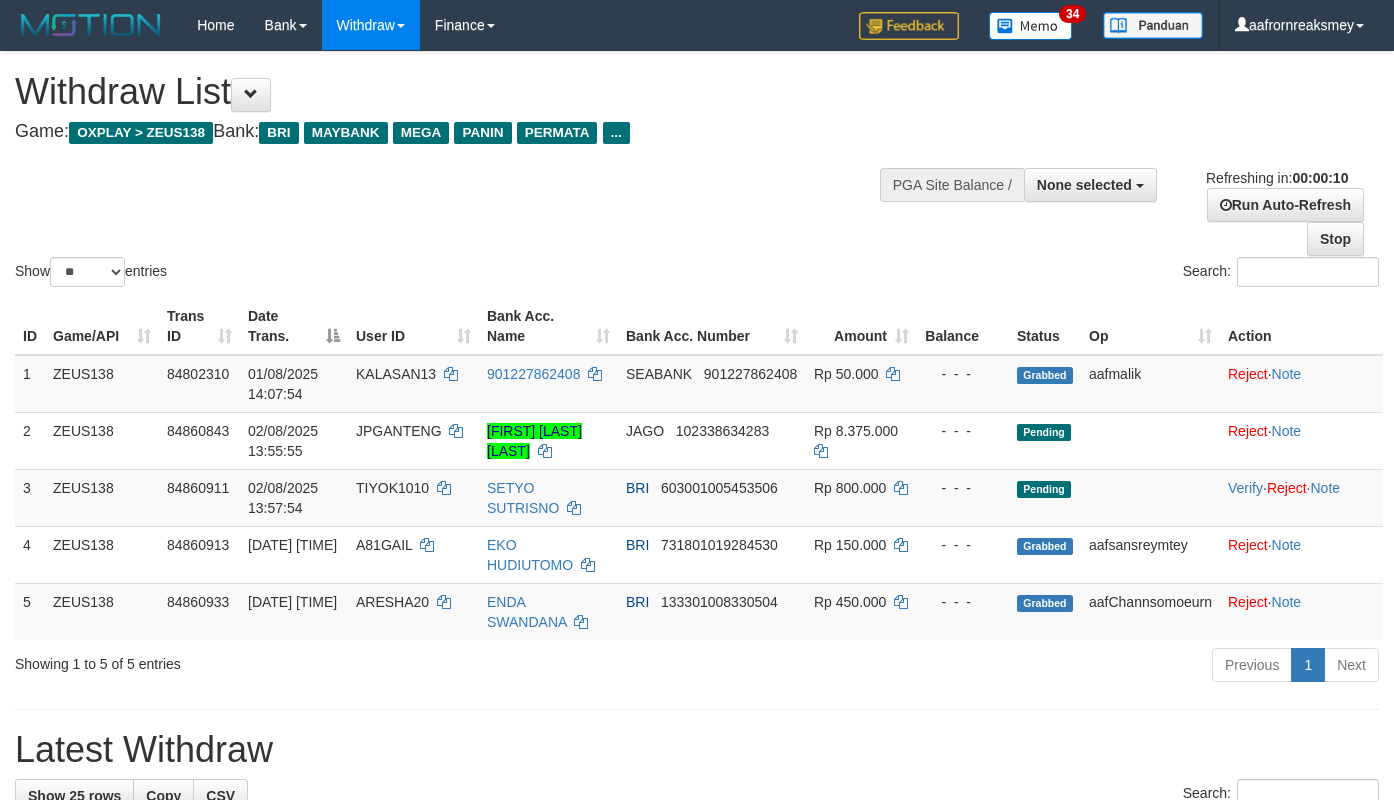 select 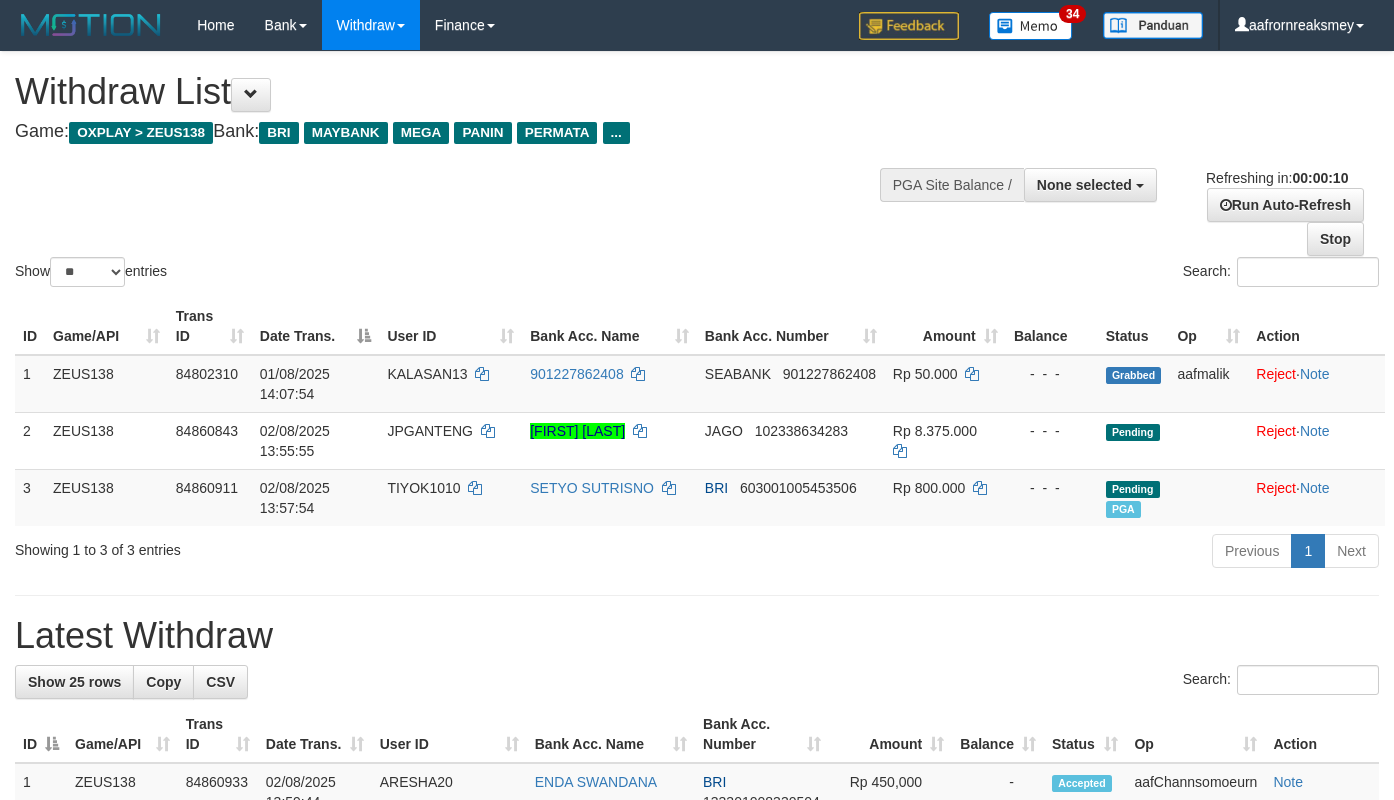select 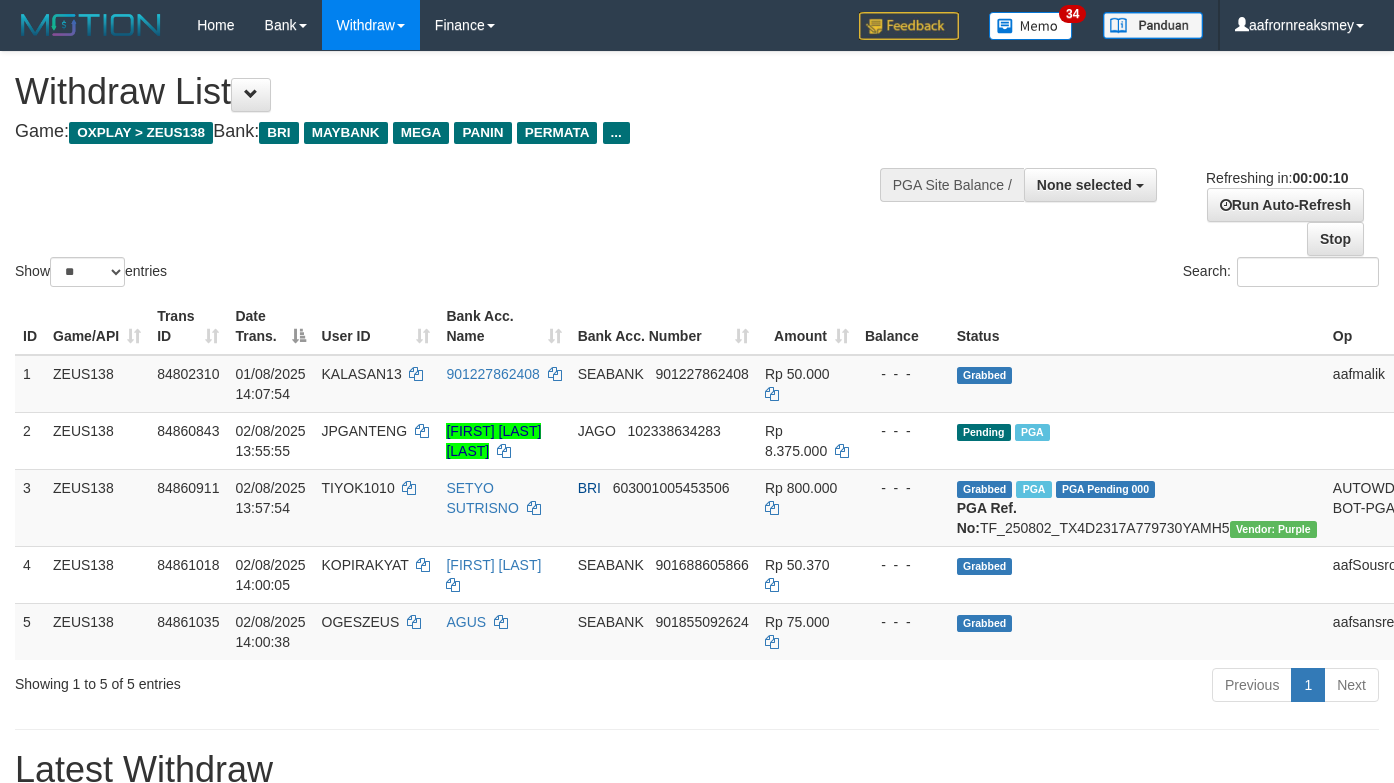 select 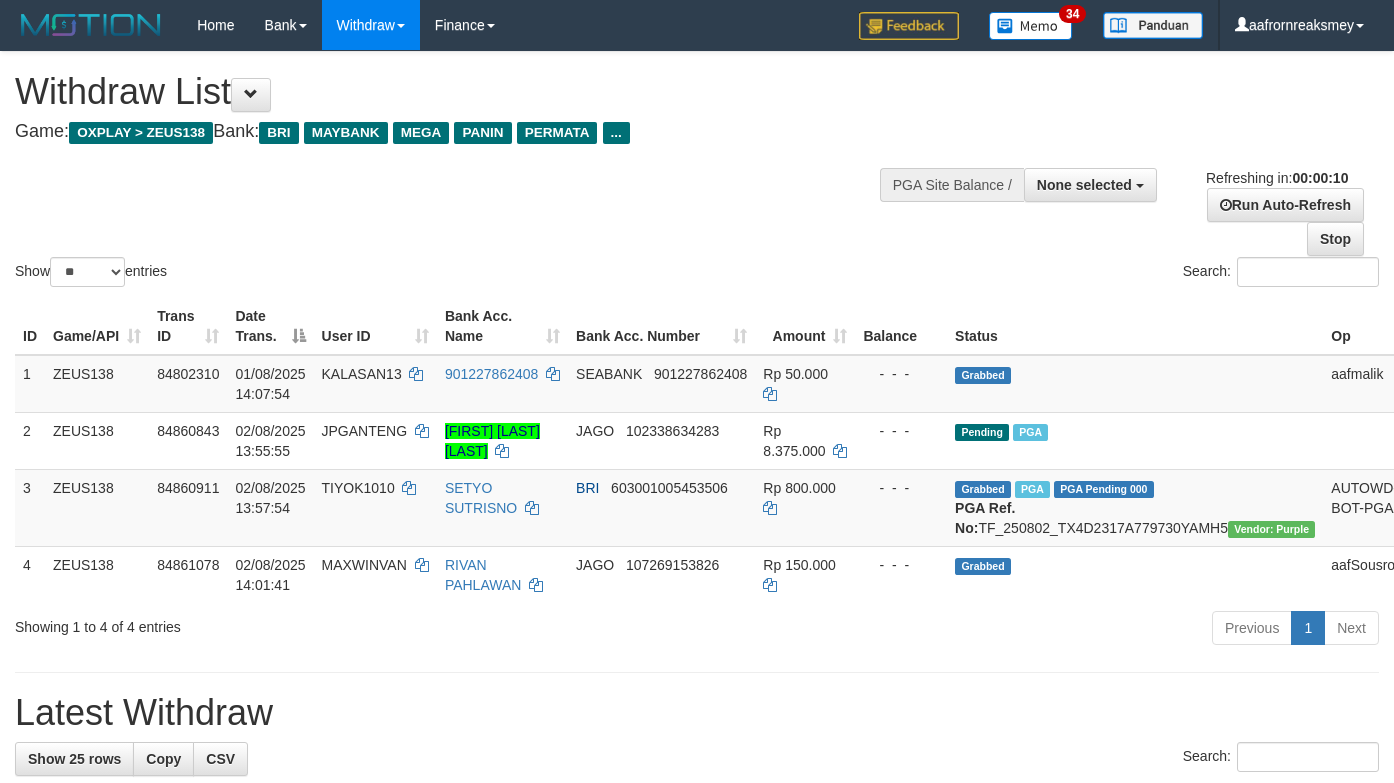 select 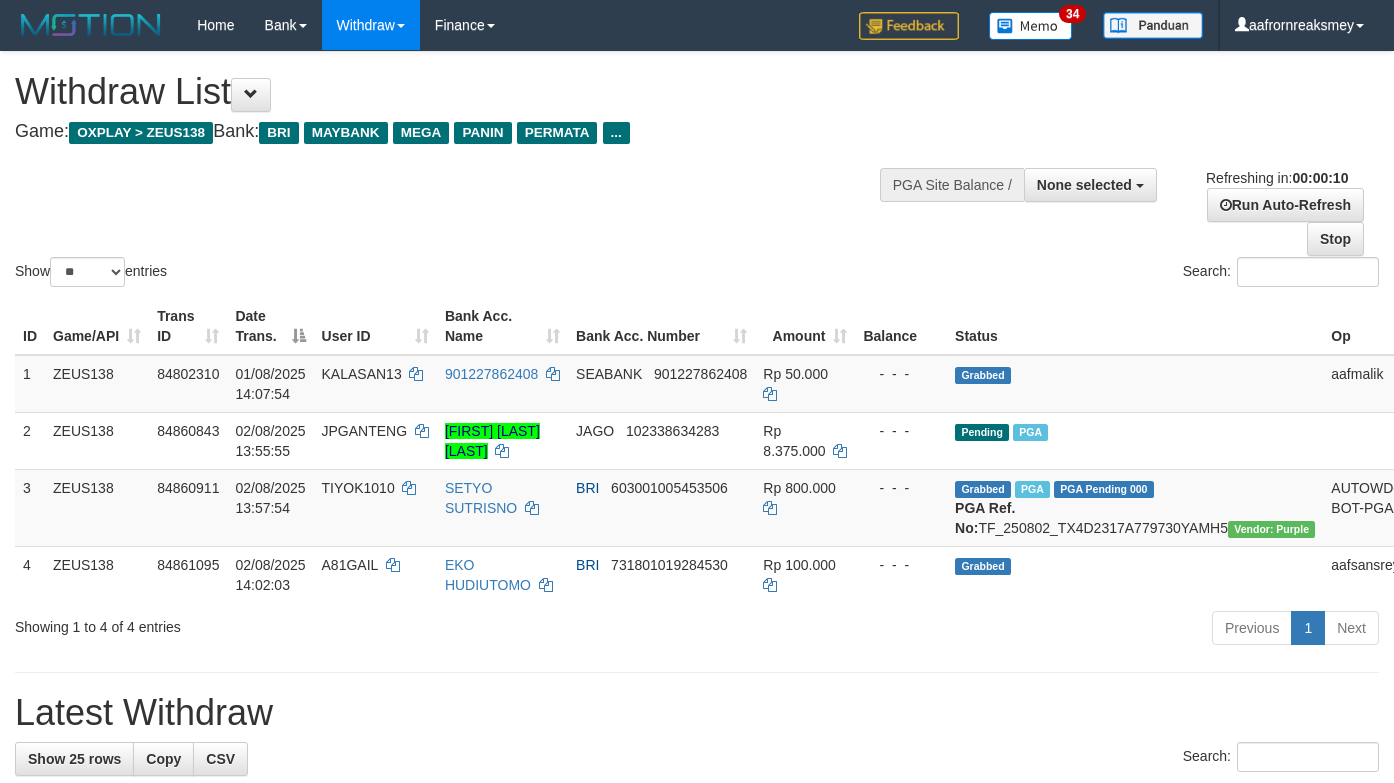 select 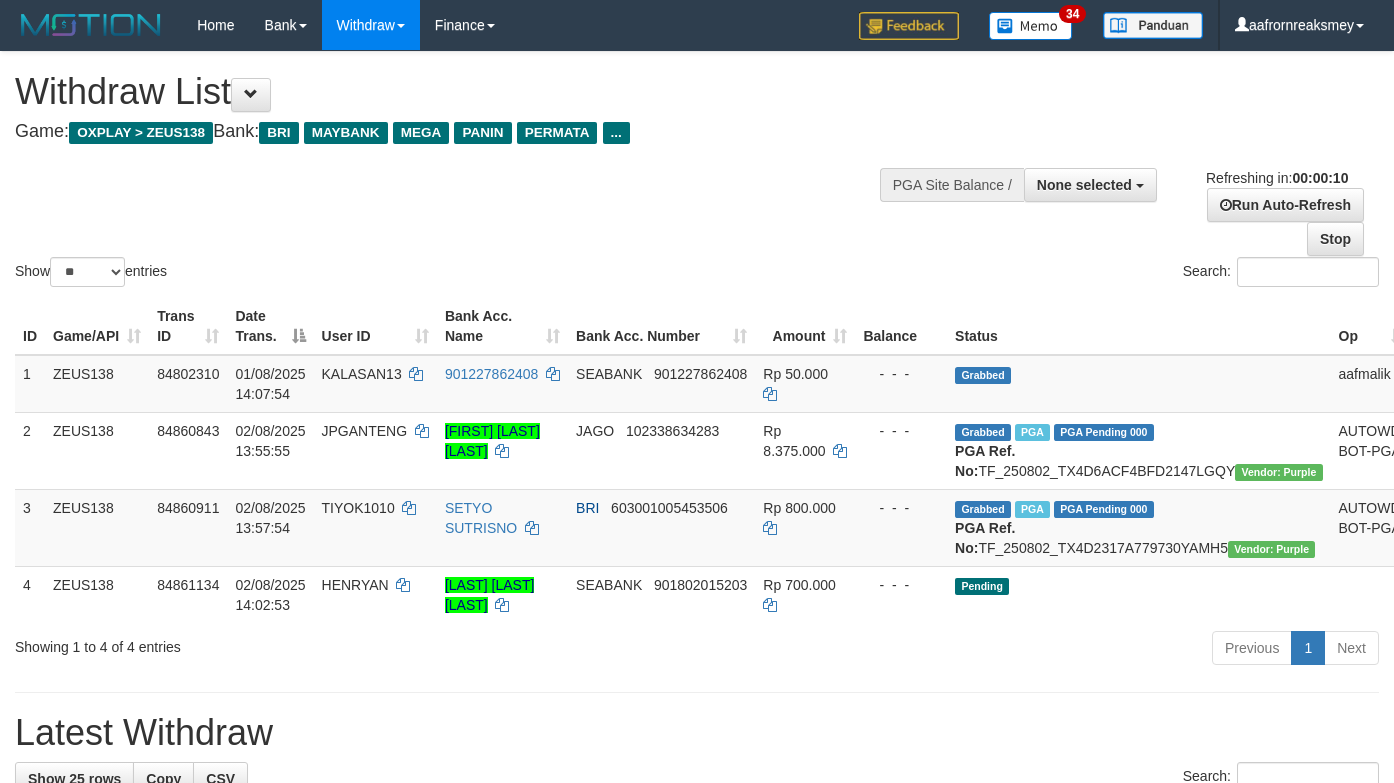 select 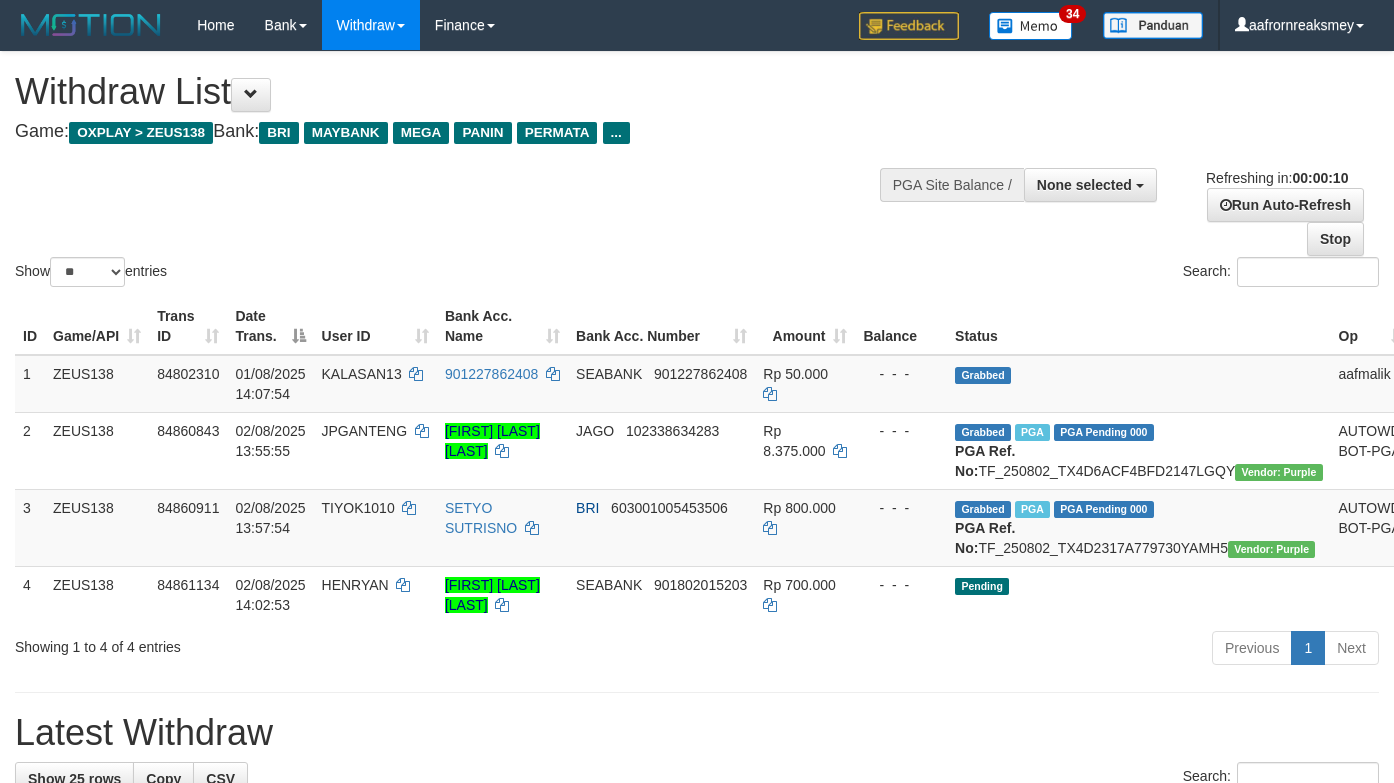 select 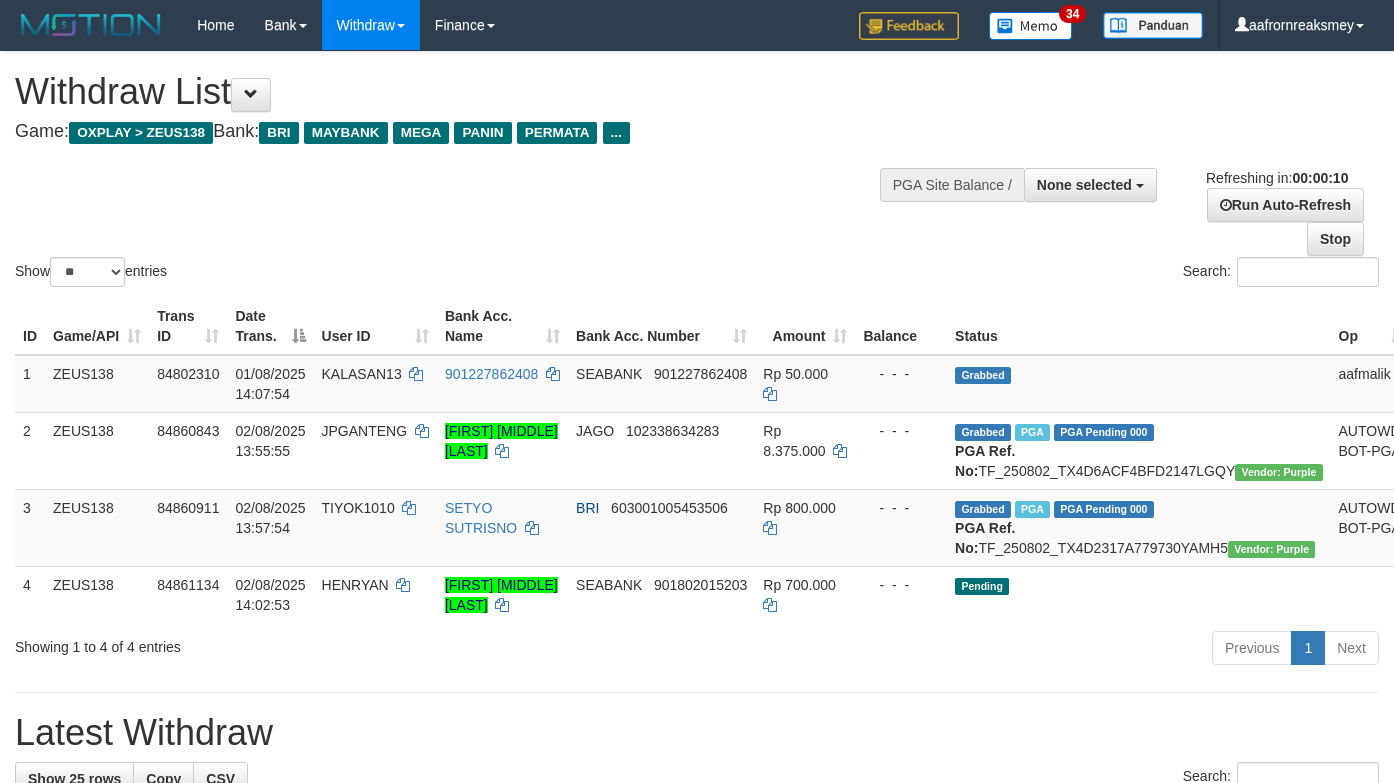 select 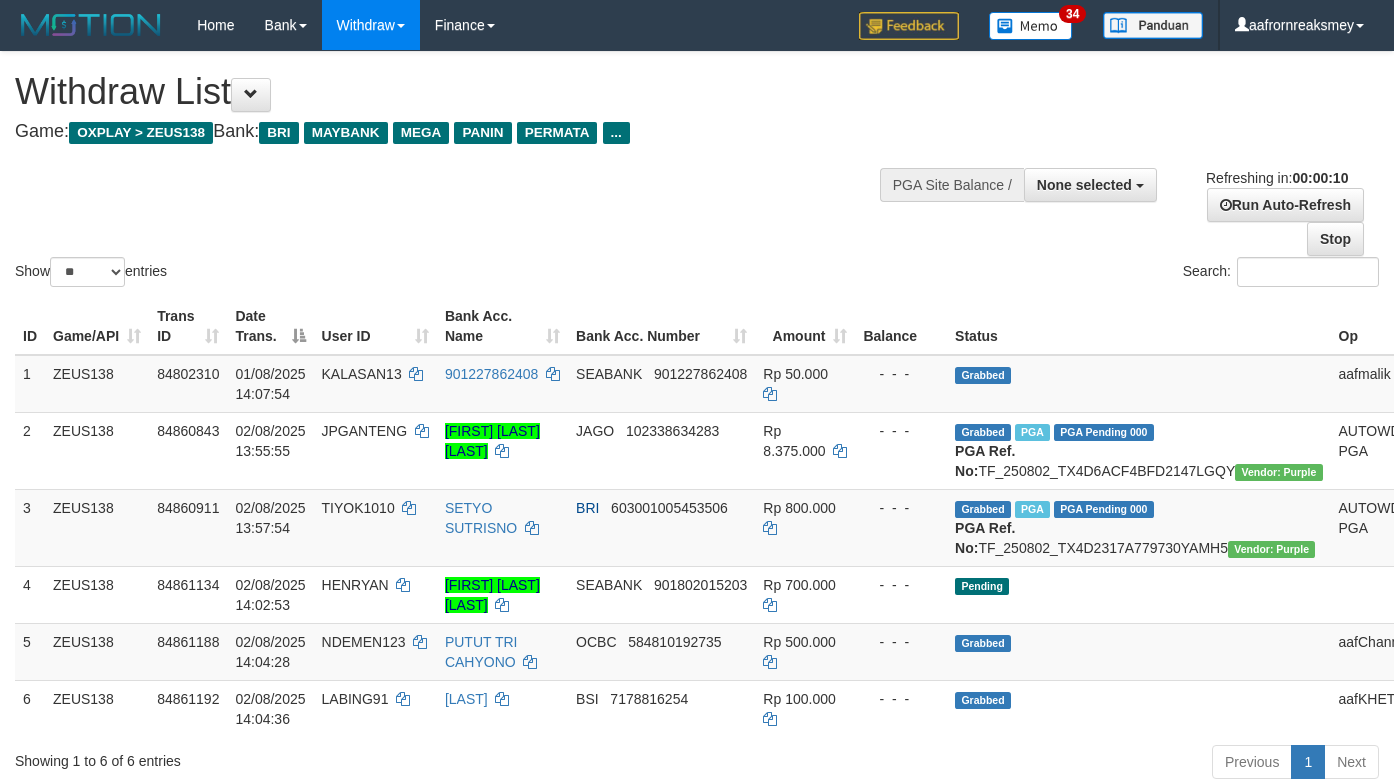 select 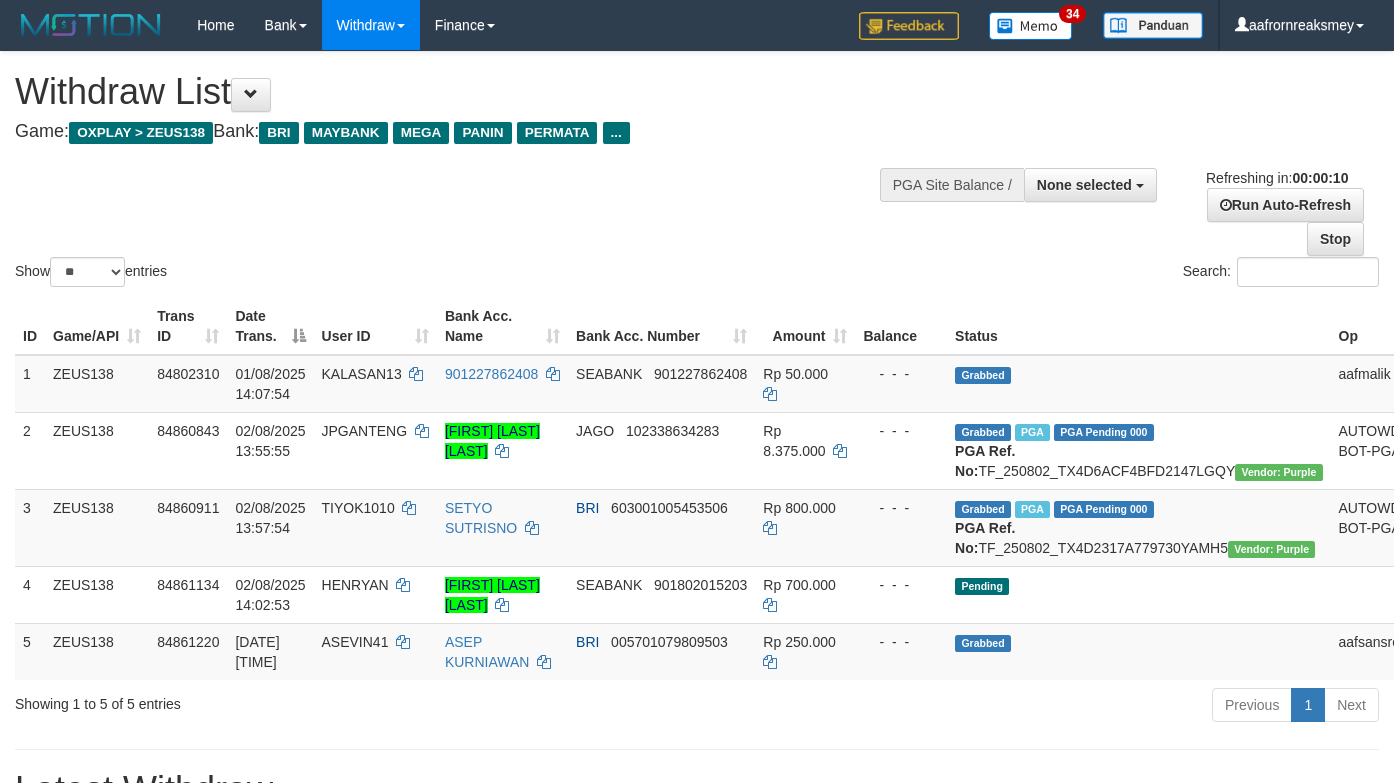 select 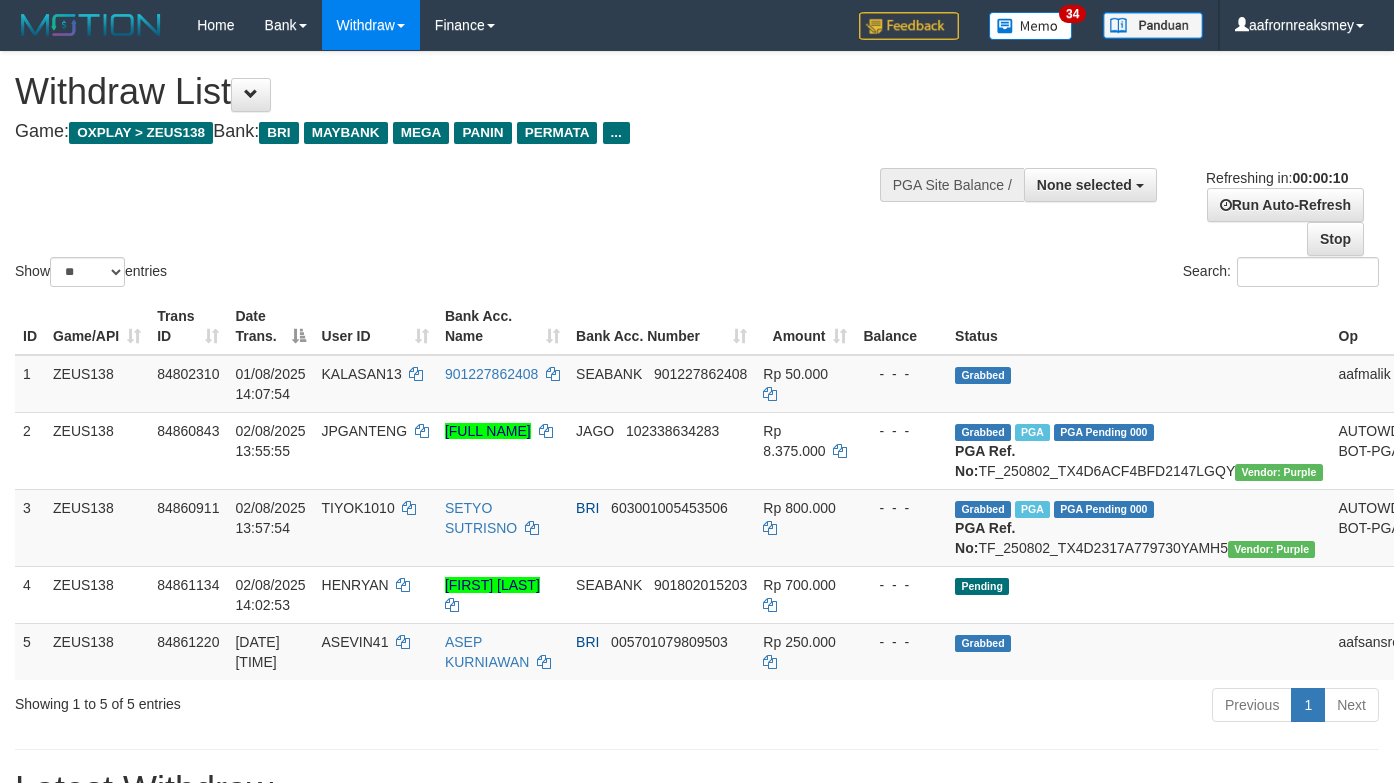 select 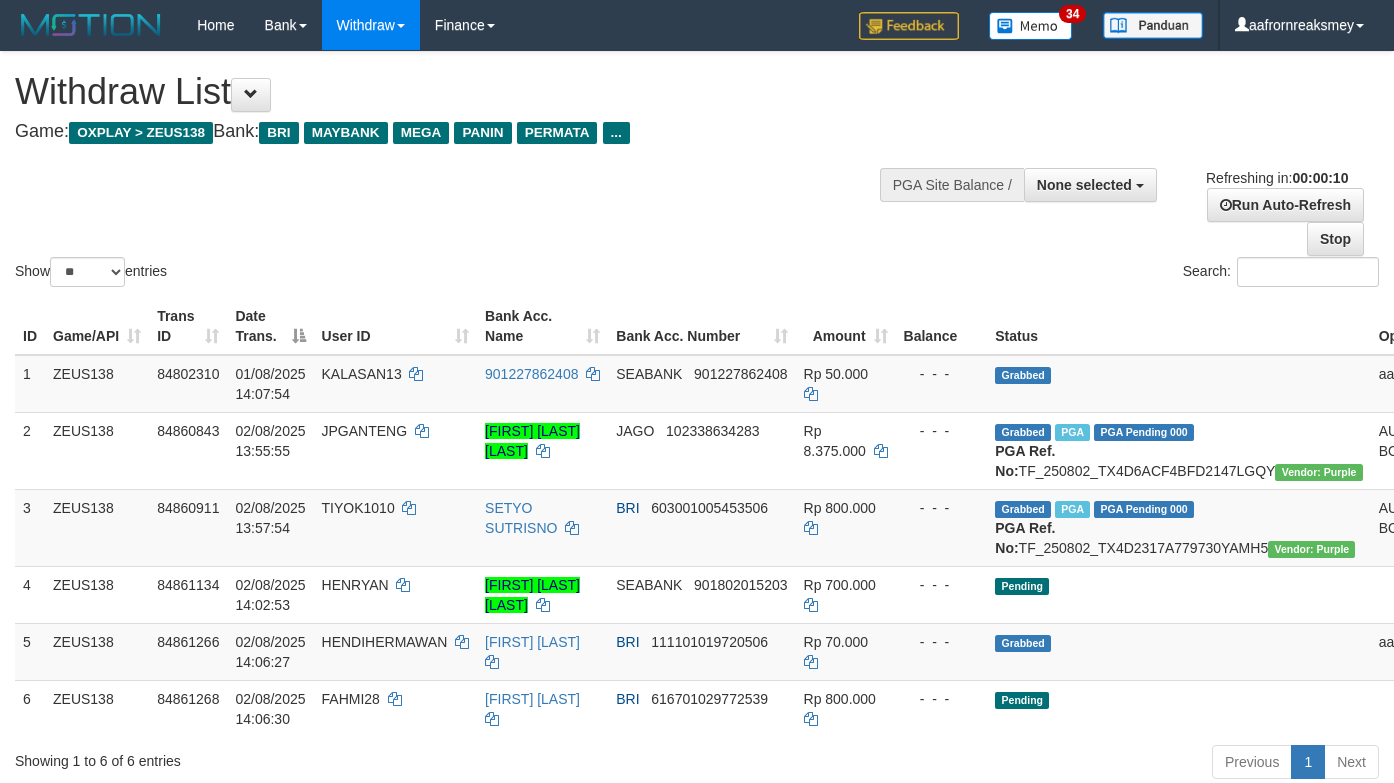 select 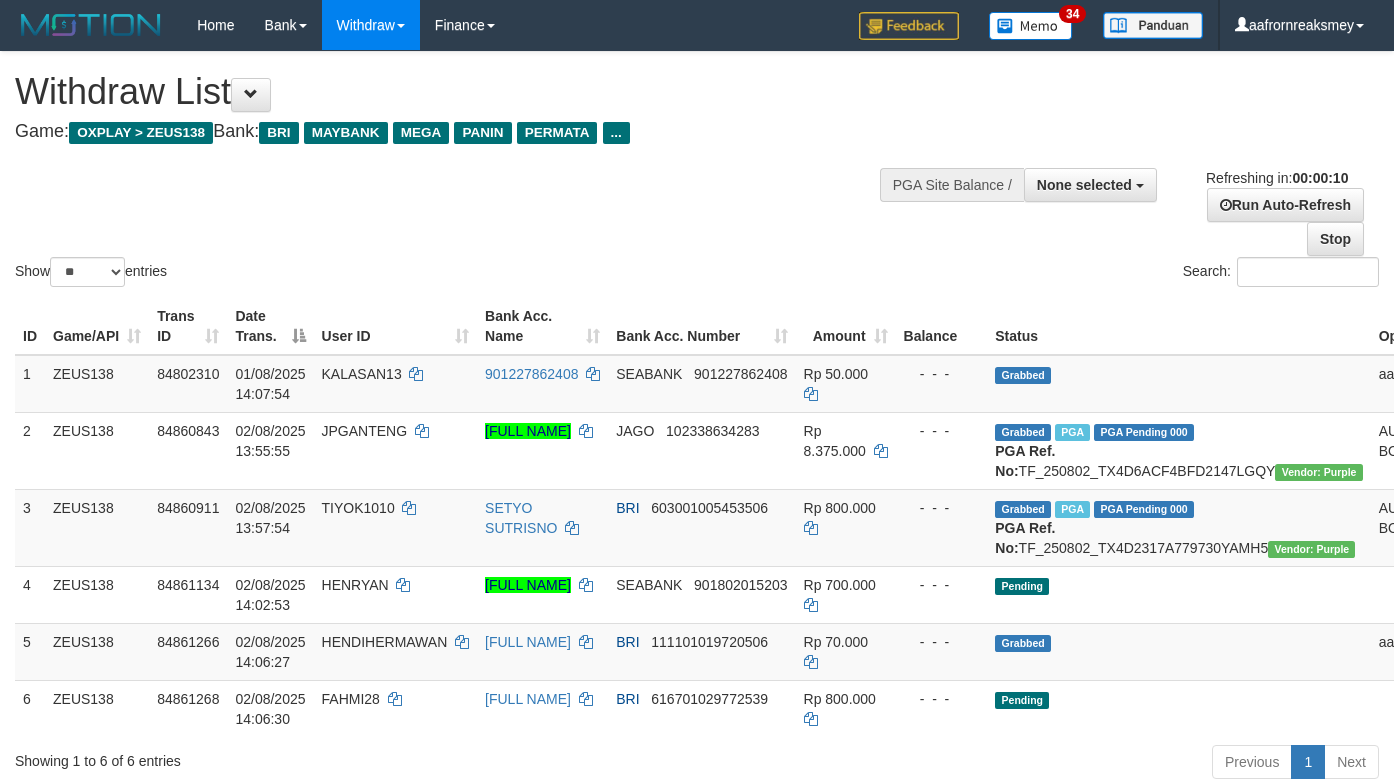 select 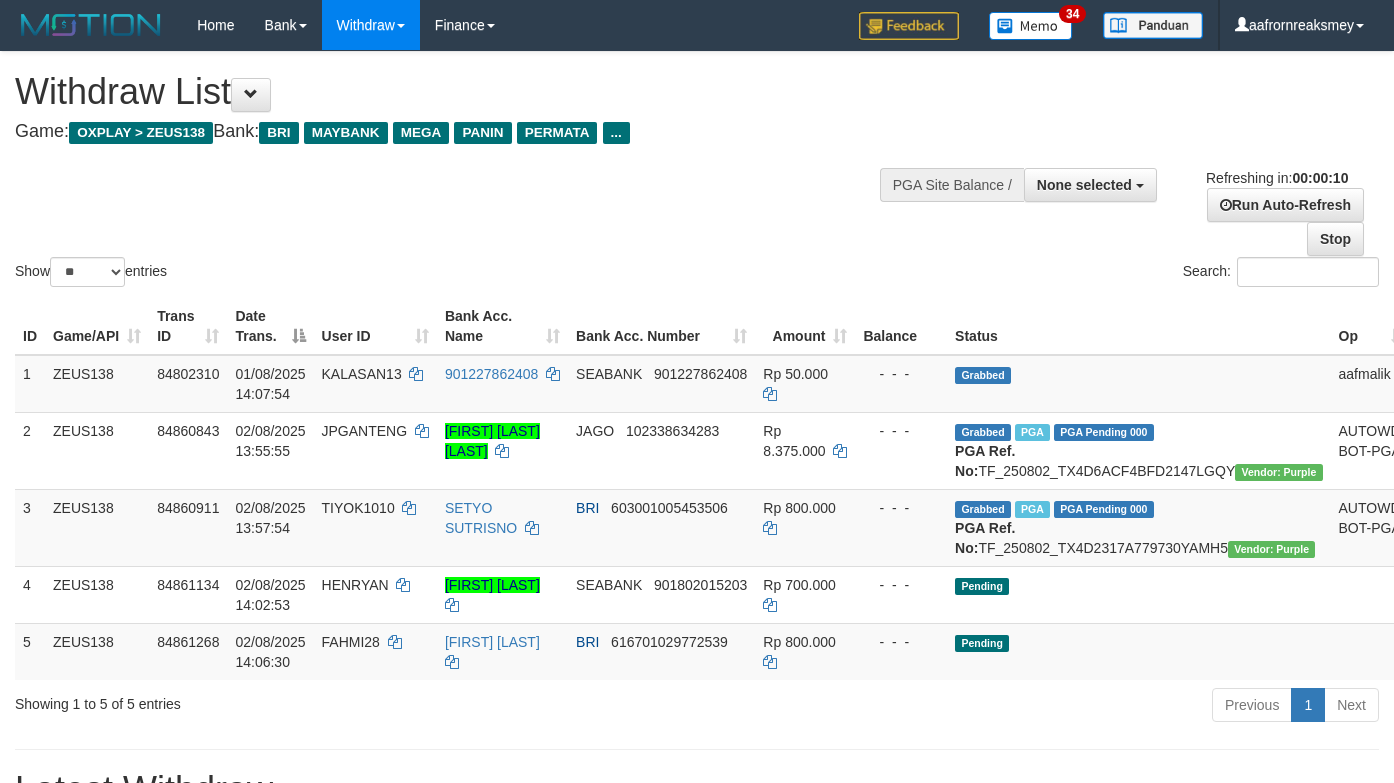 select 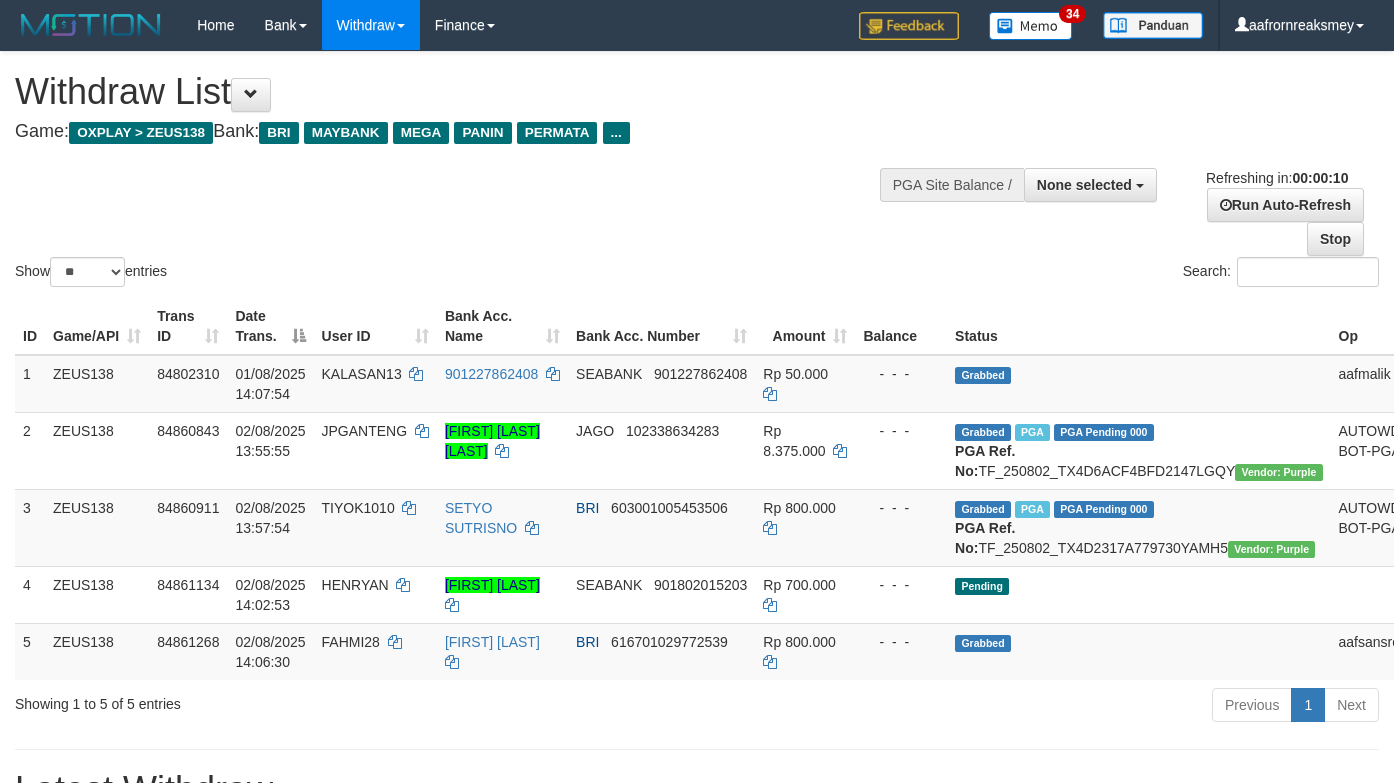 select 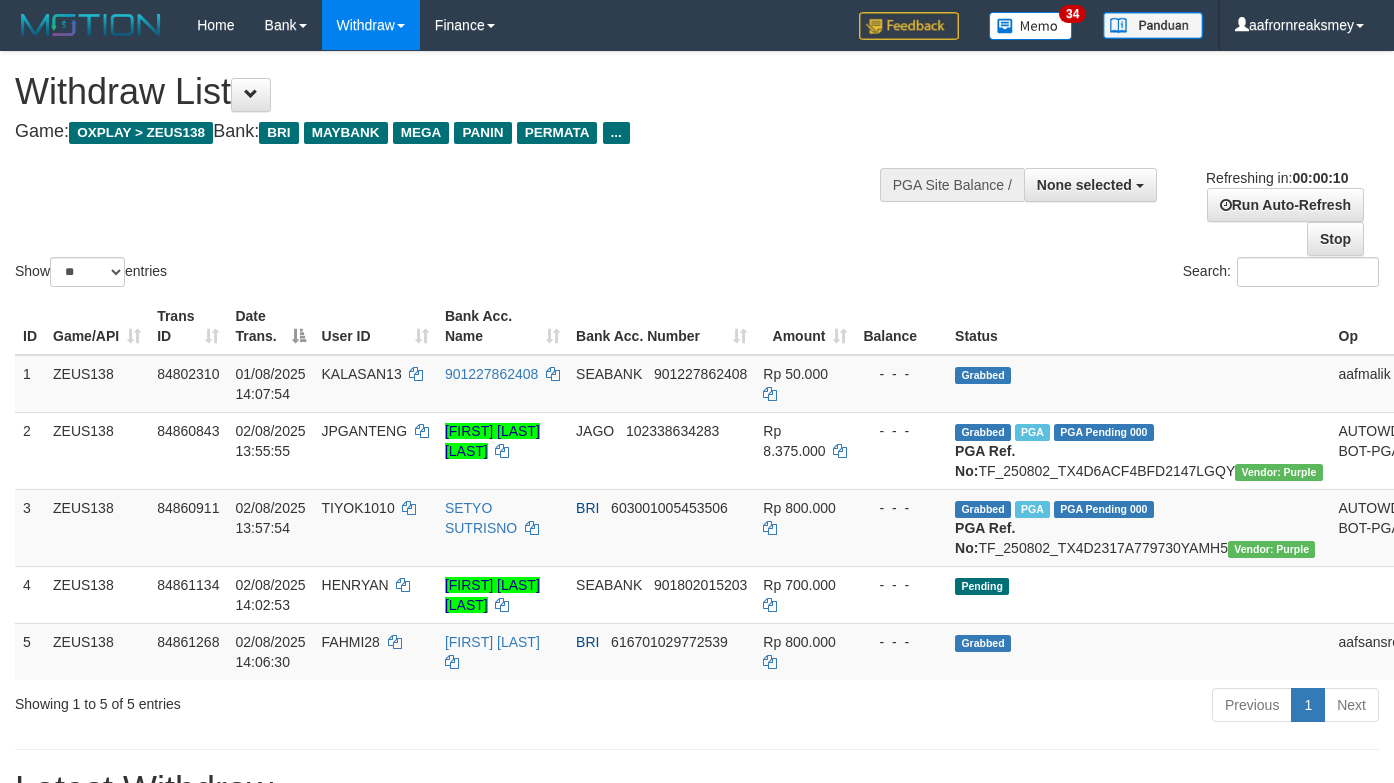 select 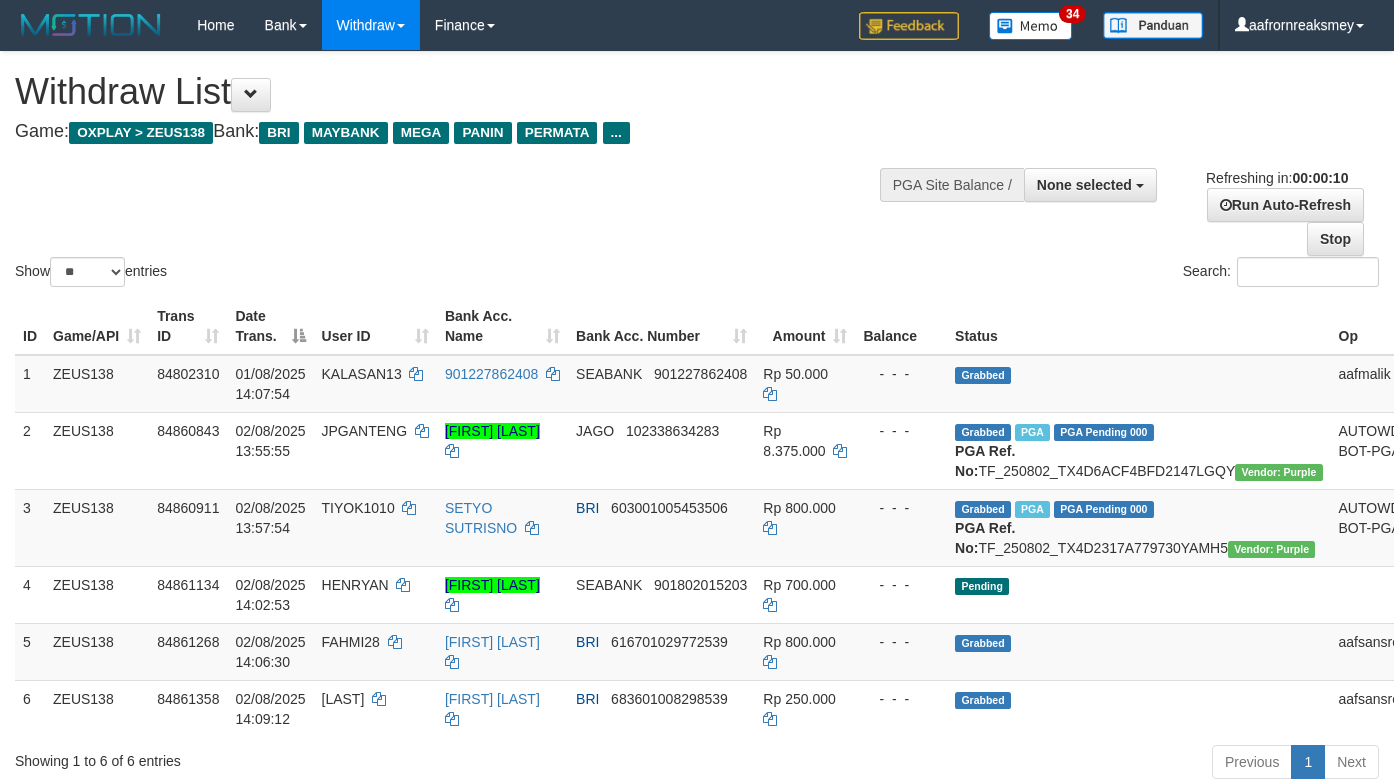 select 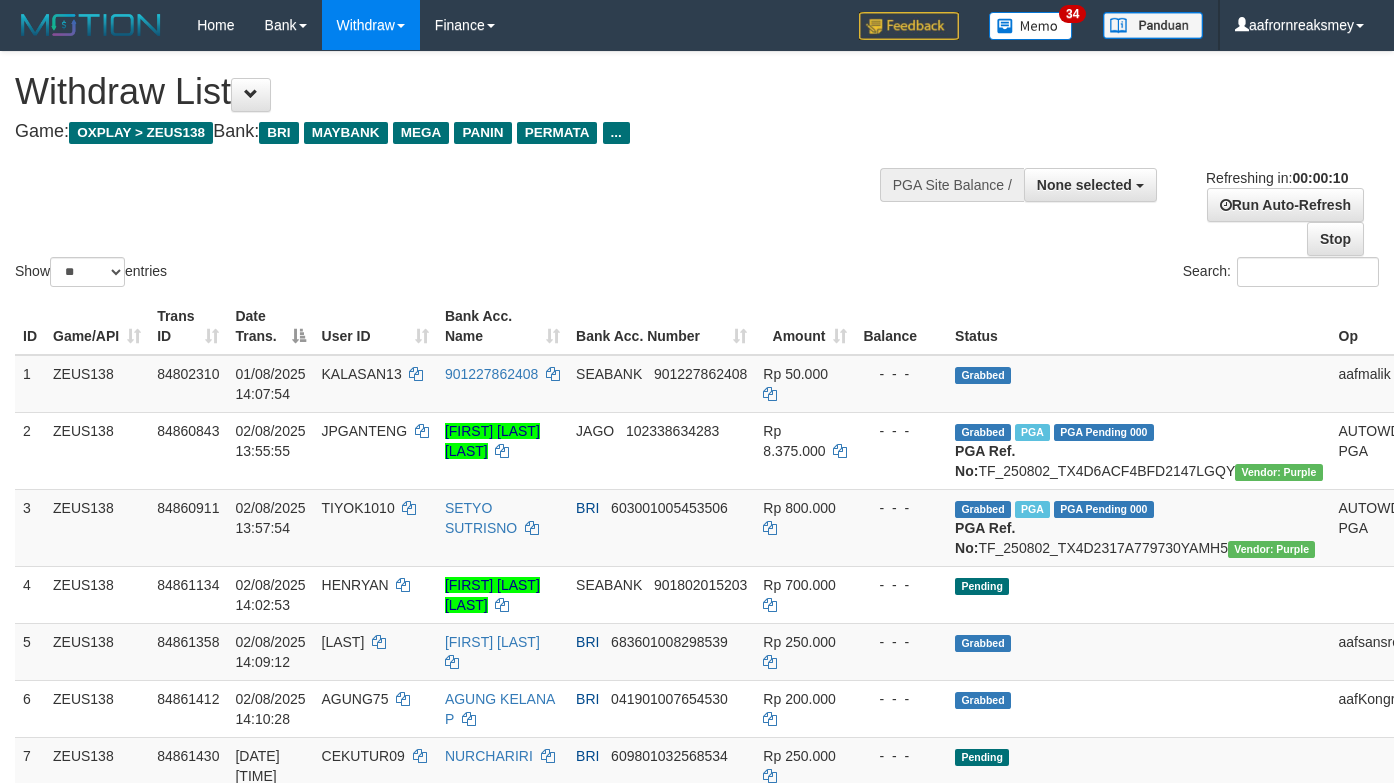 select 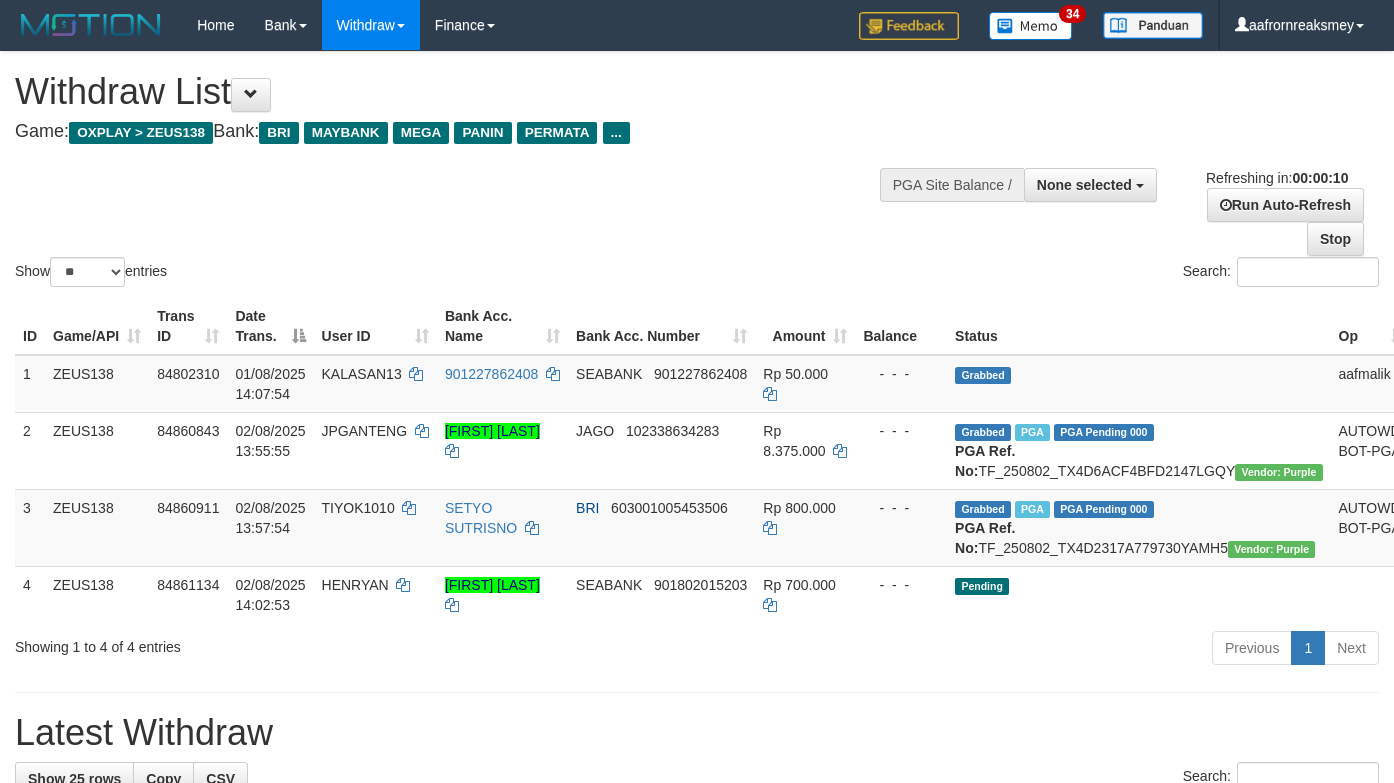 select 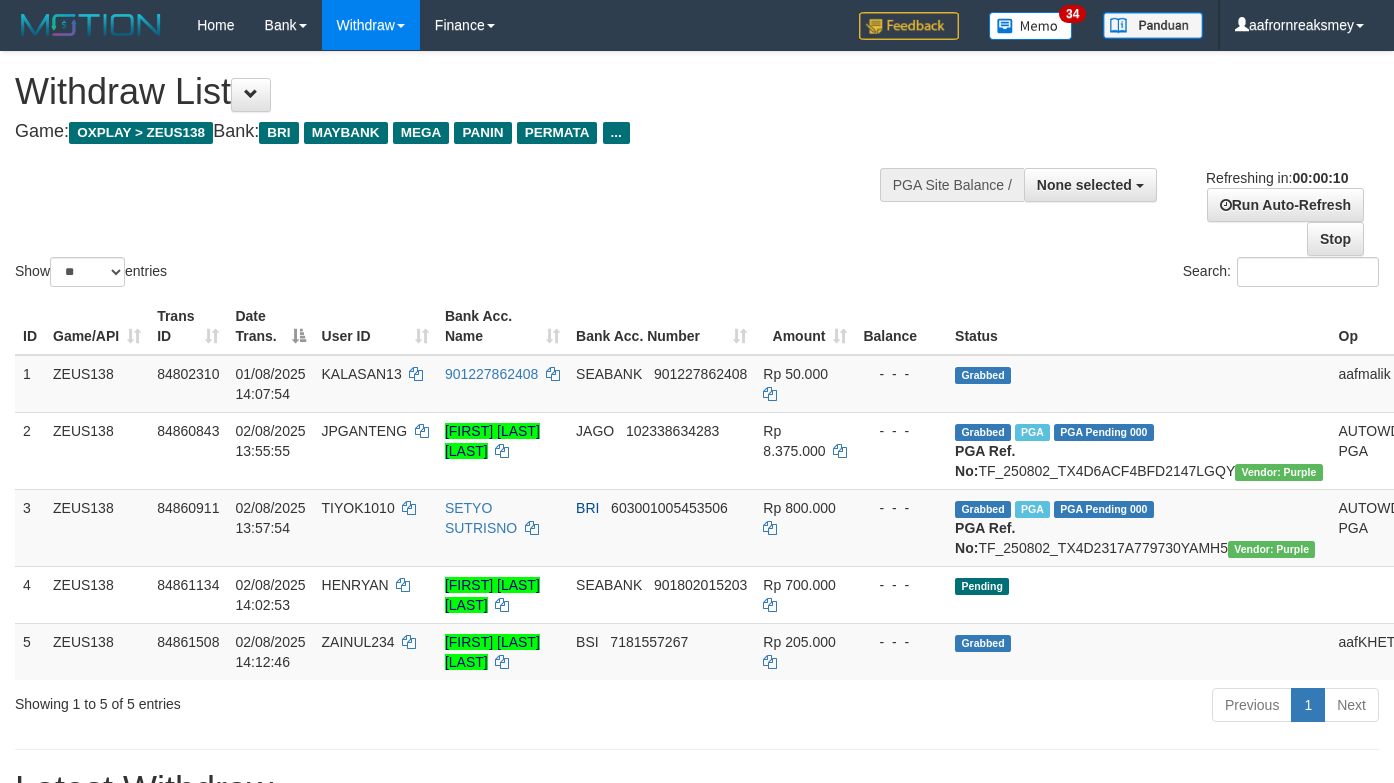select 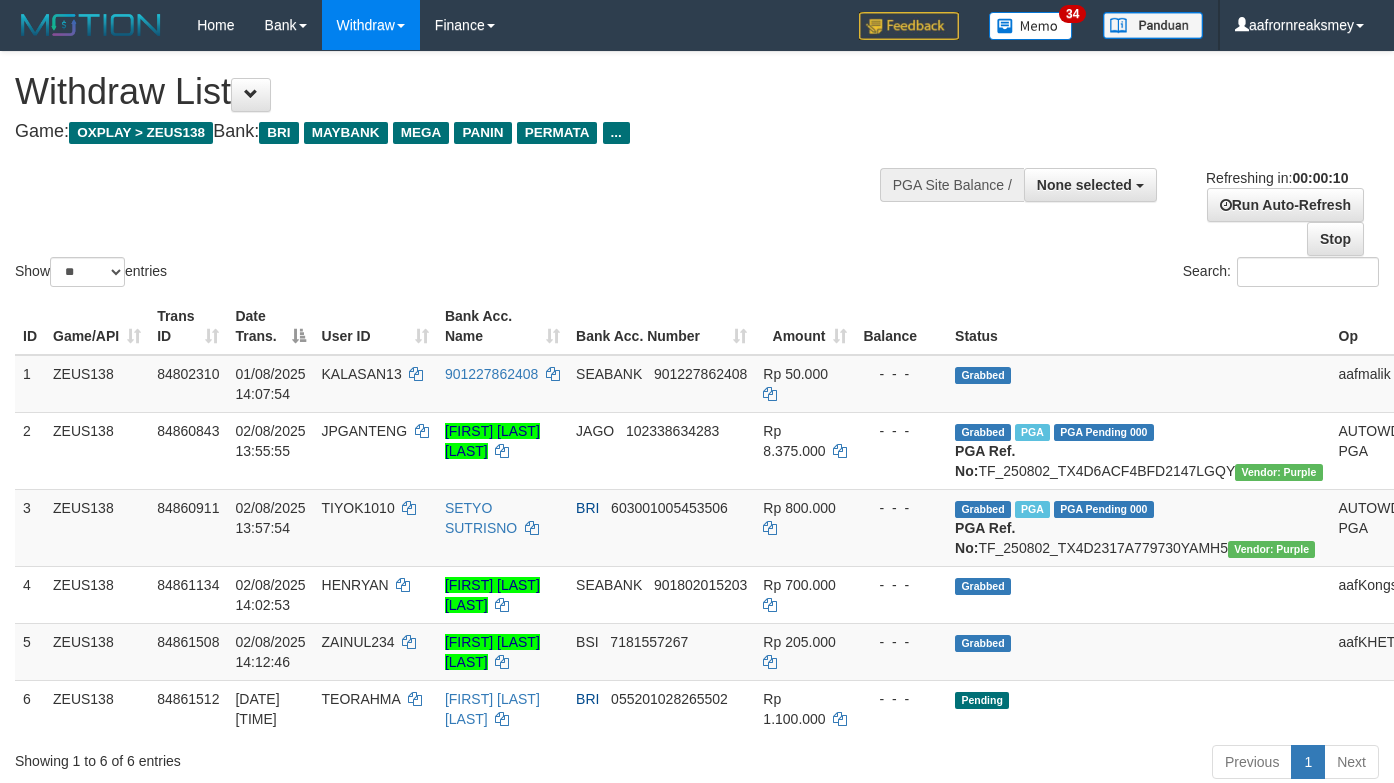 select 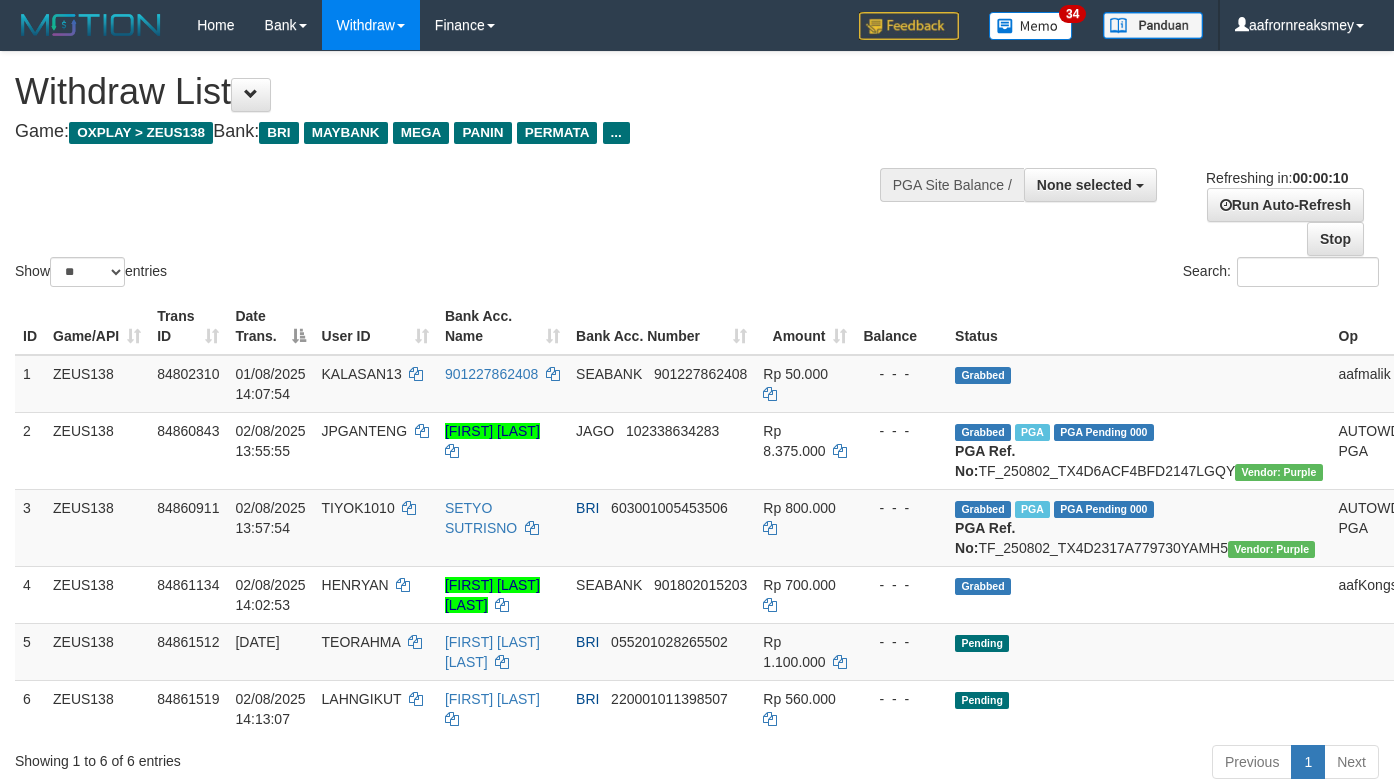 select 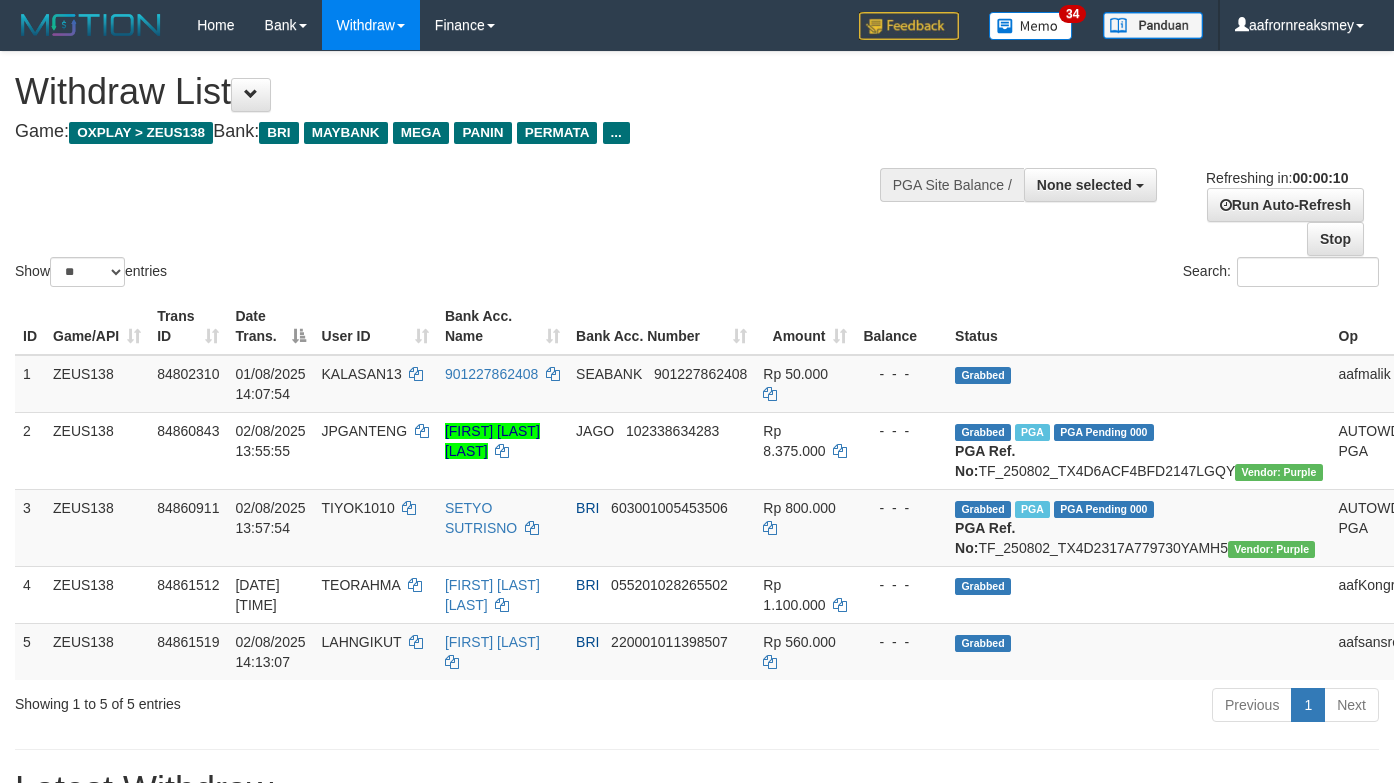 select 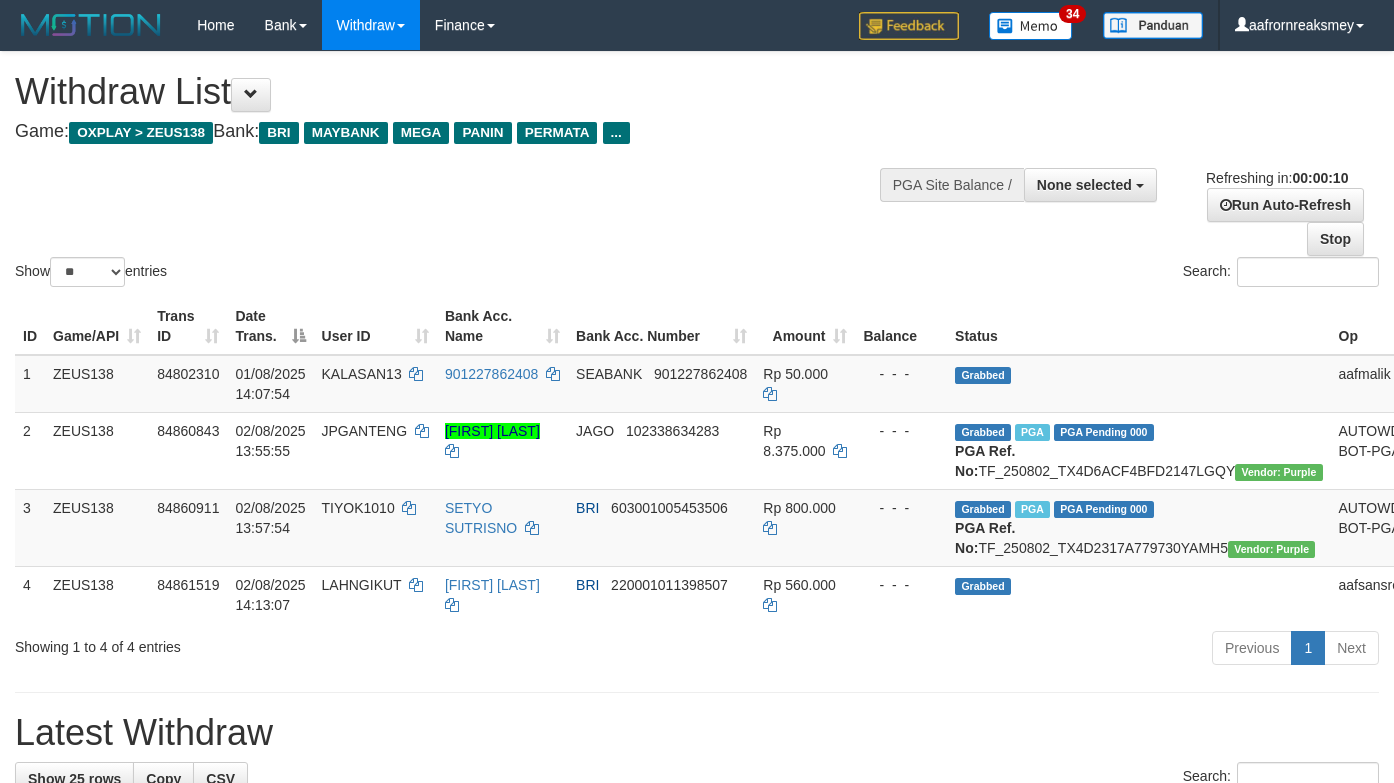 select 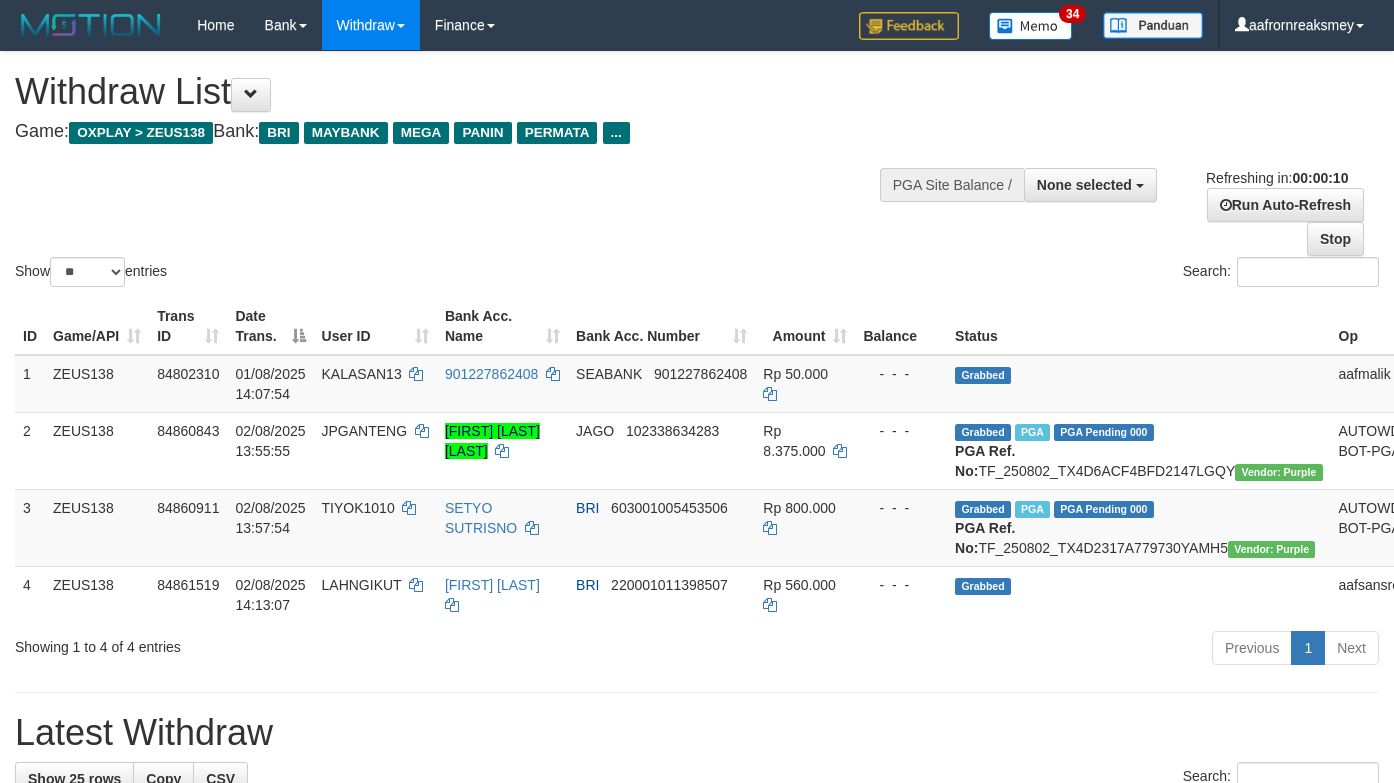 select 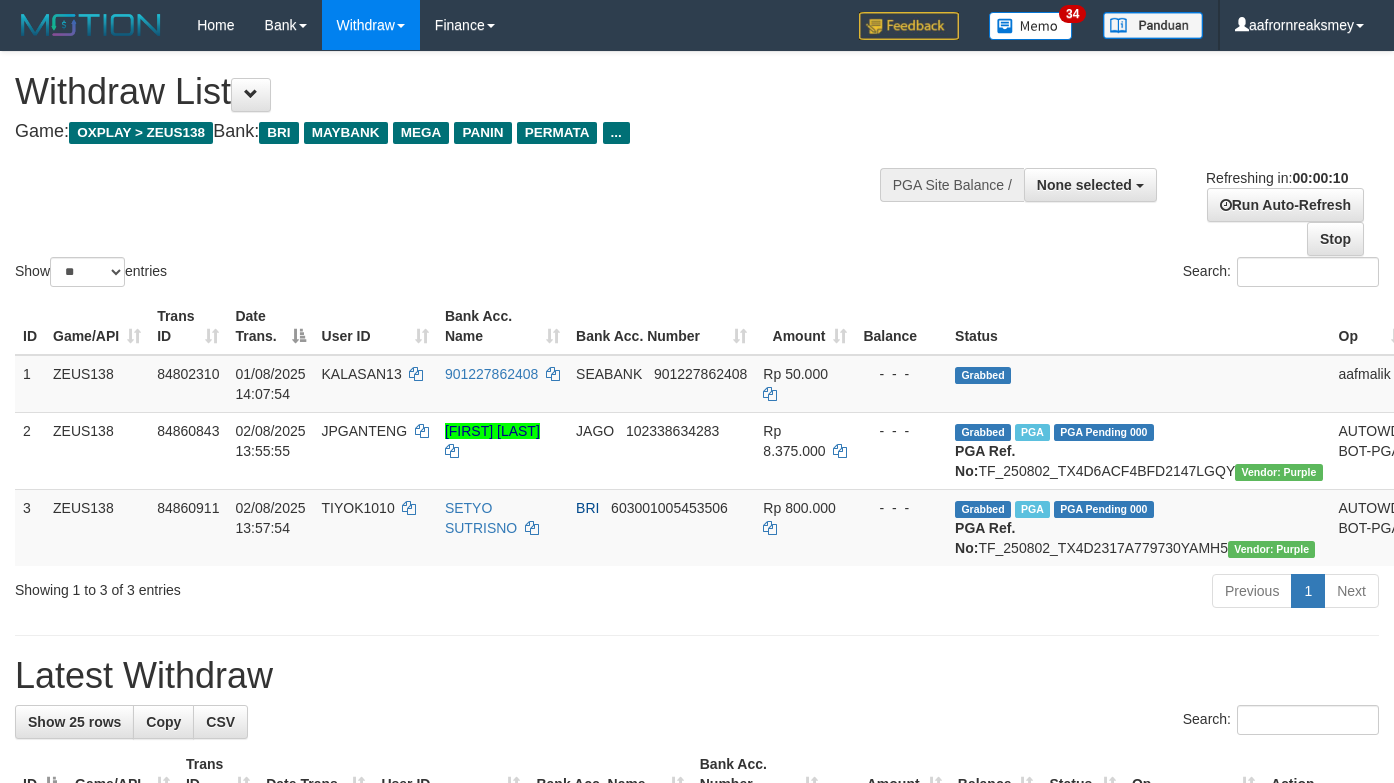 select 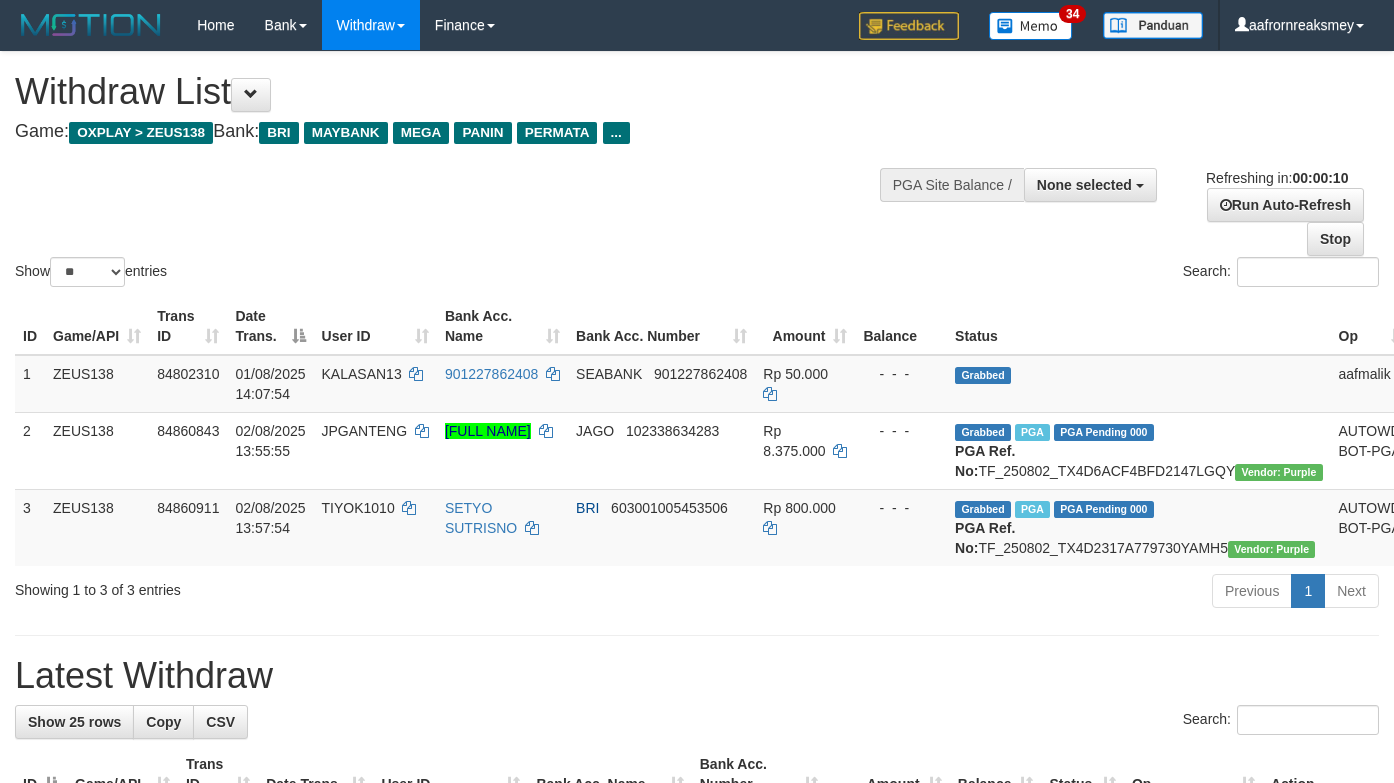select 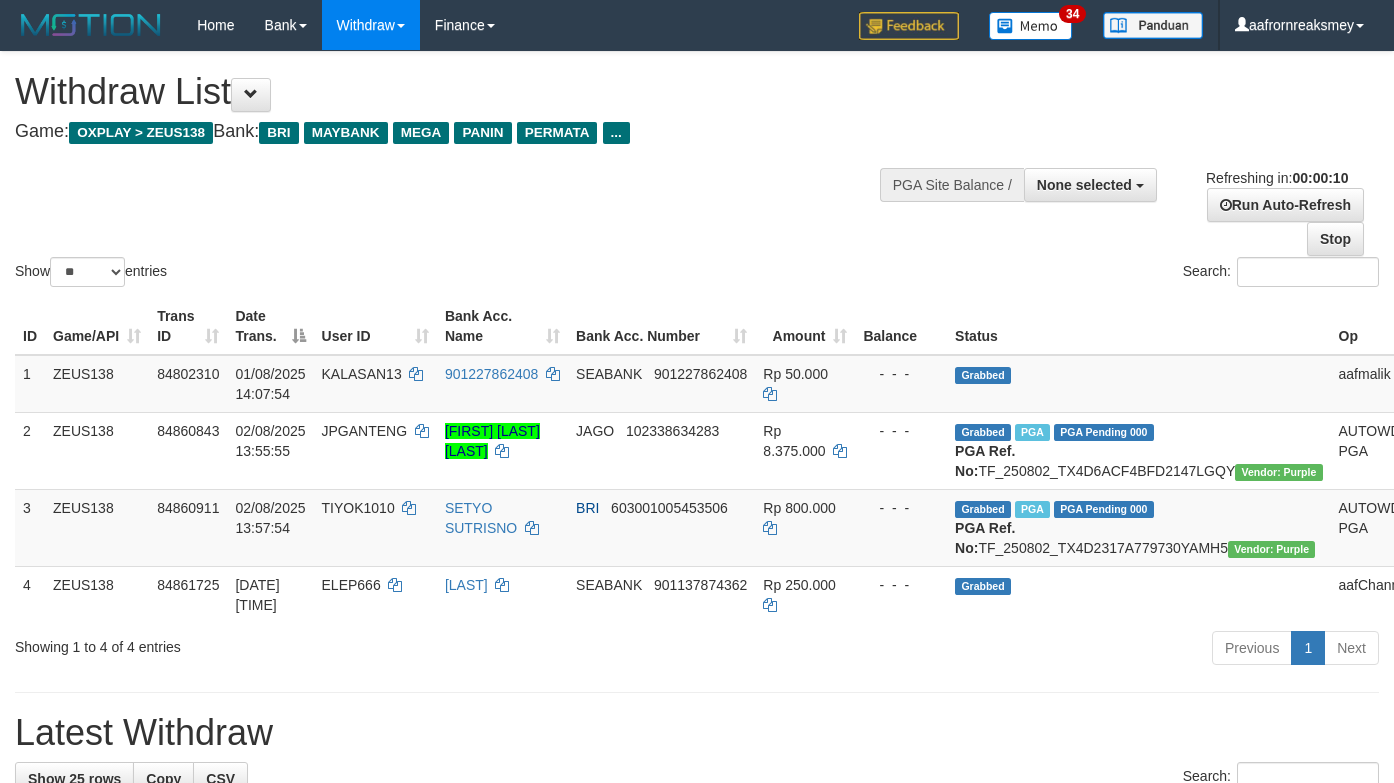 select 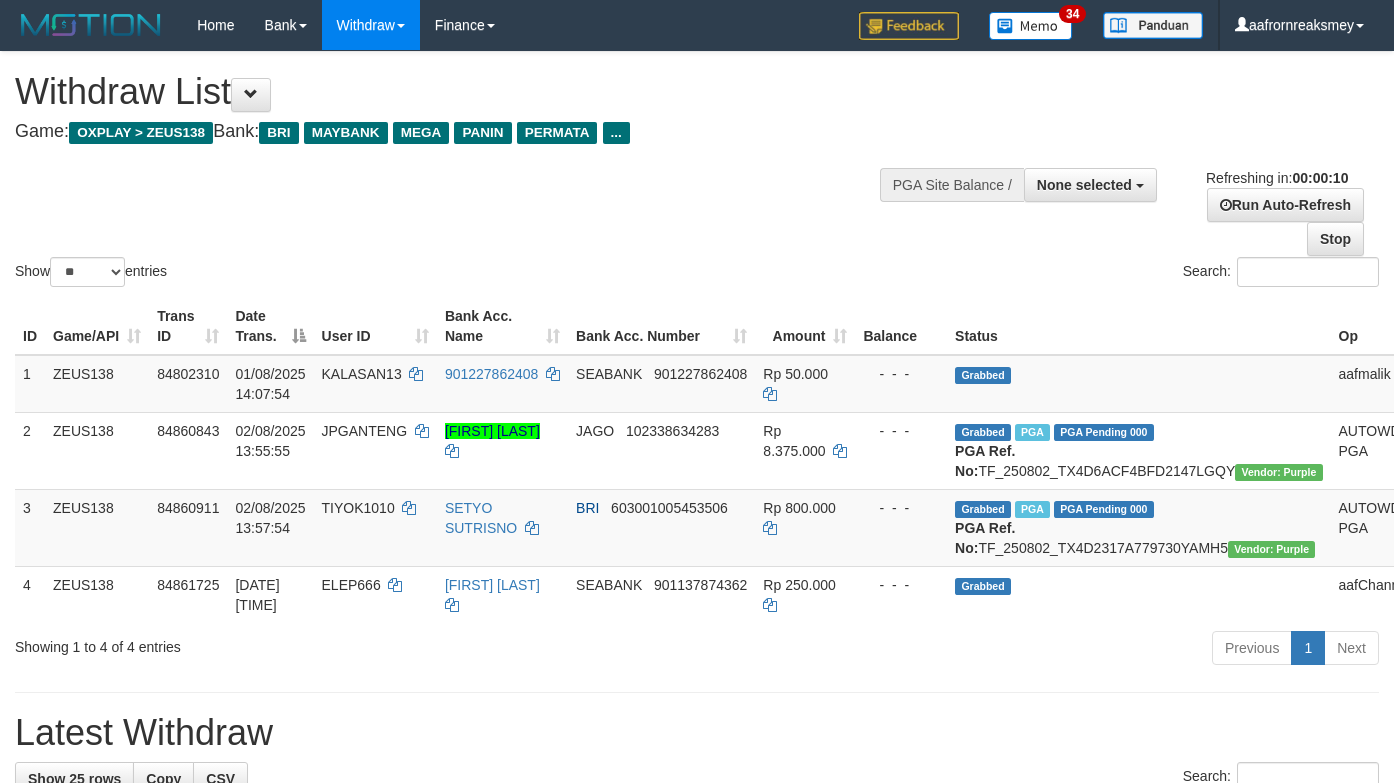 select 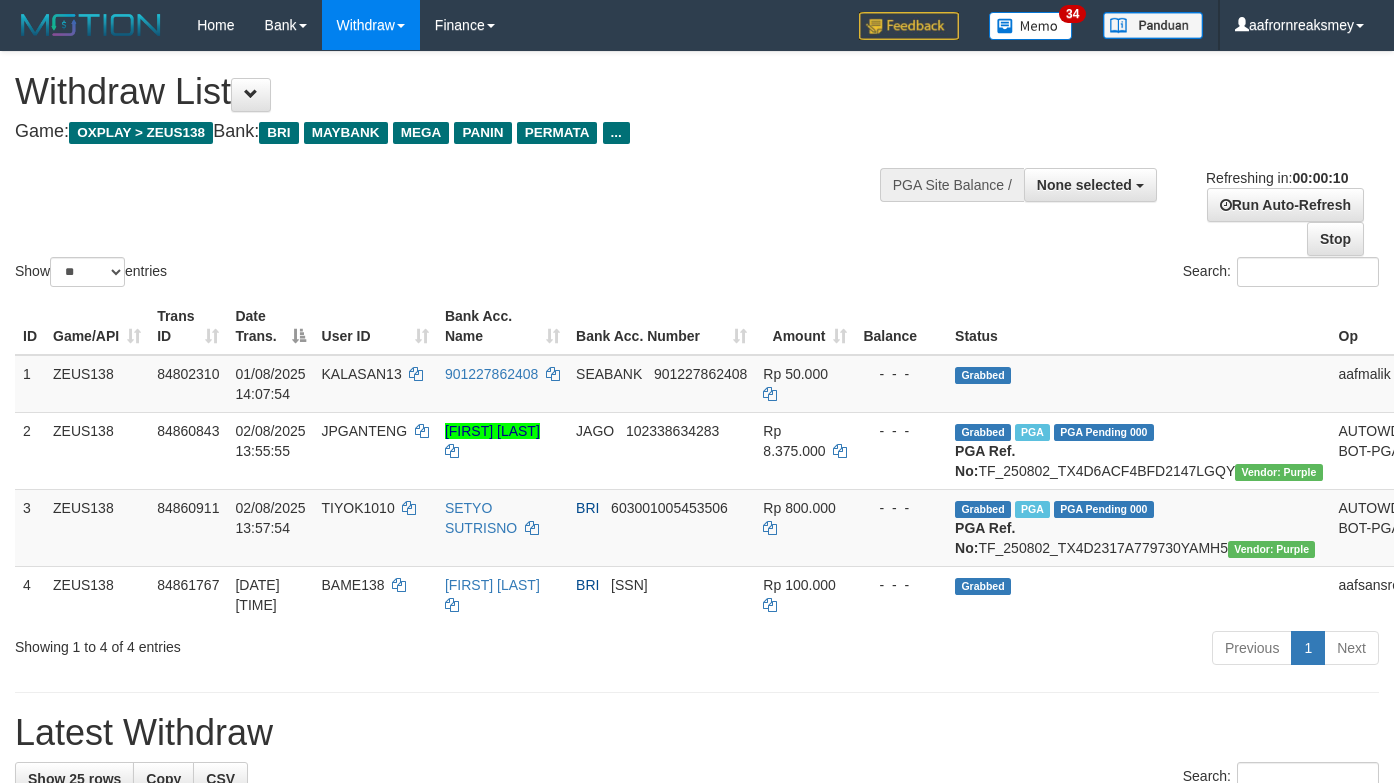 select 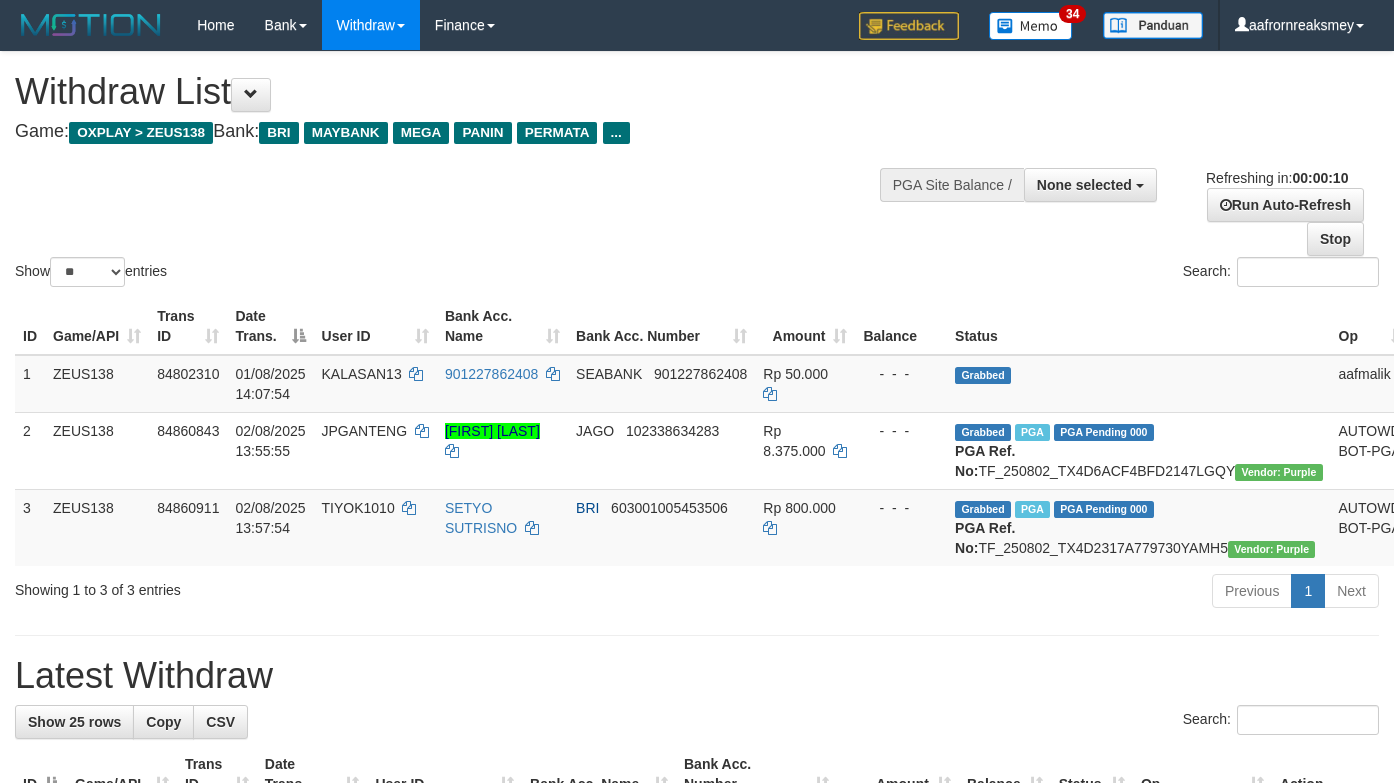 select 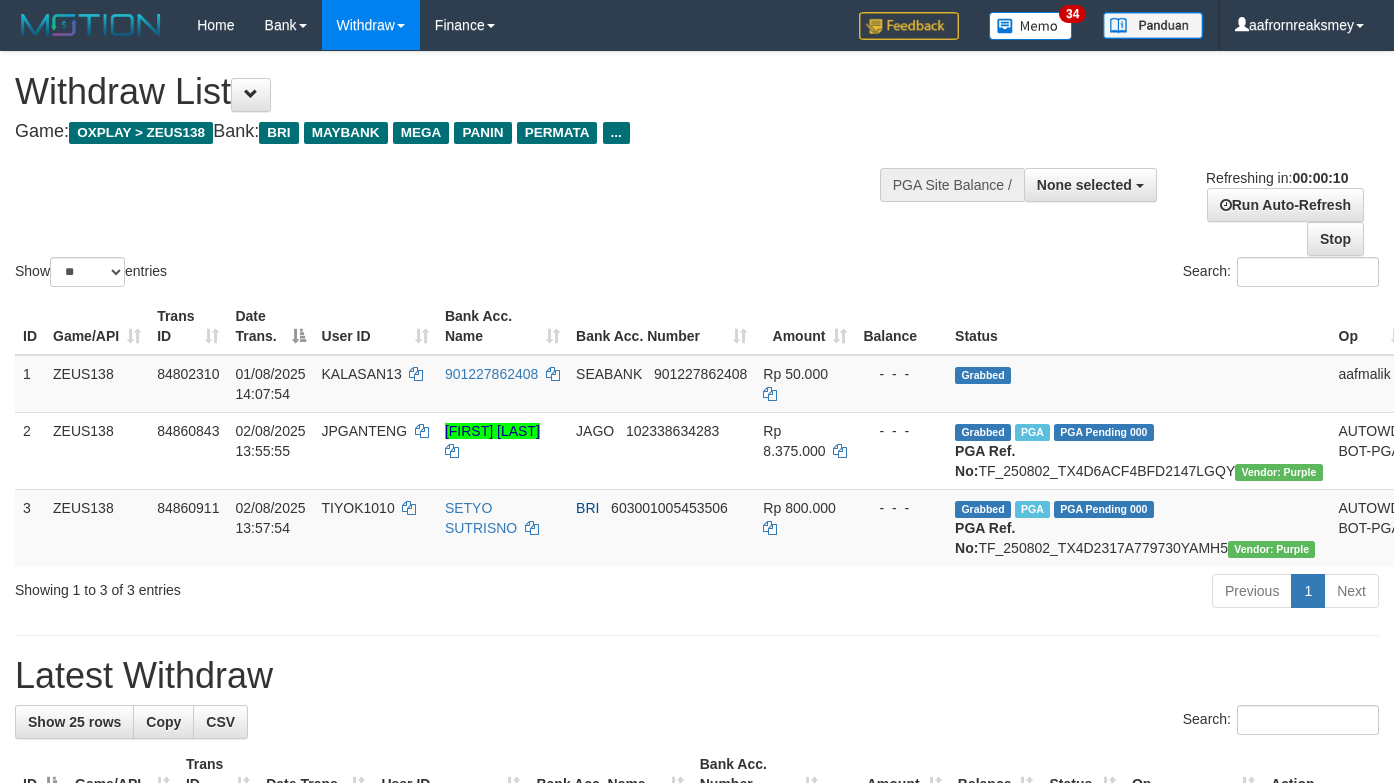 select 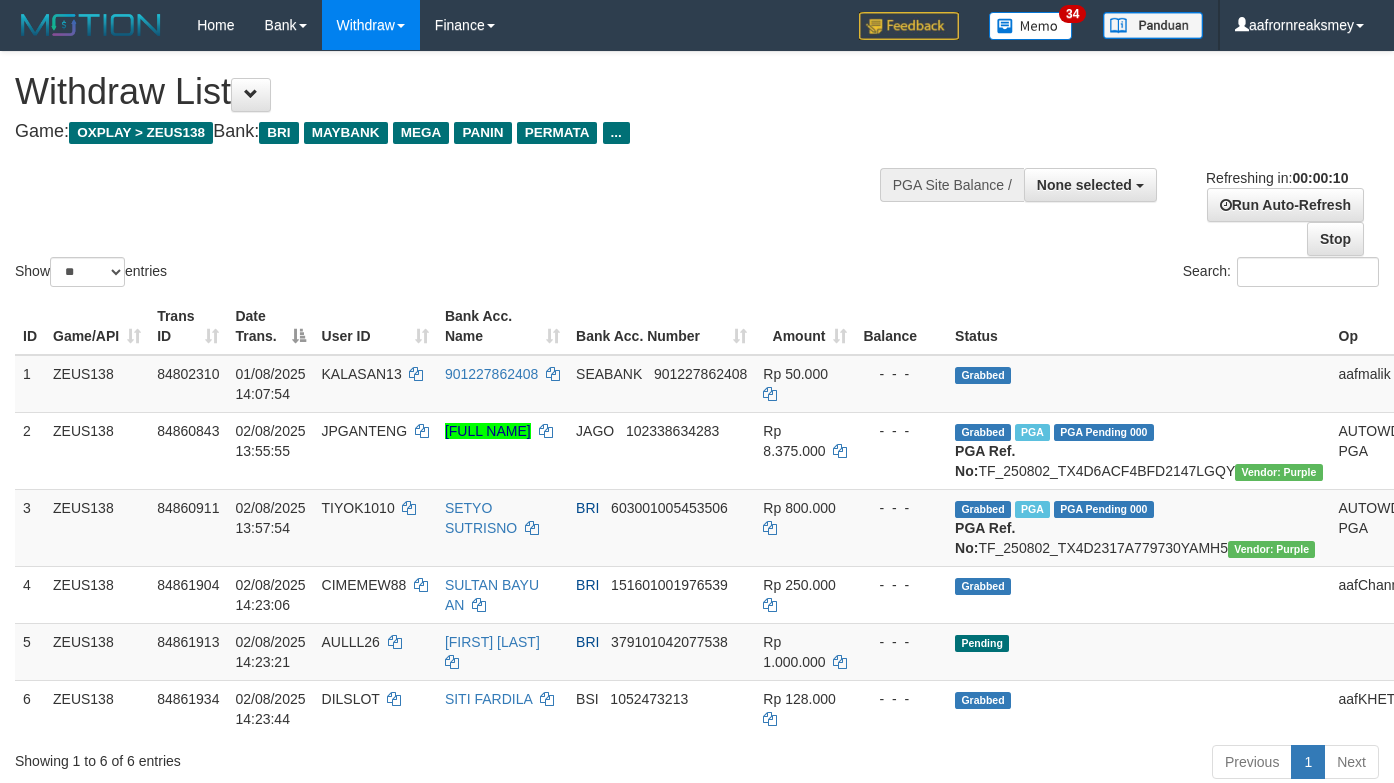select 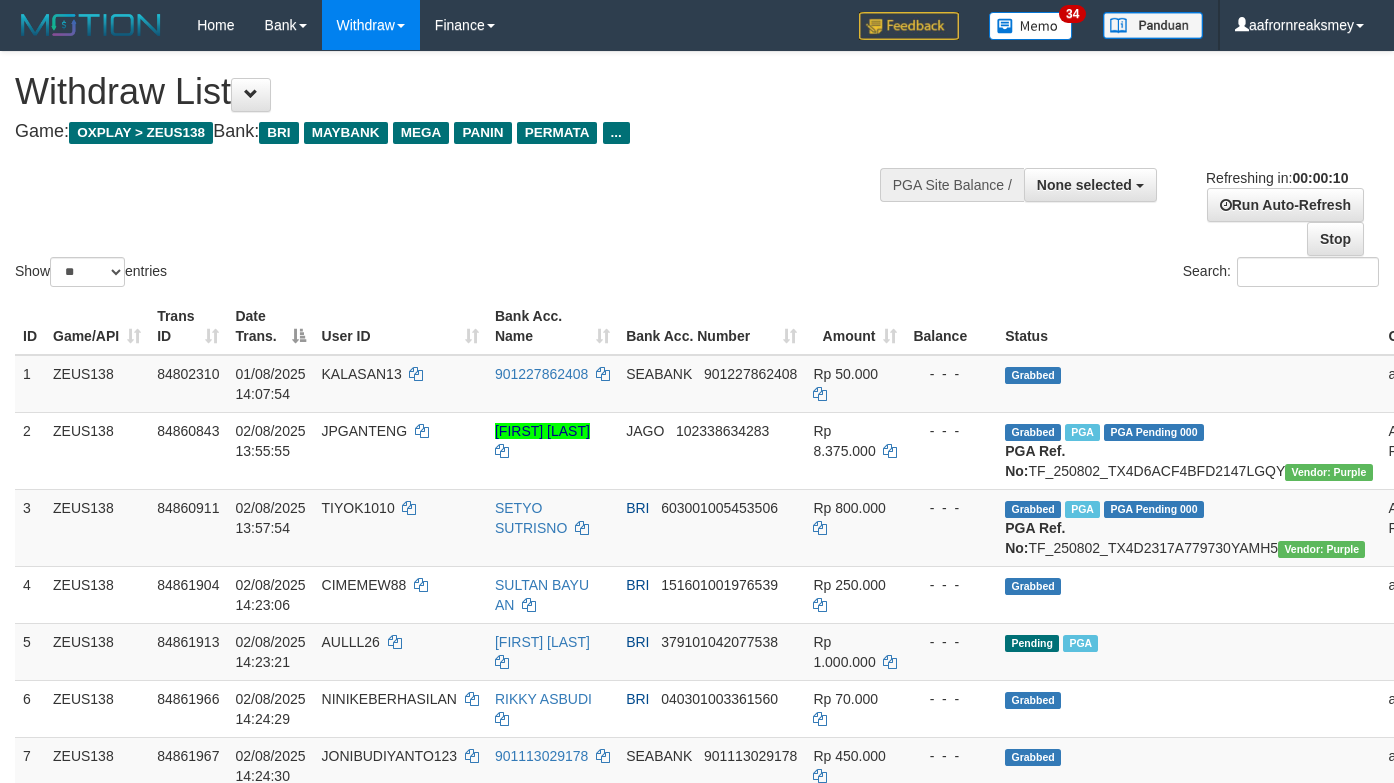 select 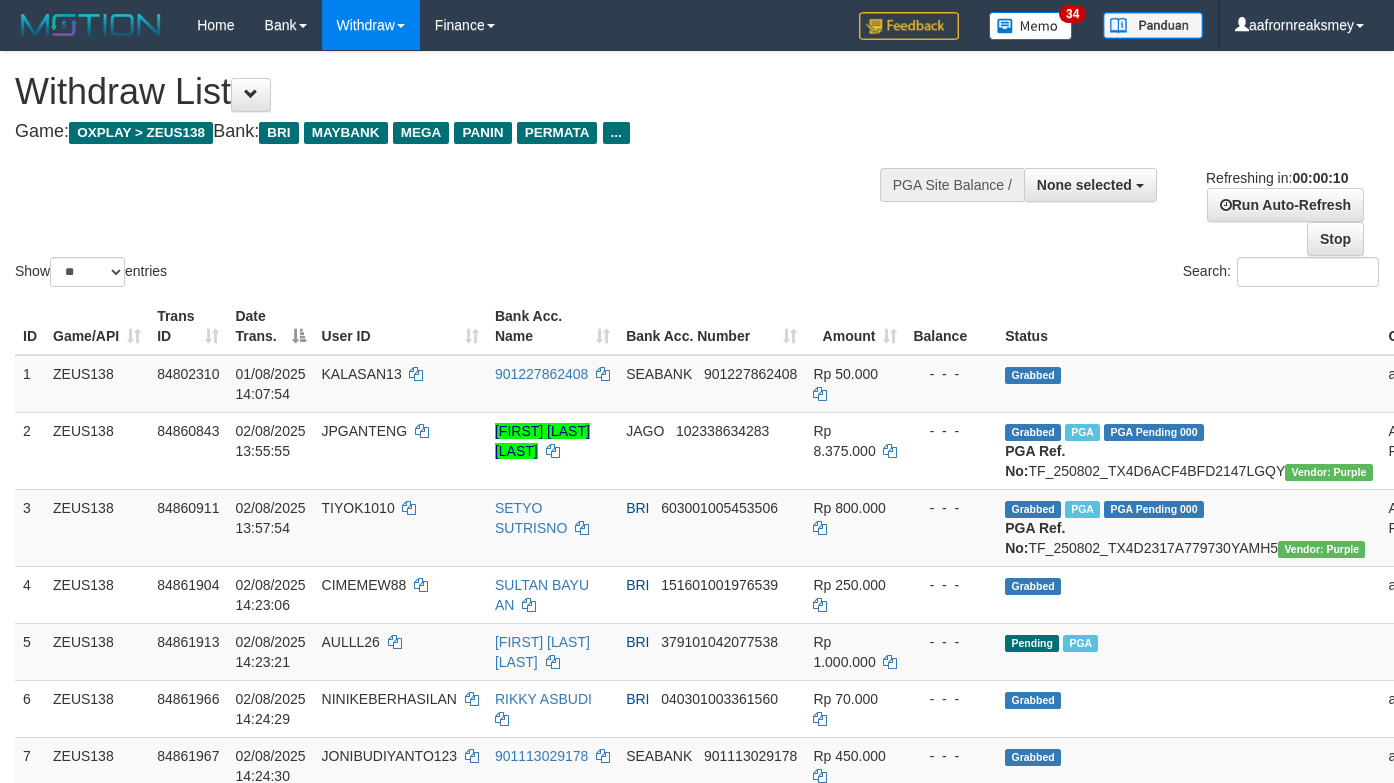 select 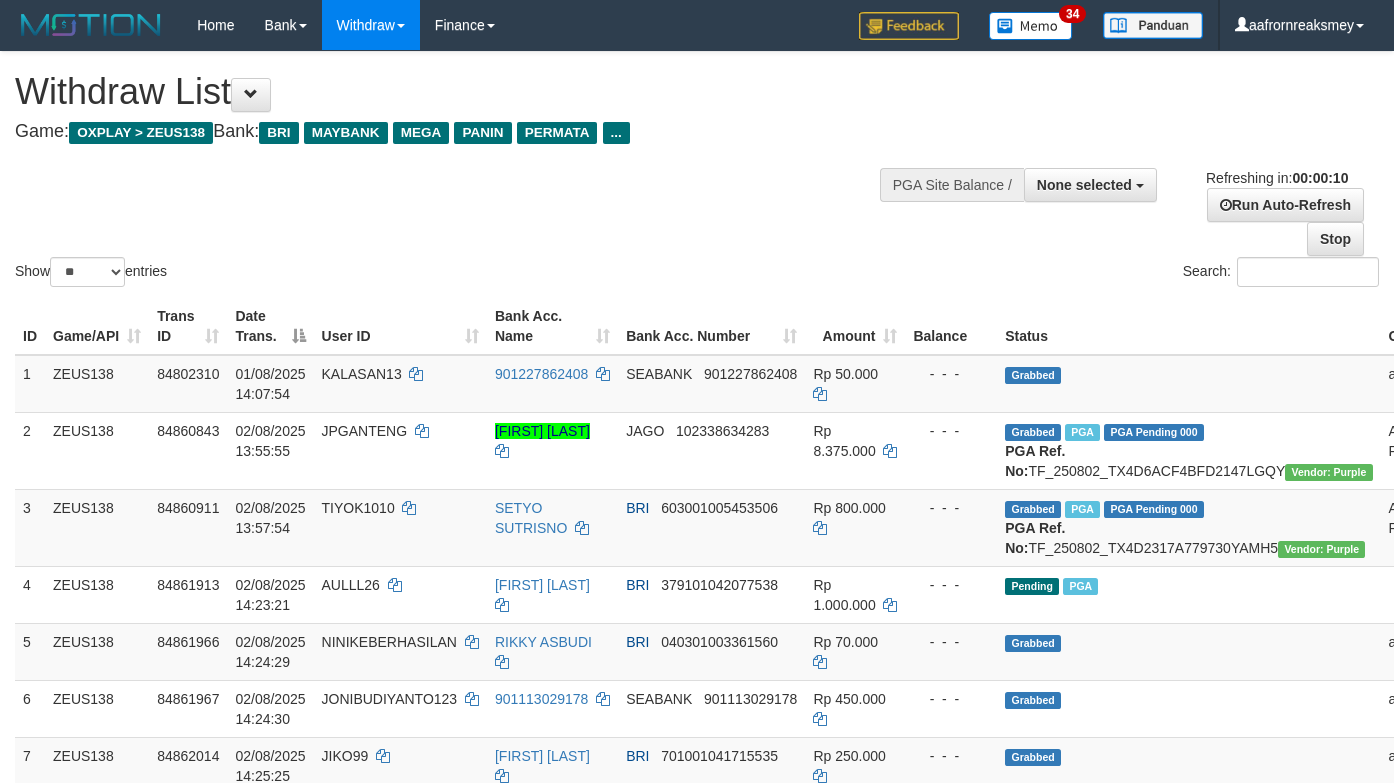select 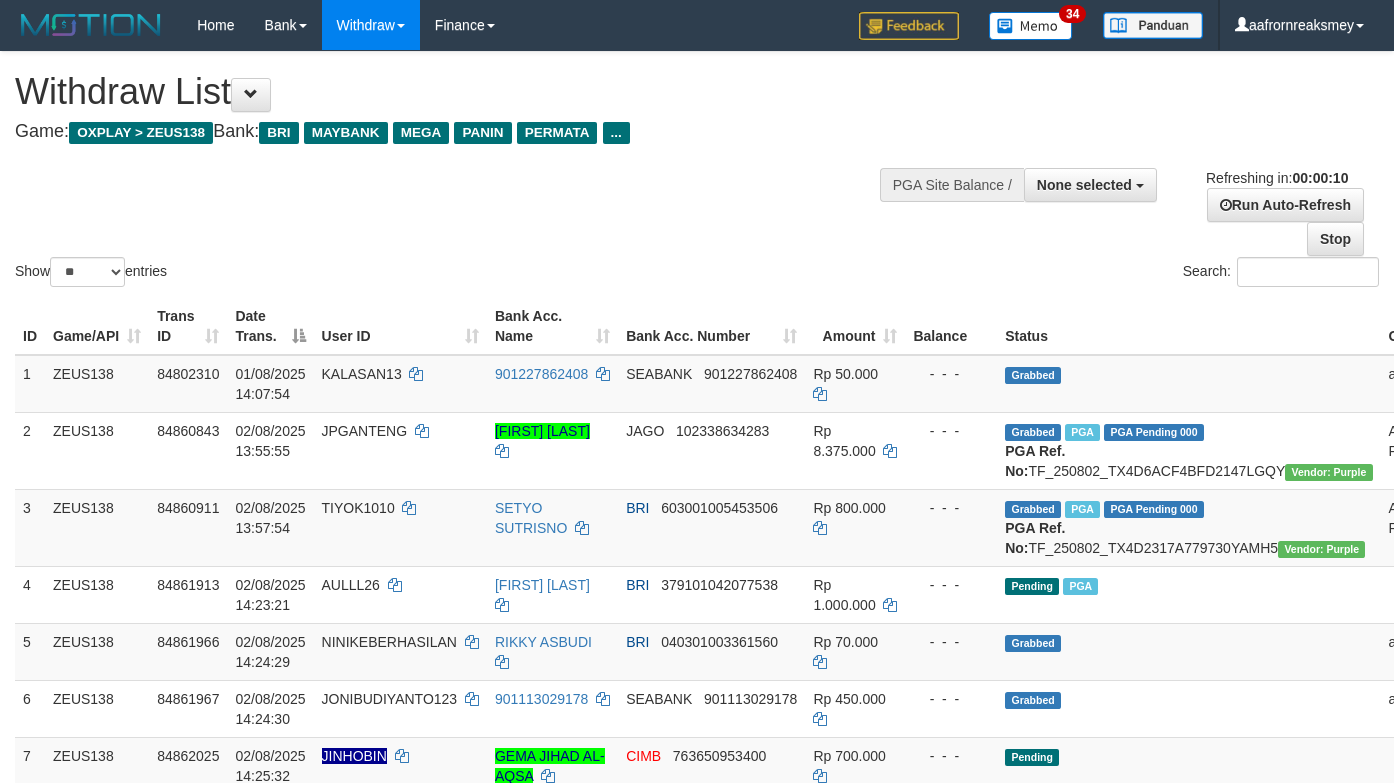 select 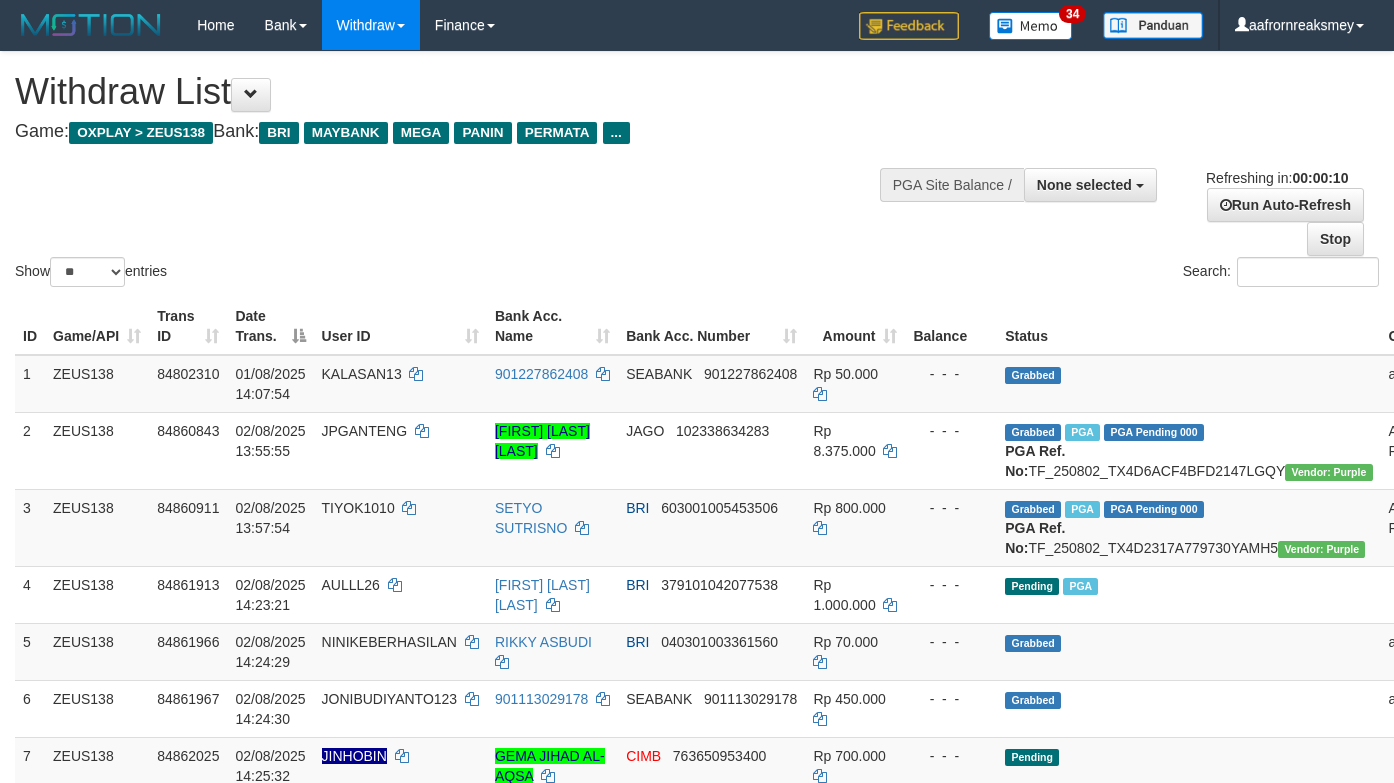 select 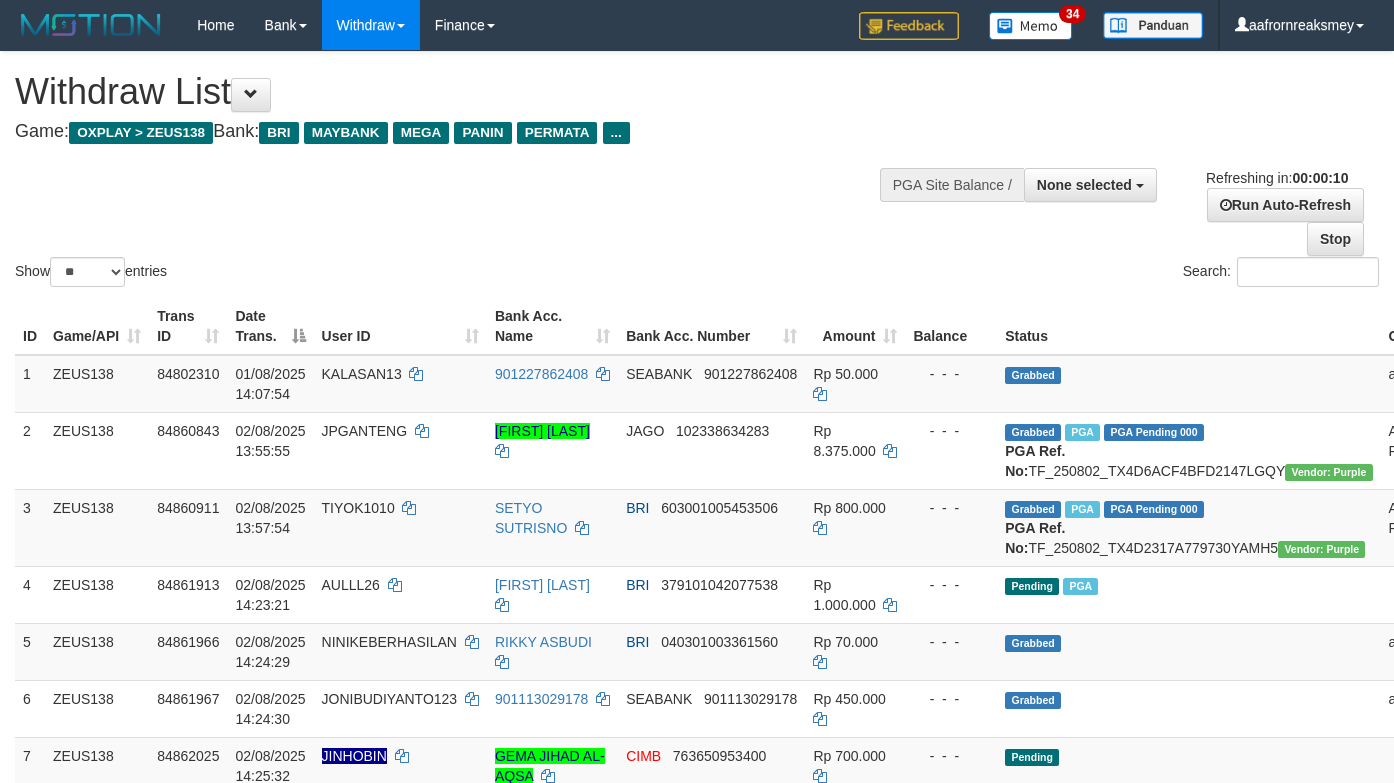 select 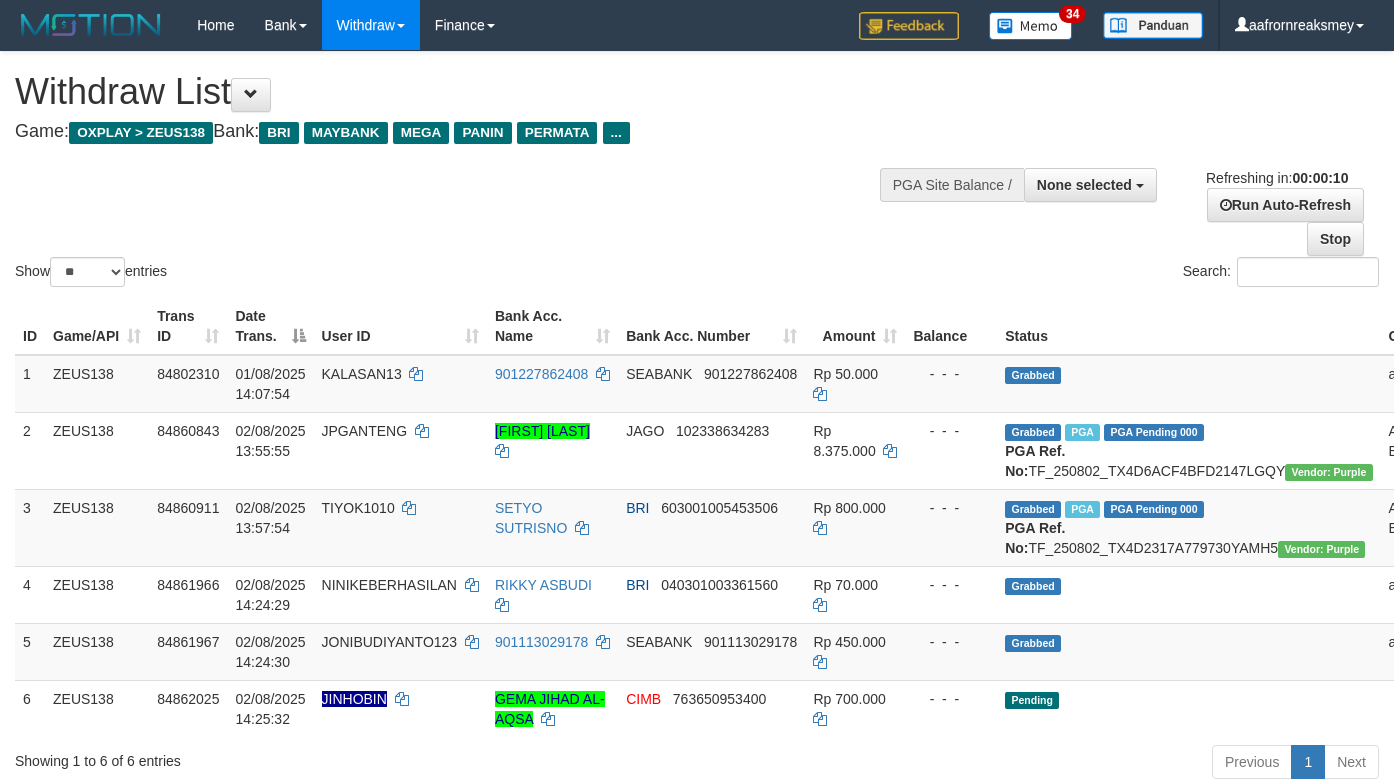 select 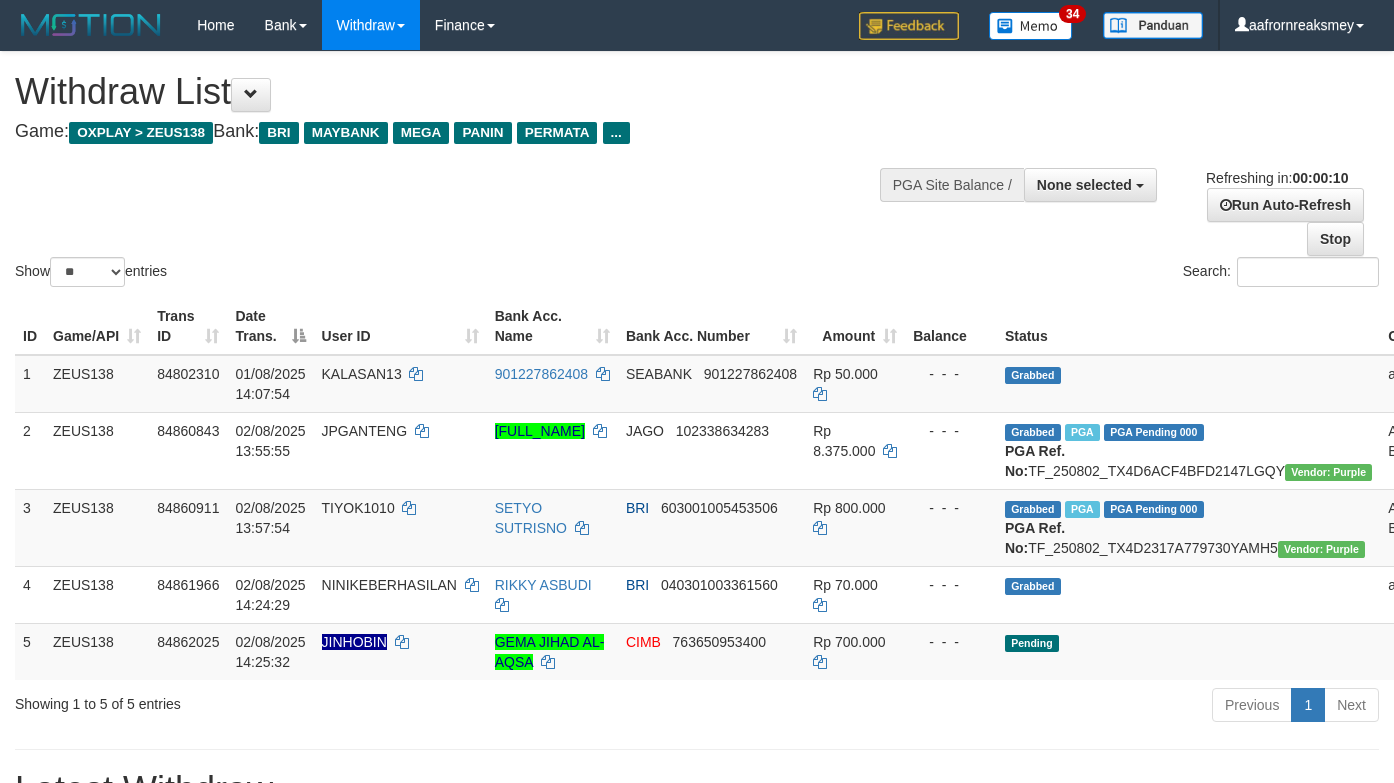 select 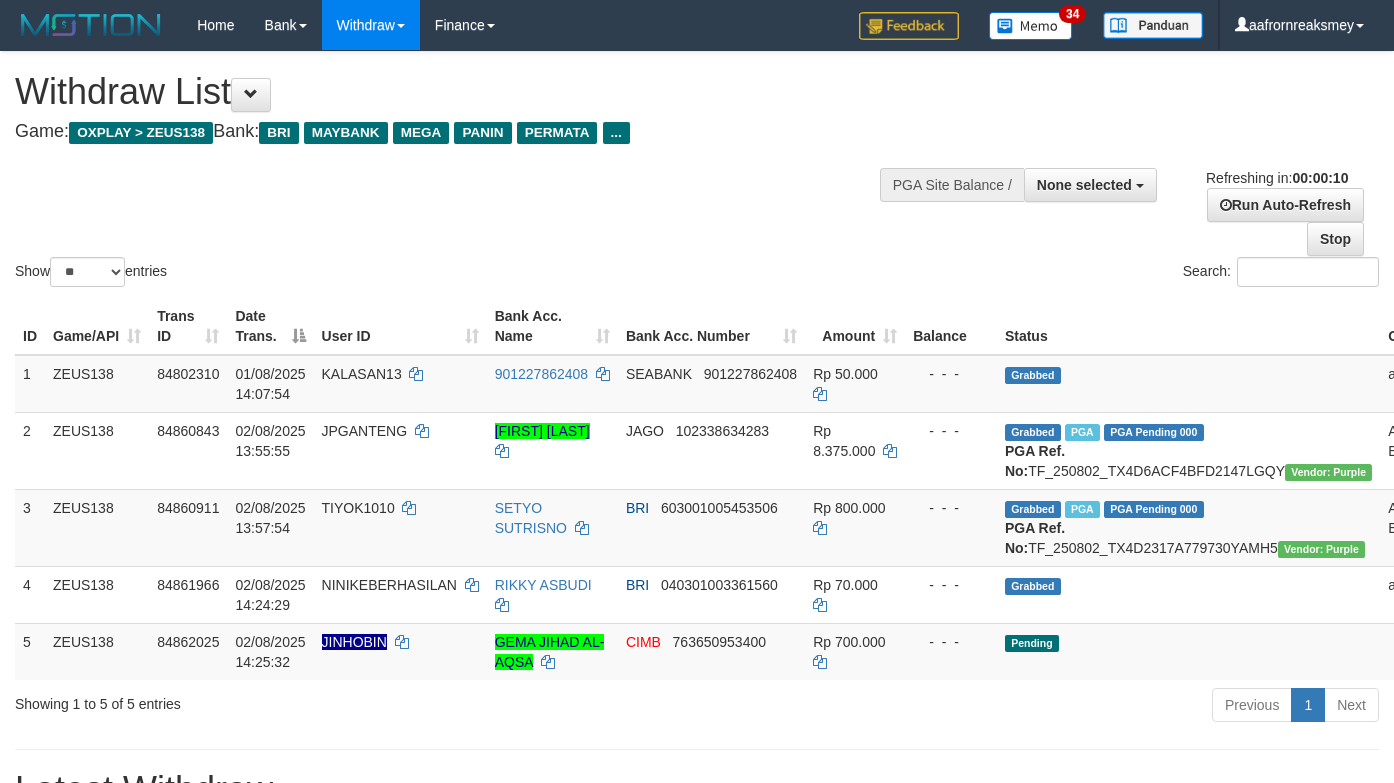 select 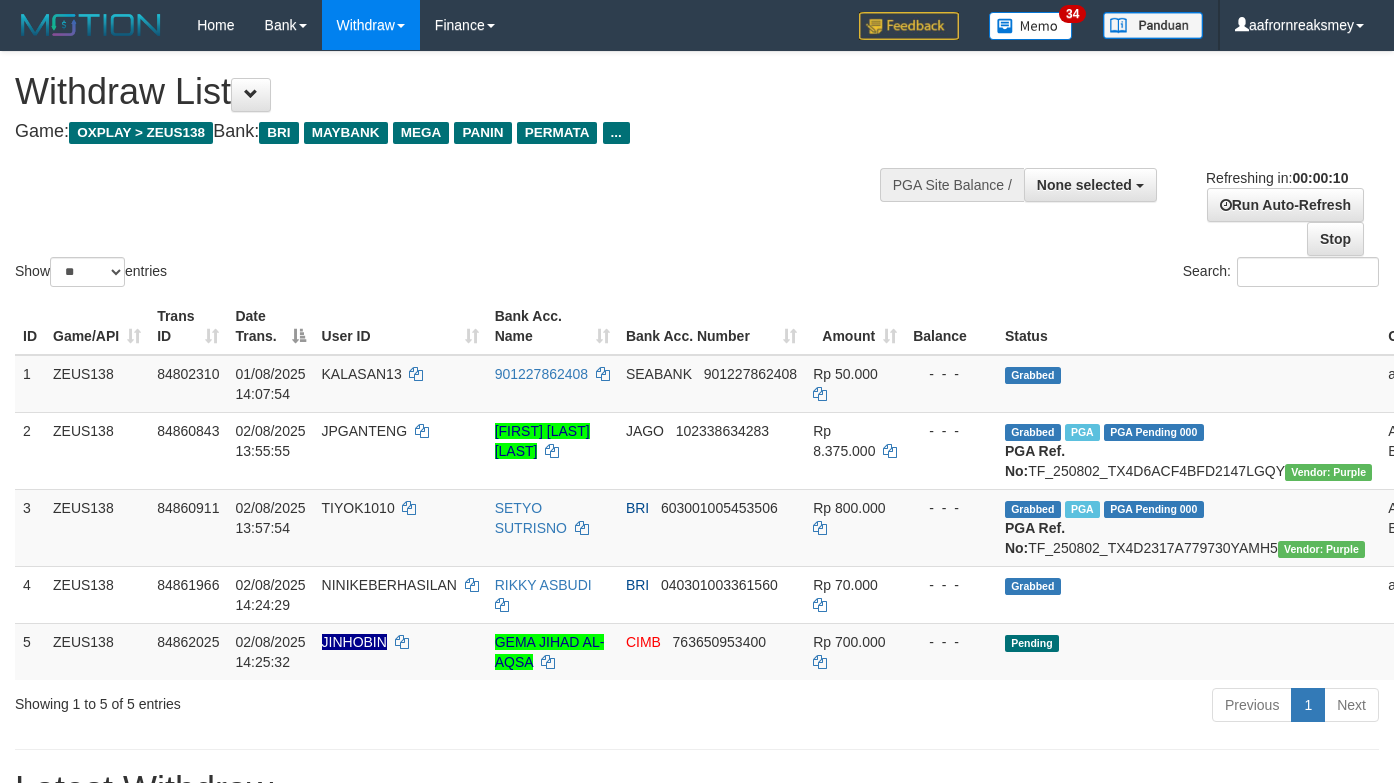 select 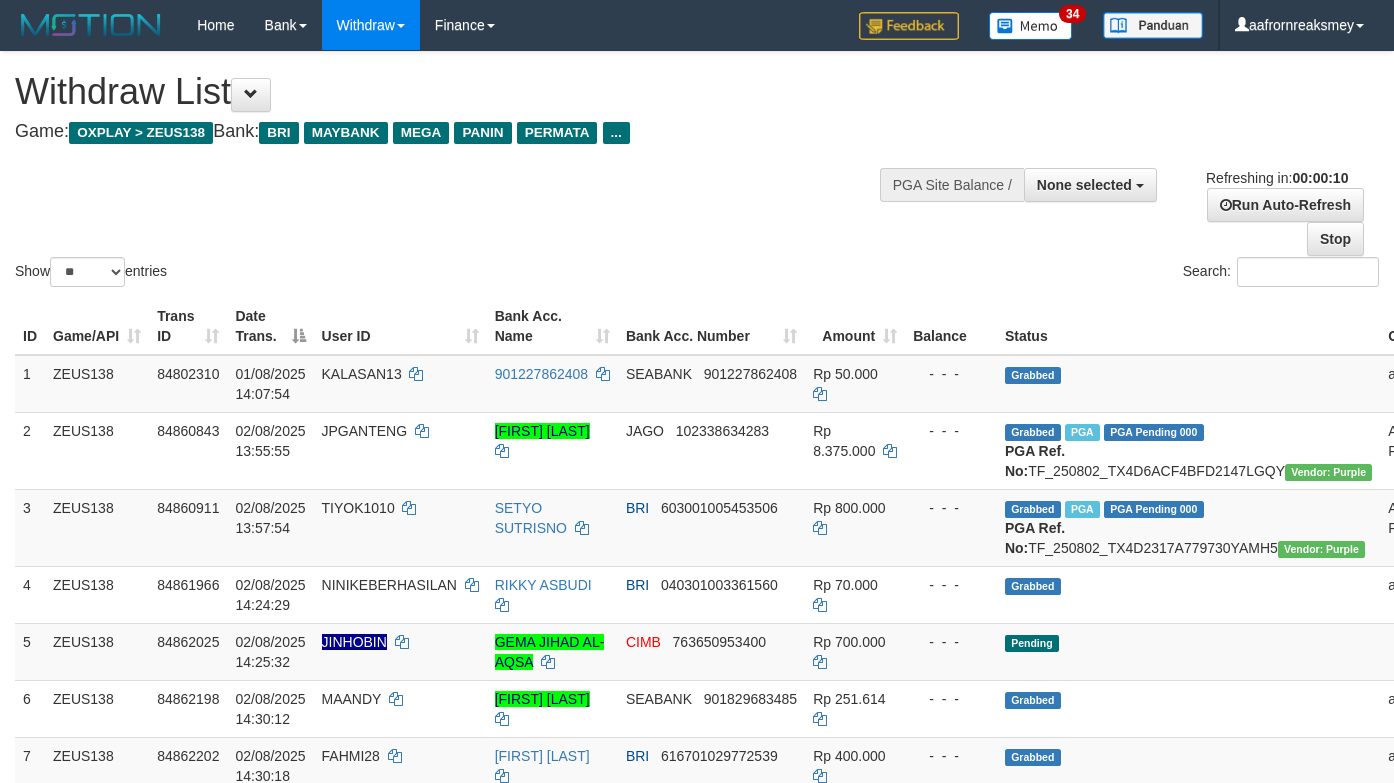 select 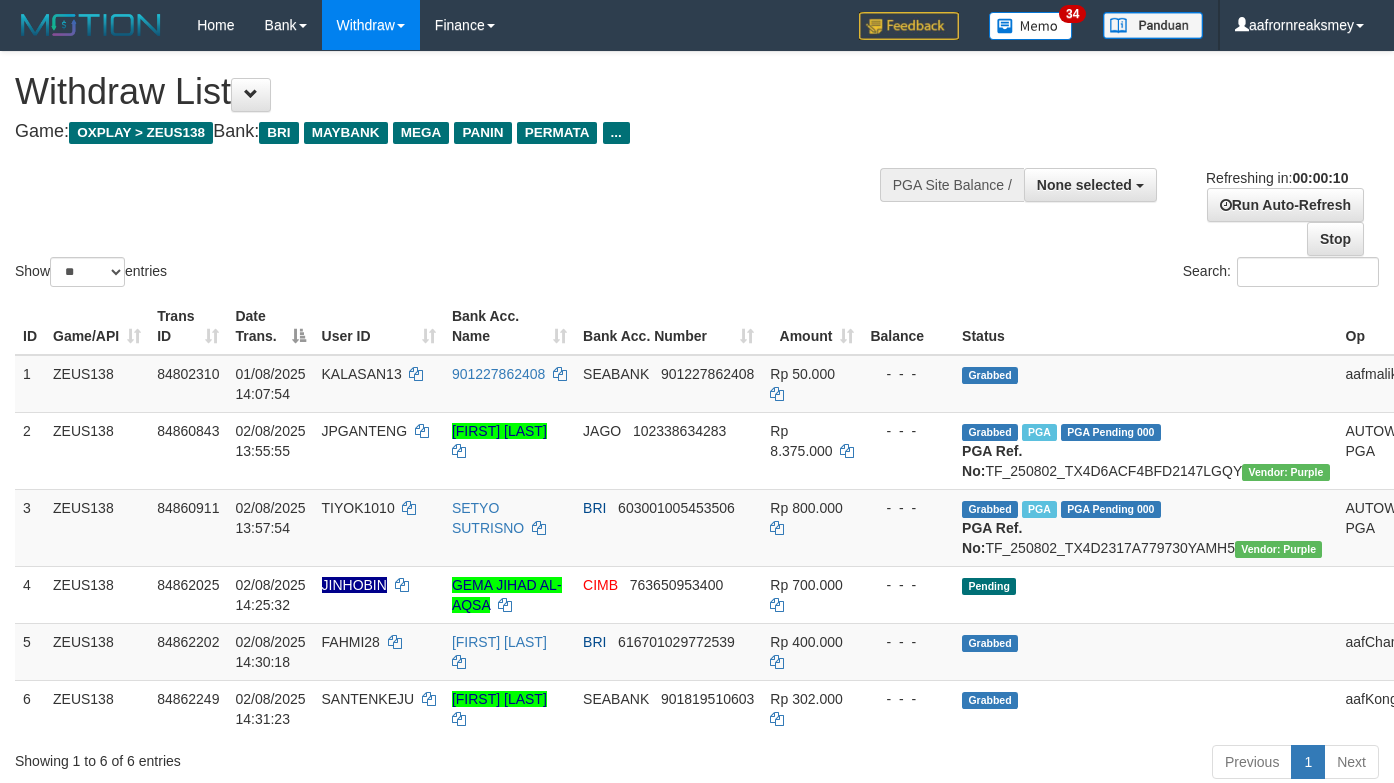 select 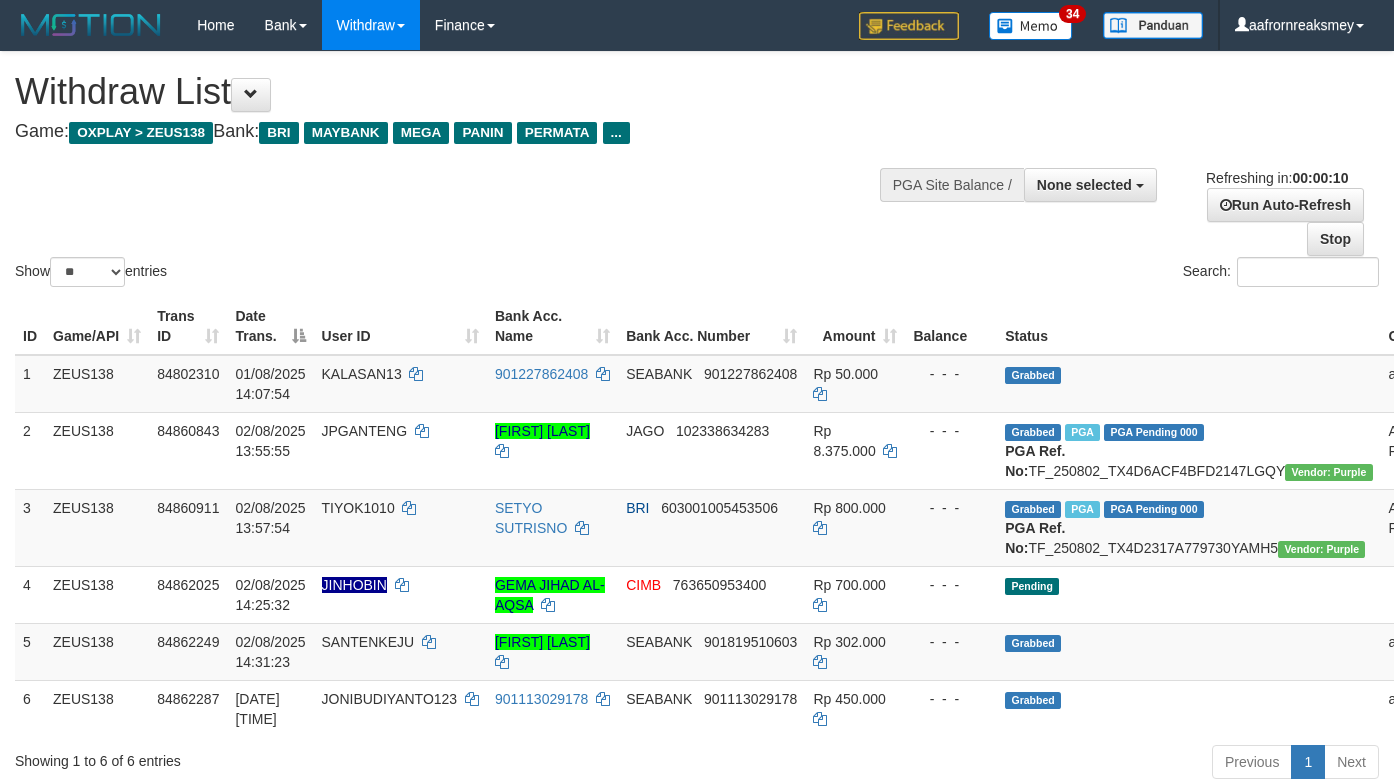 select 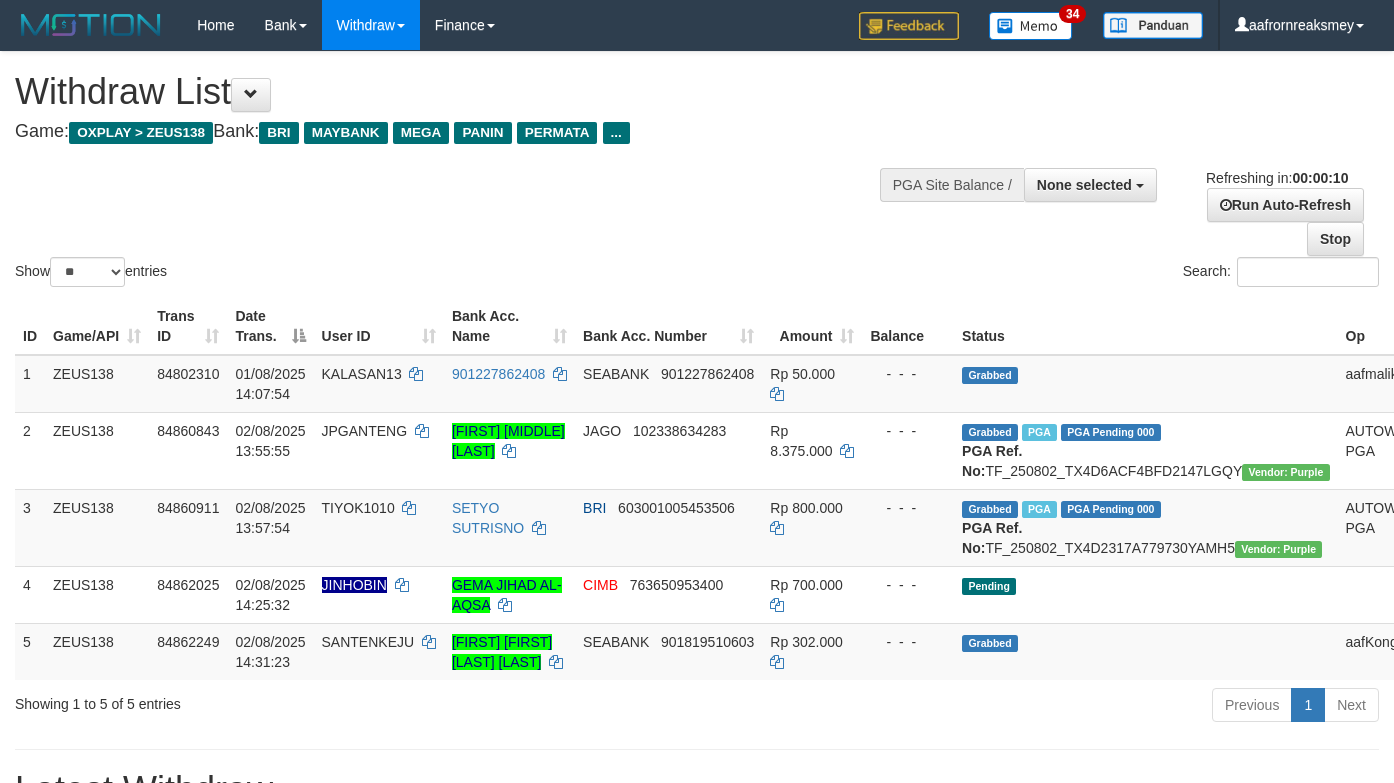 select 